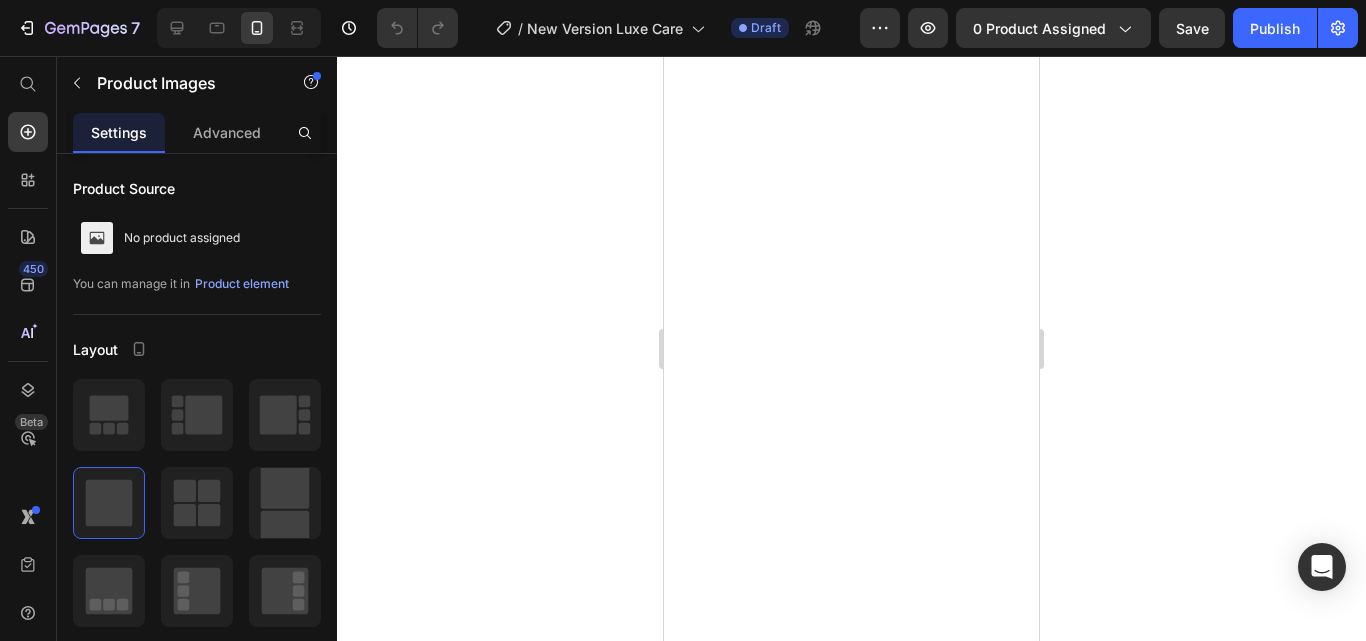 scroll, scrollTop: 0, scrollLeft: 0, axis: both 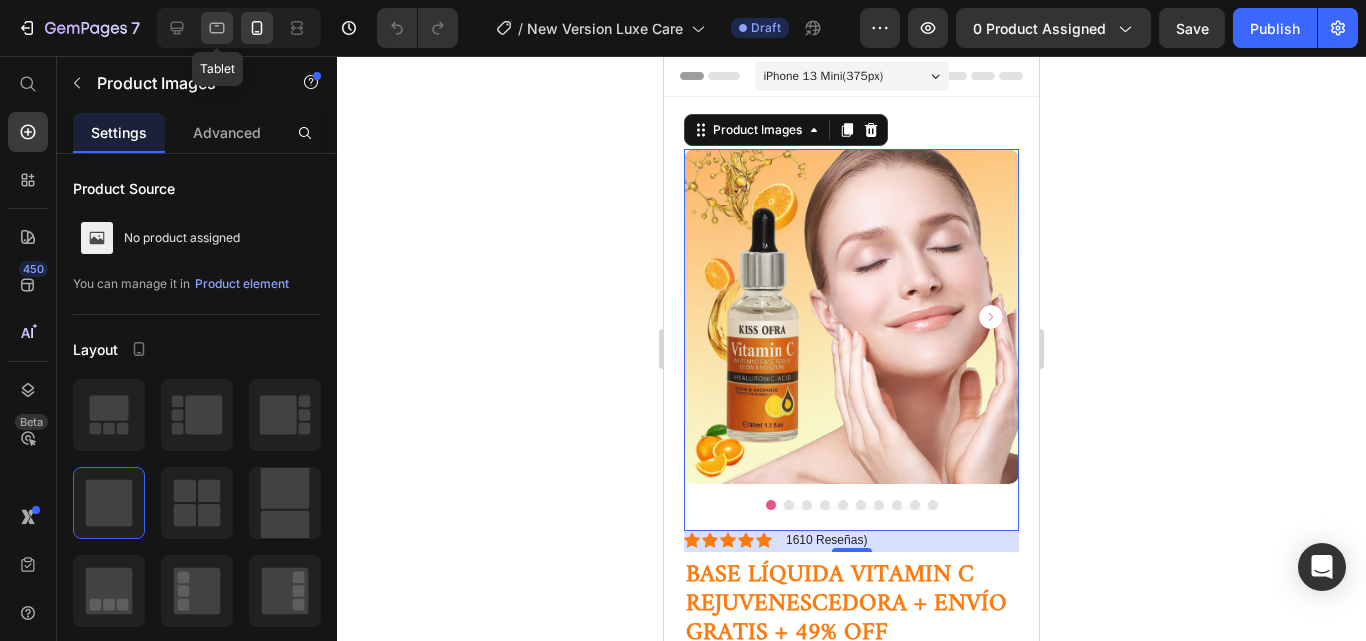 click 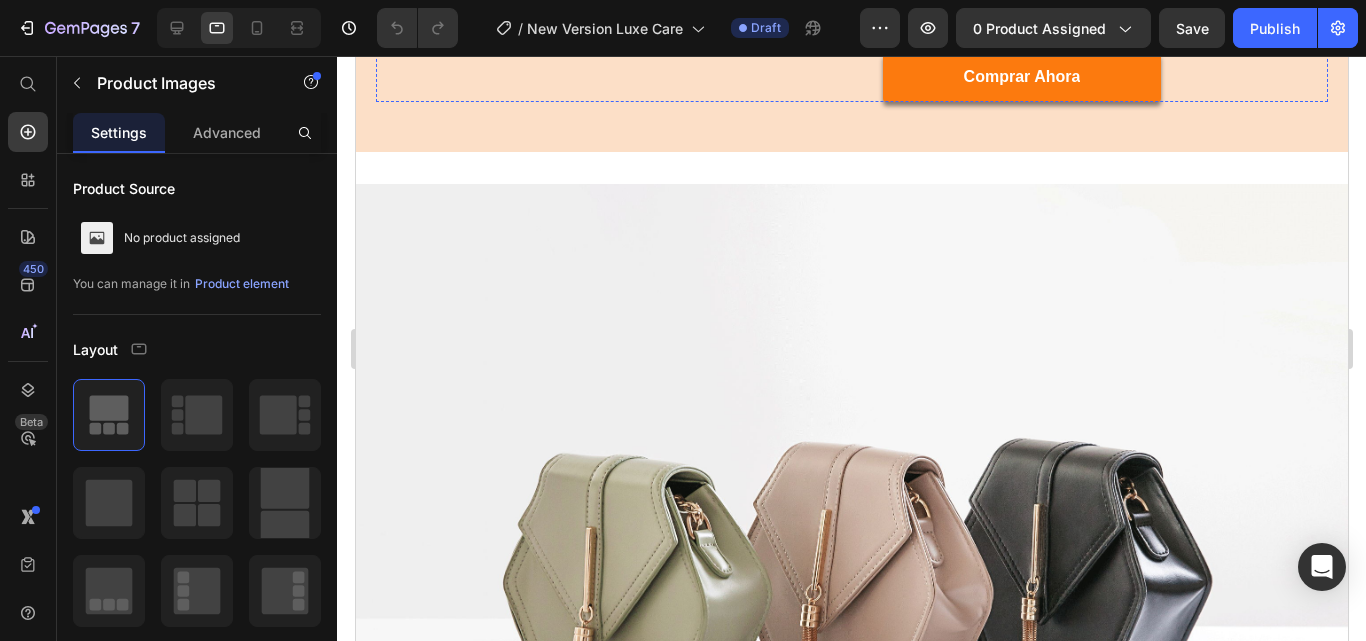 scroll, scrollTop: 3946, scrollLeft: 0, axis: vertical 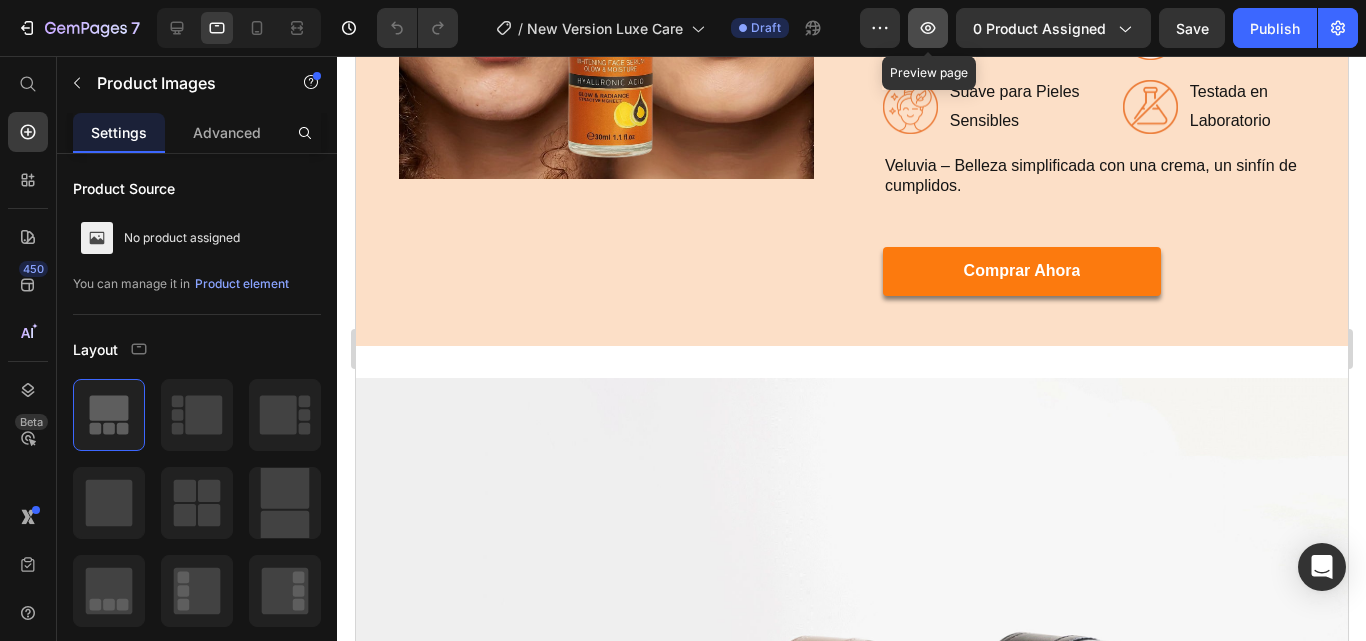 click 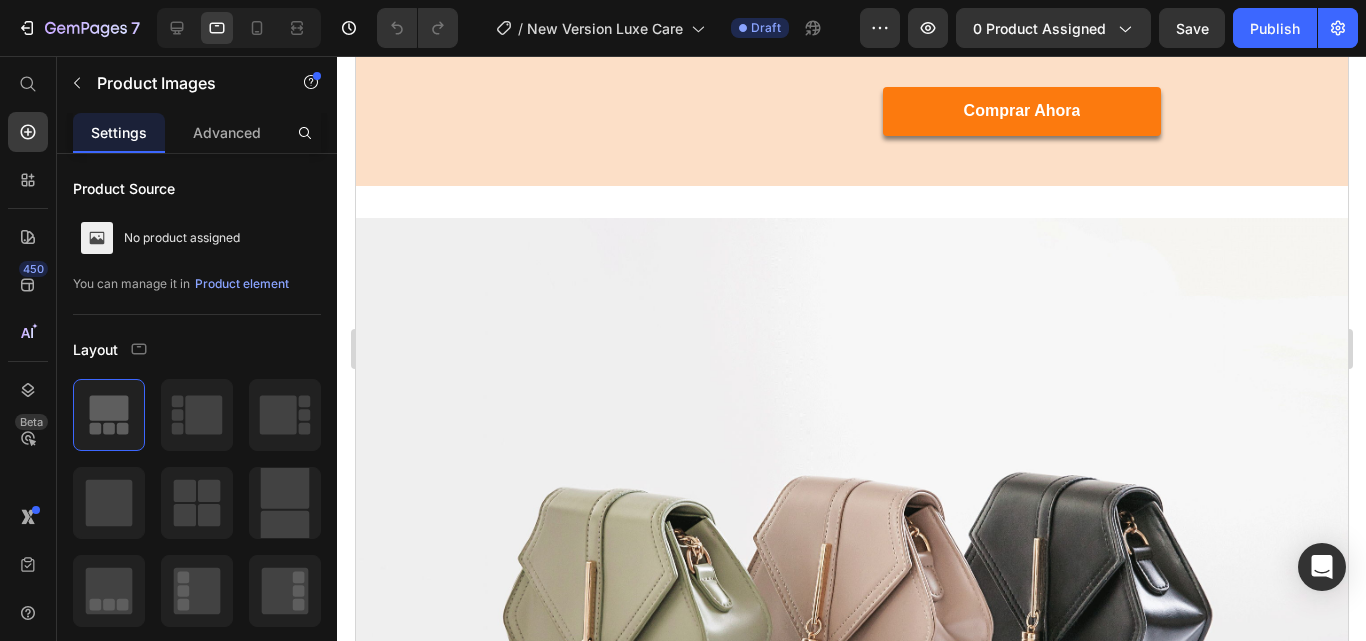 scroll, scrollTop: 4327, scrollLeft: 0, axis: vertical 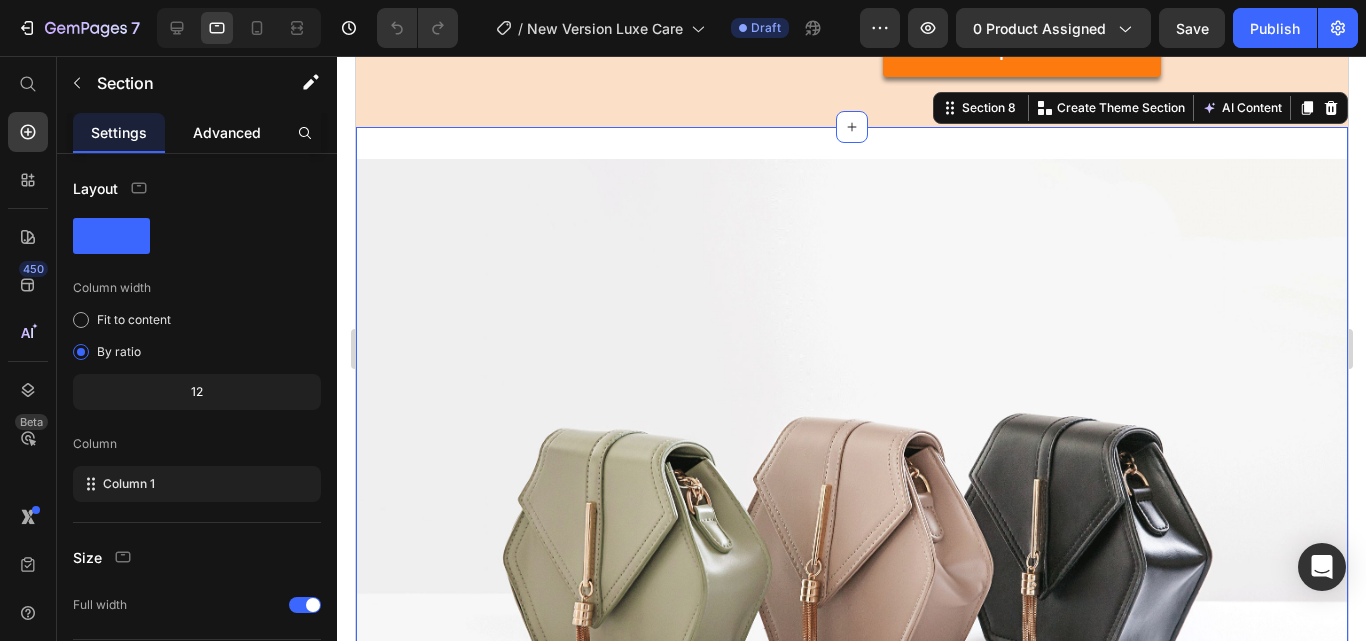 click on "Advanced" at bounding box center (227, 132) 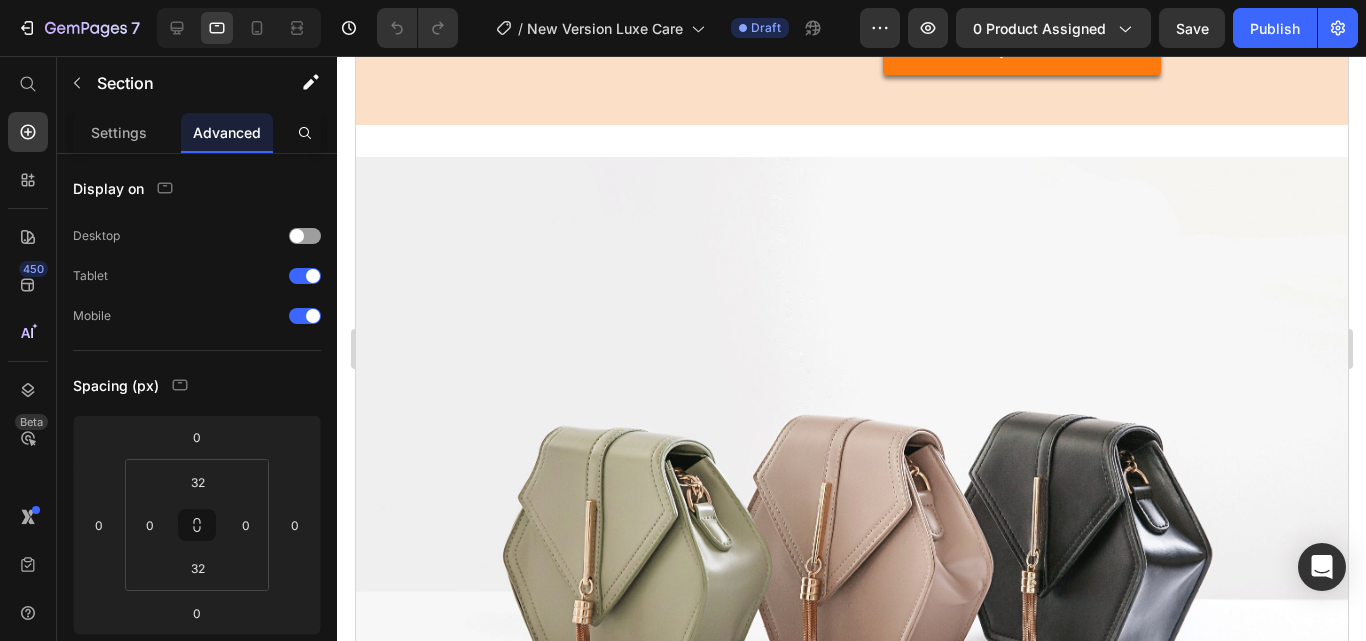 scroll, scrollTop: 4249, scrollLeft: 0, axis: vertical 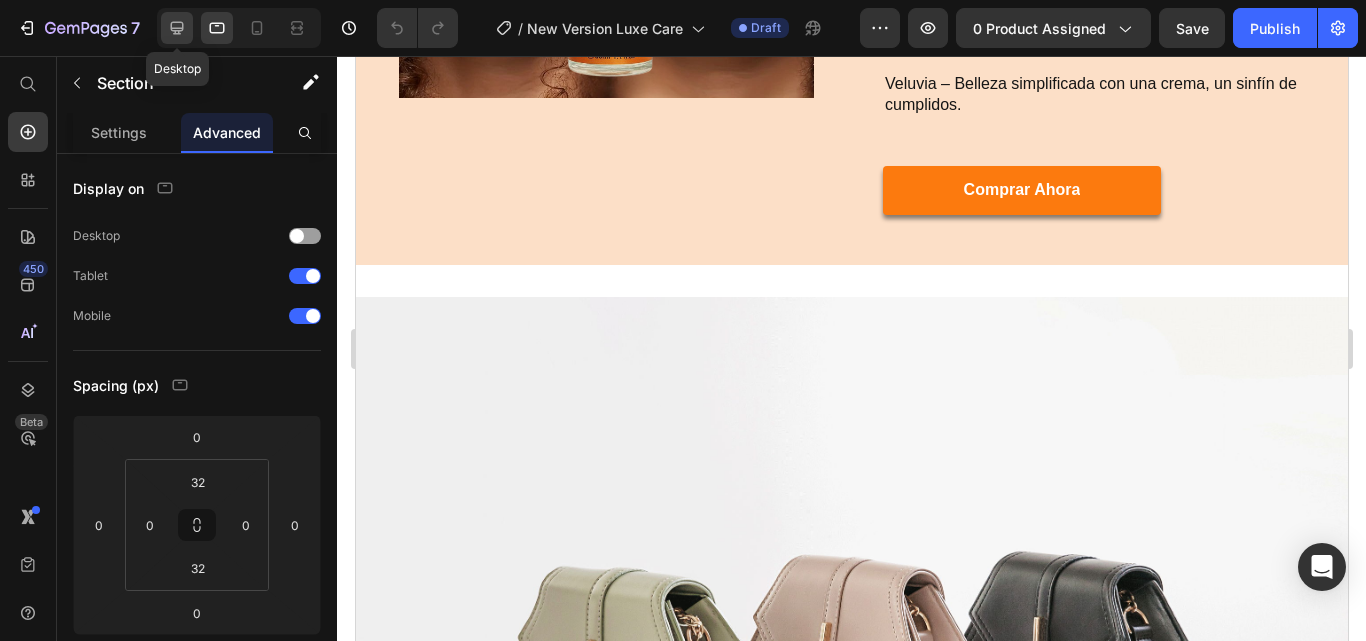click 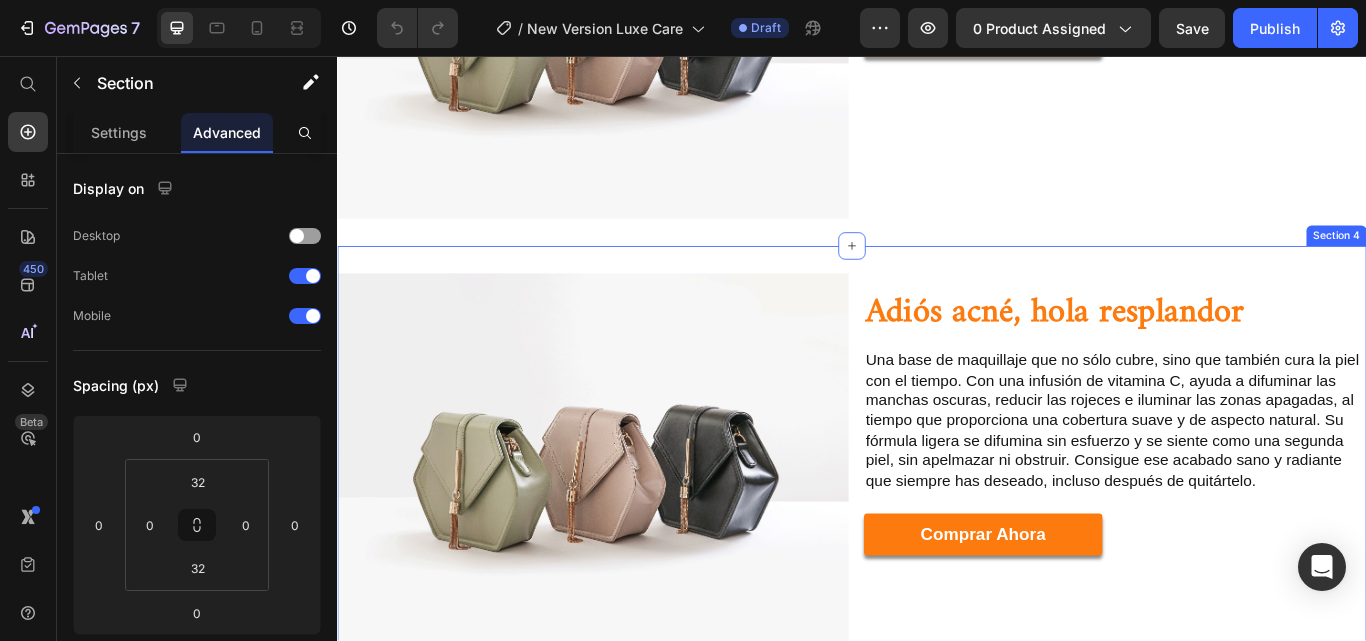 scroll, scrollTop: 1755, scrollLeft: 0, axis: vertical 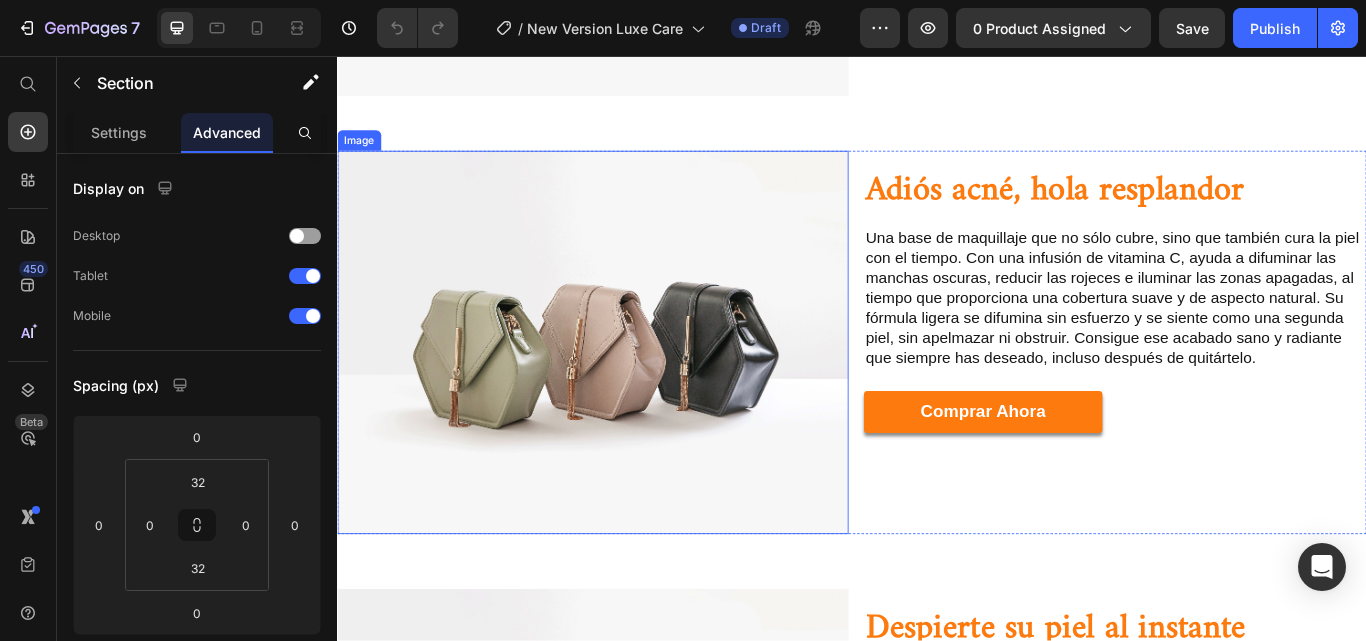 click at bounding box center (635, 390) 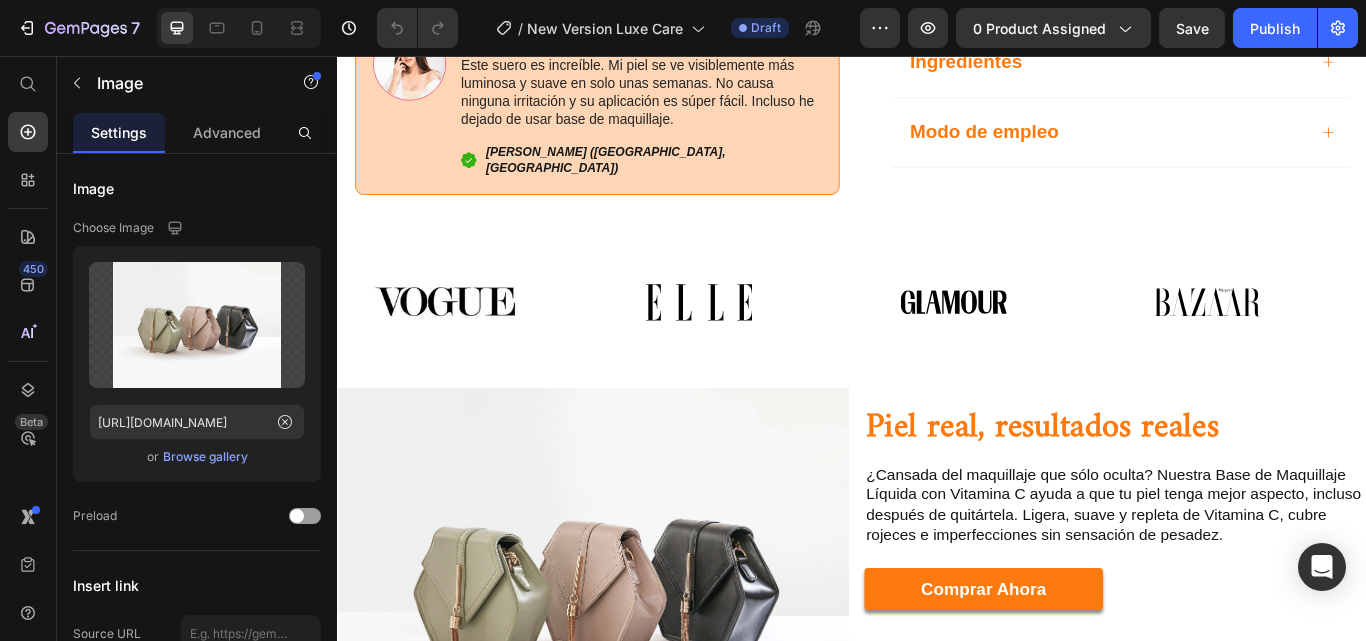 scroll, scrollTop: 1129, scrollLeft: 0, axis: vertical 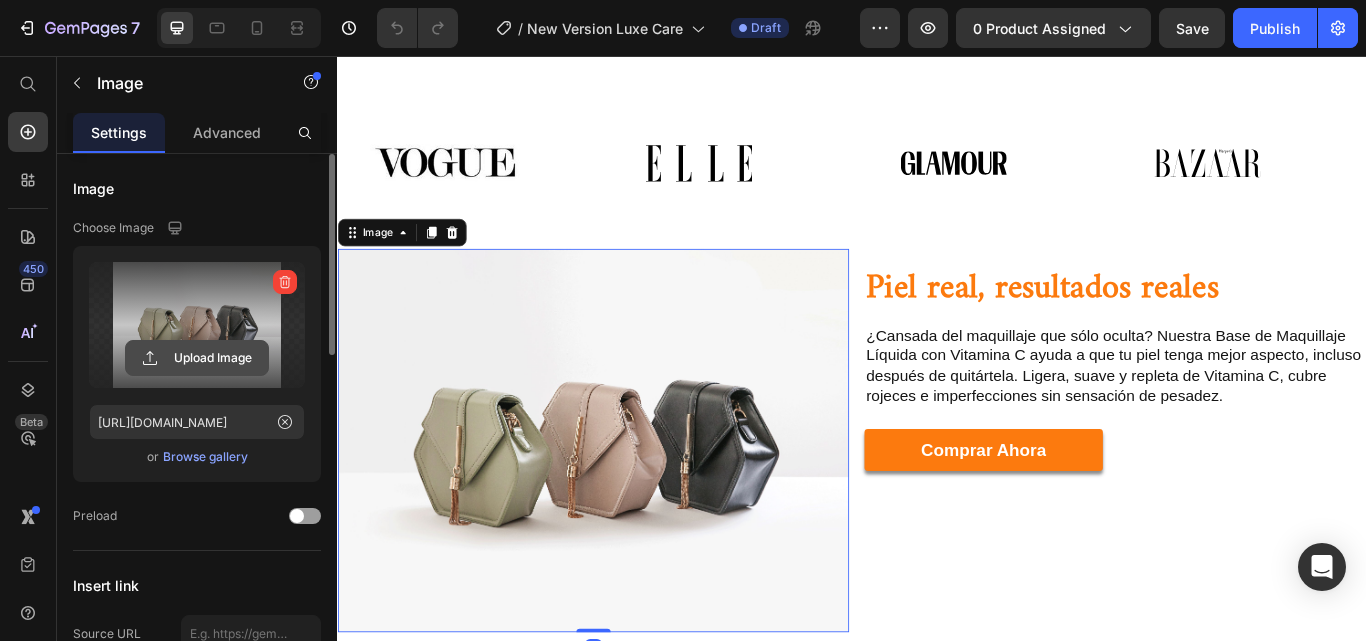 click 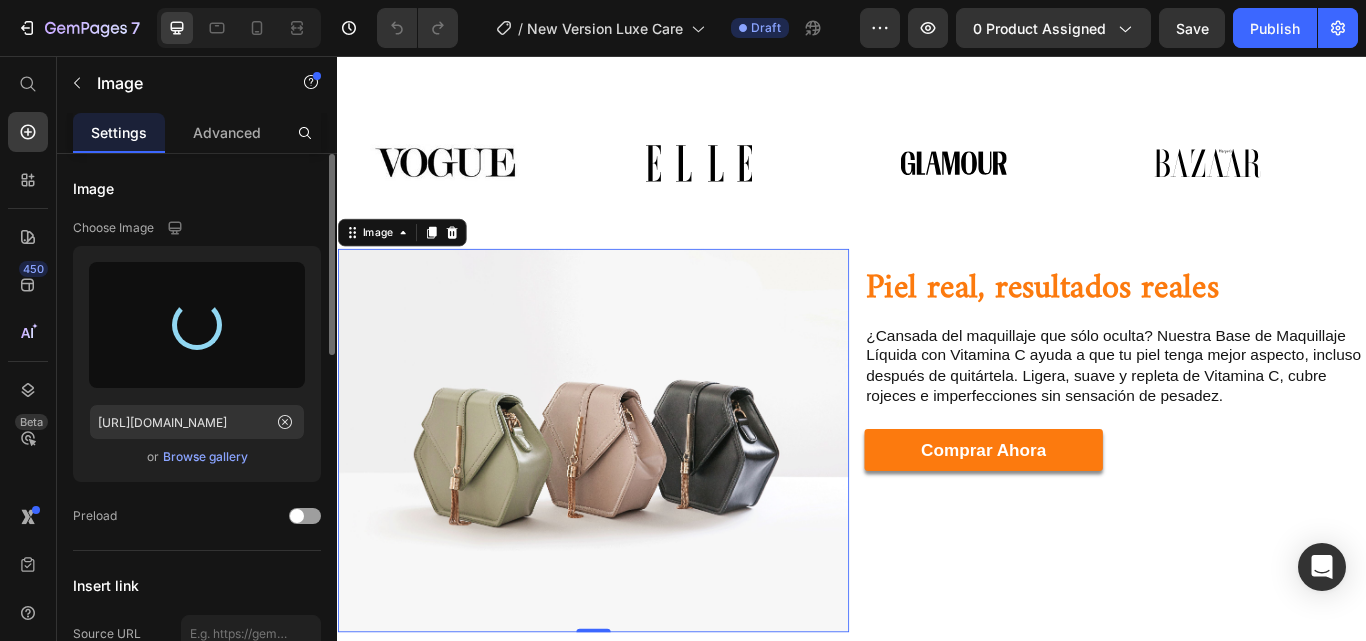 type on "[URL][DOMAIN_NAME]" 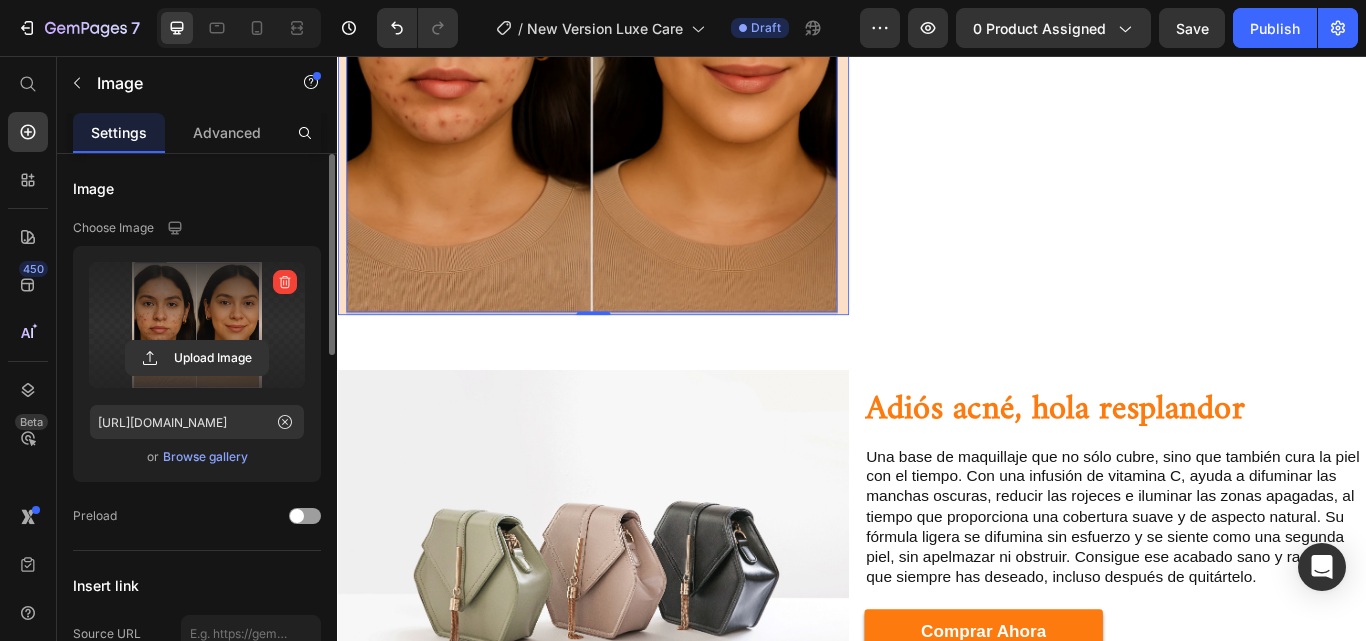scroll, scrollTop: 1634, scrollLeft: 0, axis: vertical 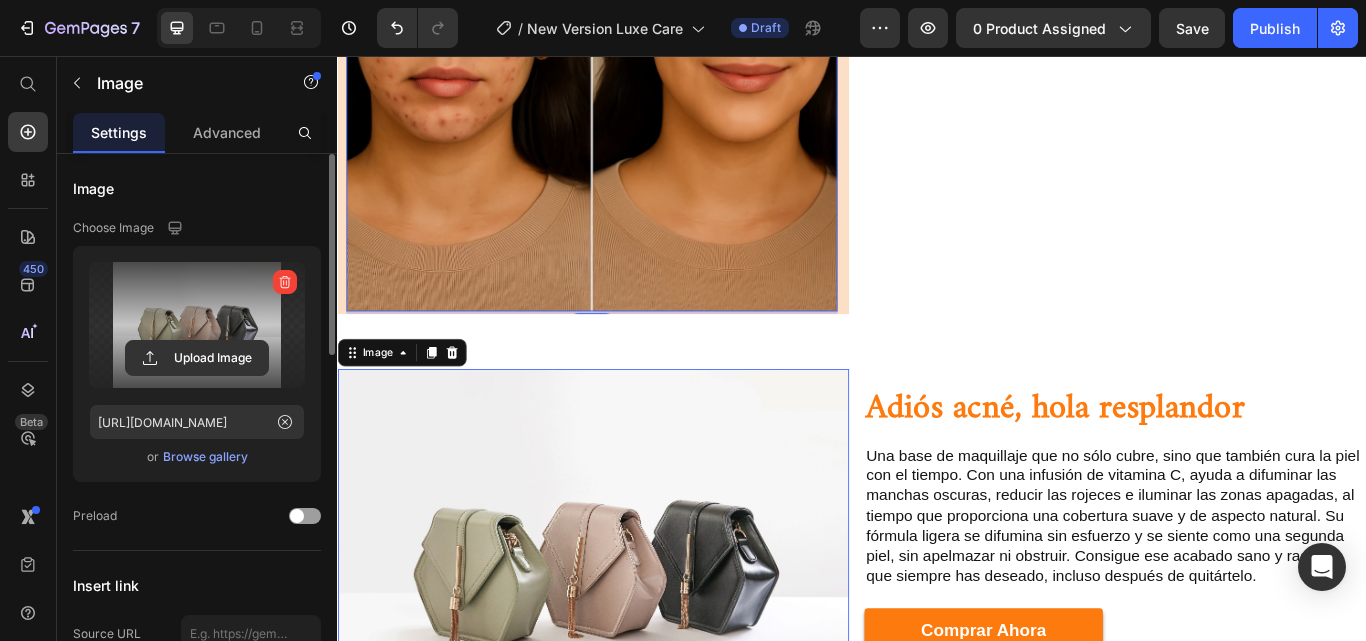 click at bounding box center (197, 325) 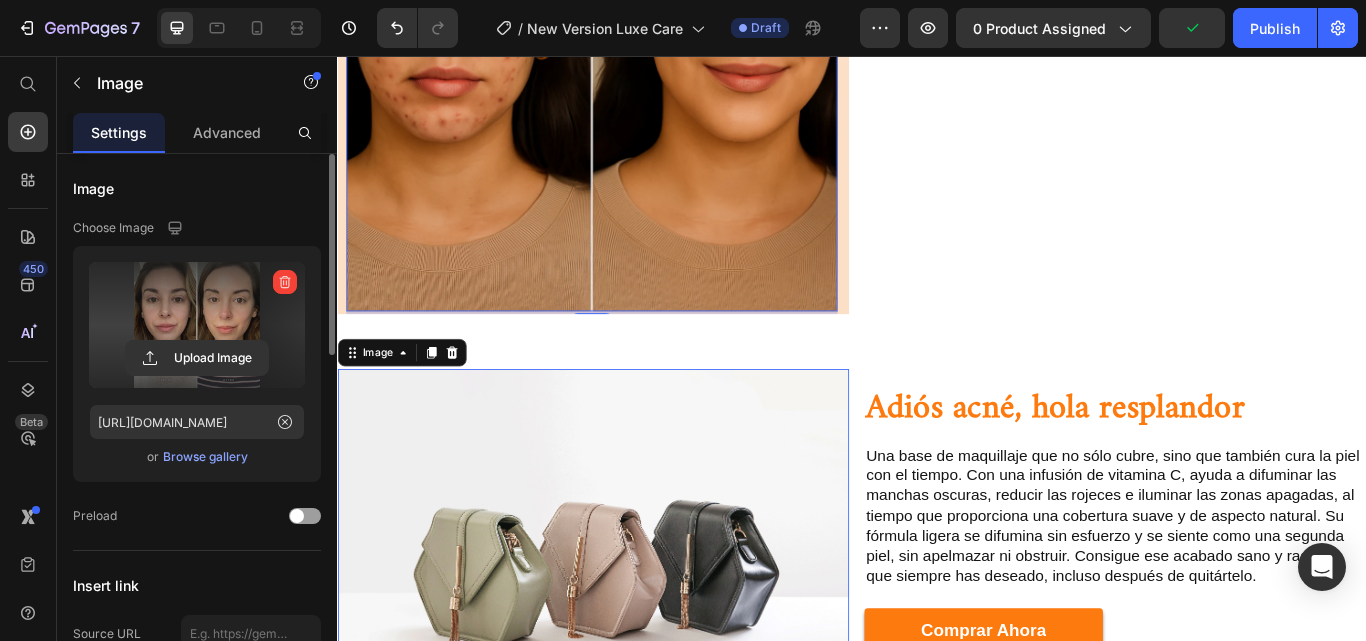 type on "[URL][DOMAIN_NAME]" 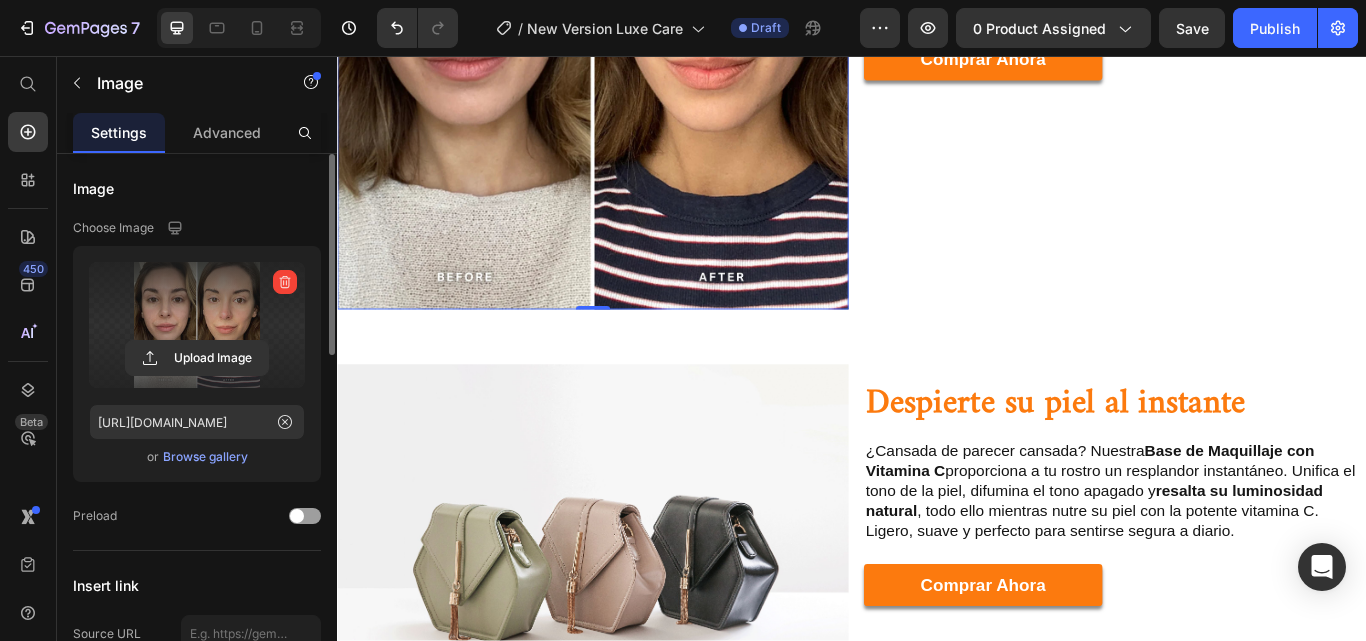 scroll, scrollTop: 2300, scrollLeft: 0, axis: vertical 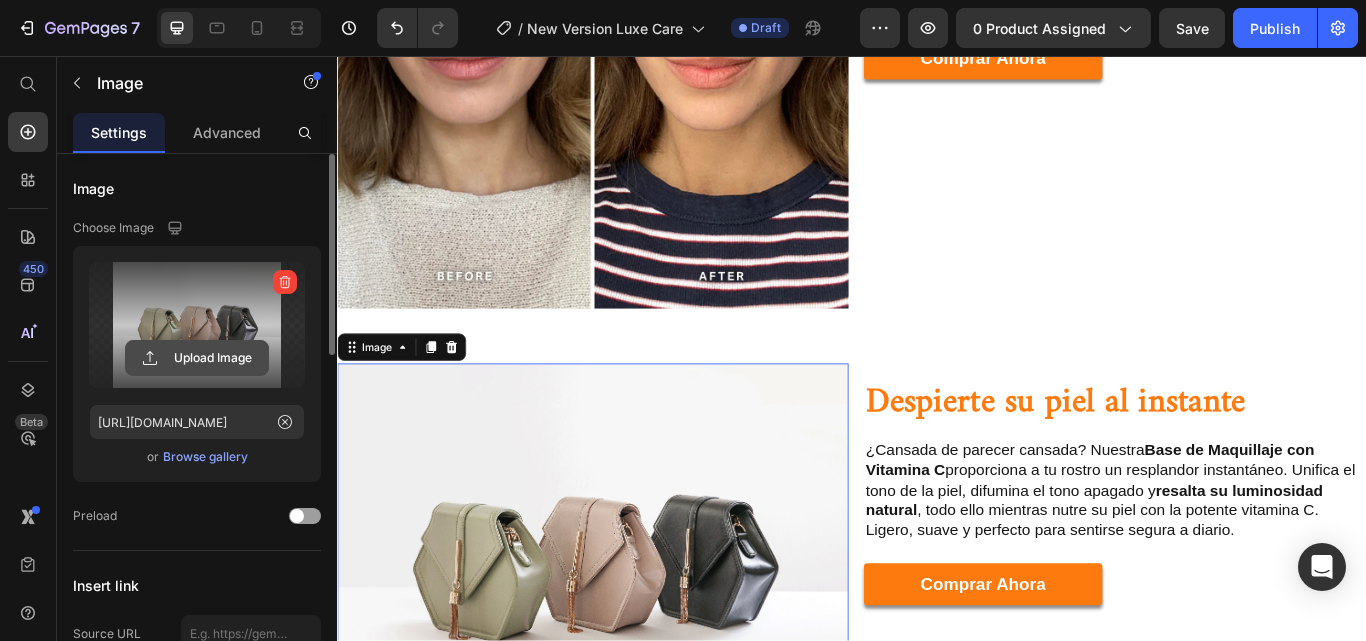 click 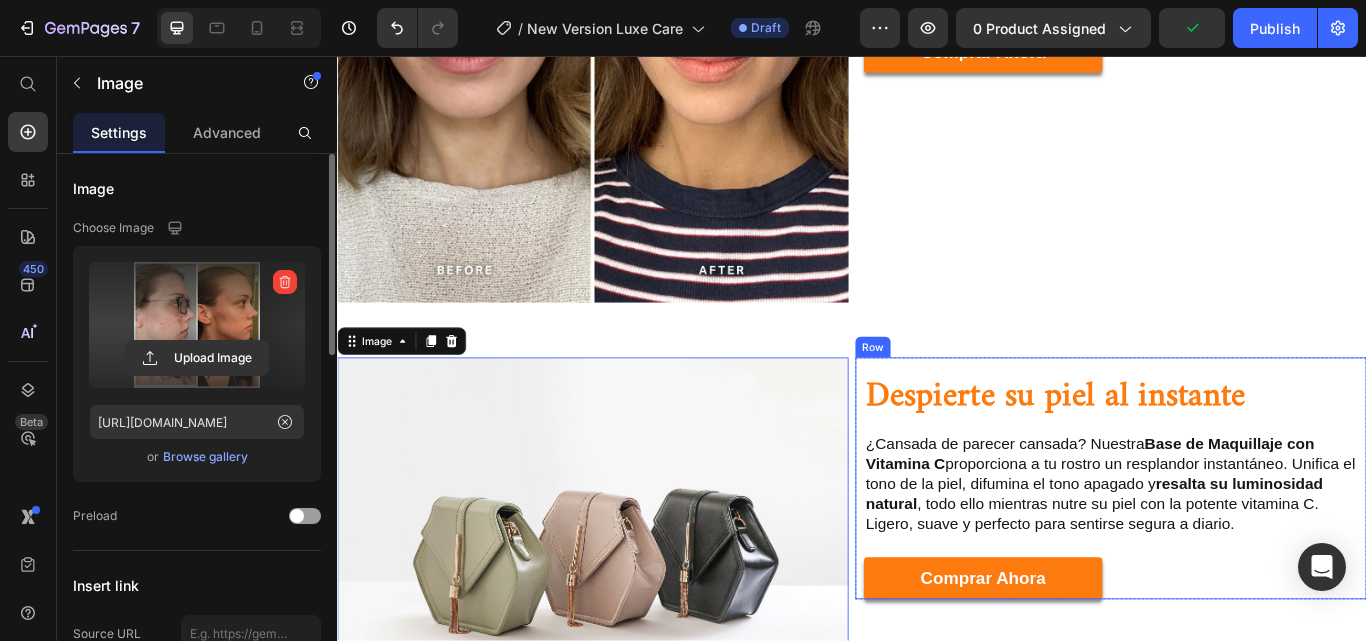 scroll, scrollTop: 2618, scrollLeft: 0, axis: vertical 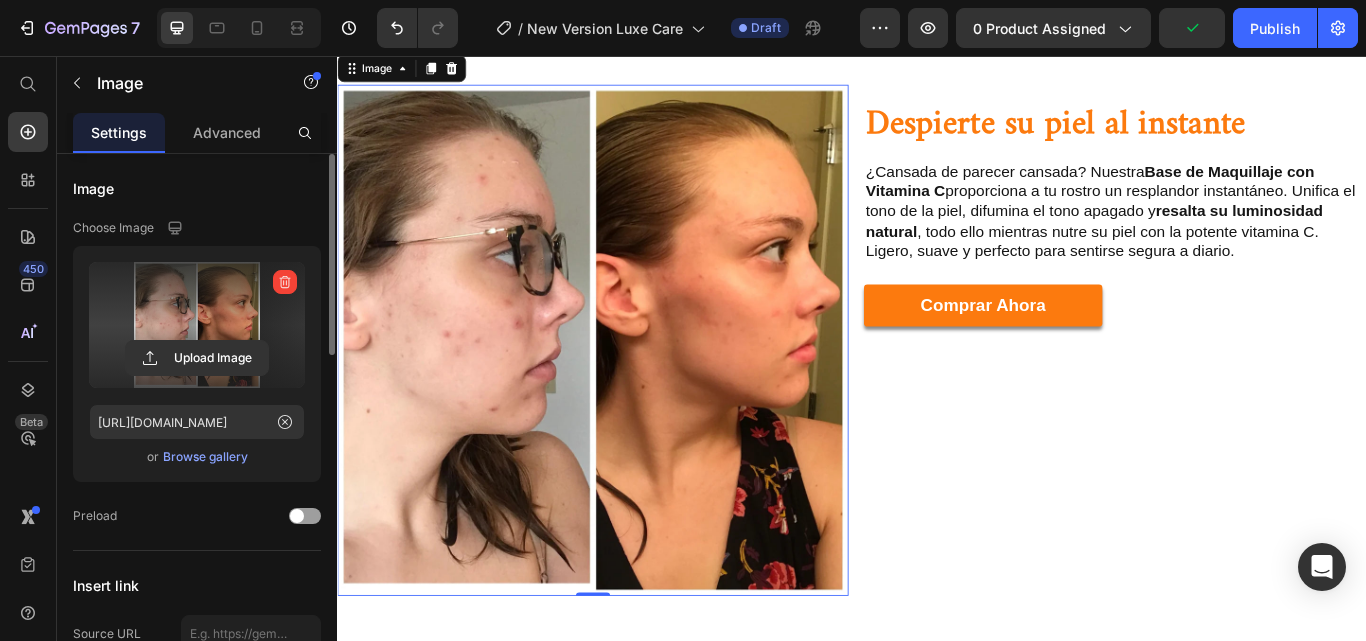 type on "[URL][DOMAIN_NAME]" 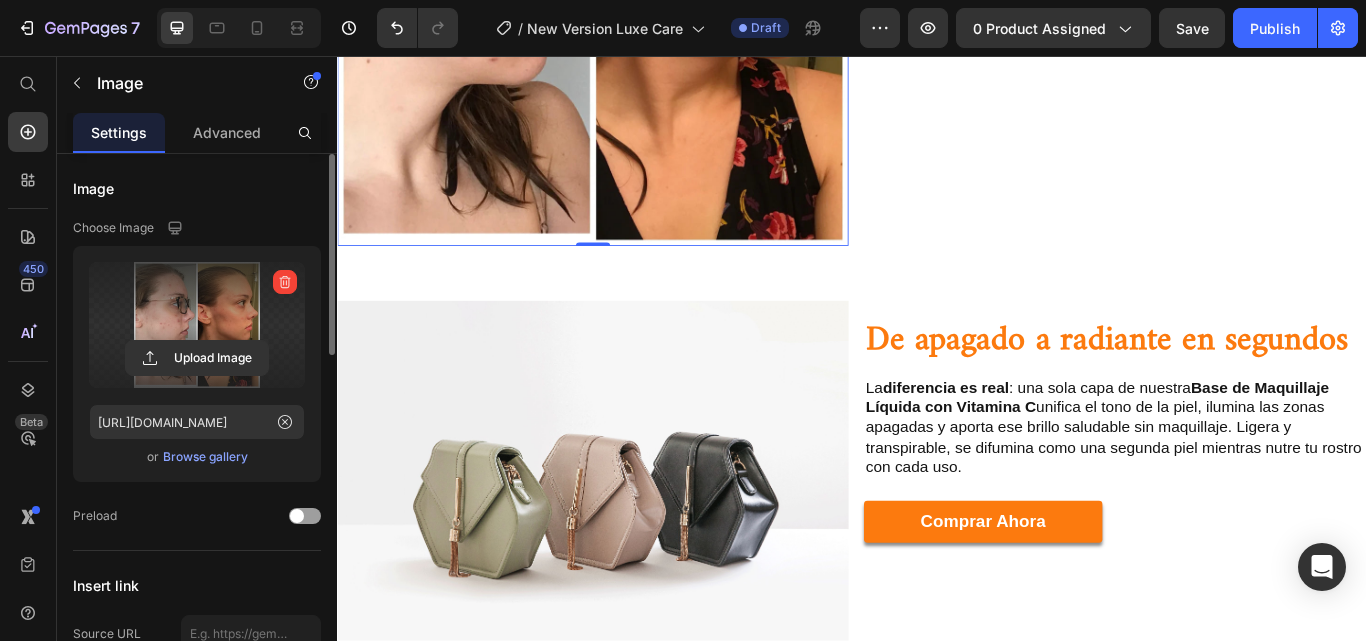 scroll, scrollTop: 3160, scrollLeft: 0, axis: vertical 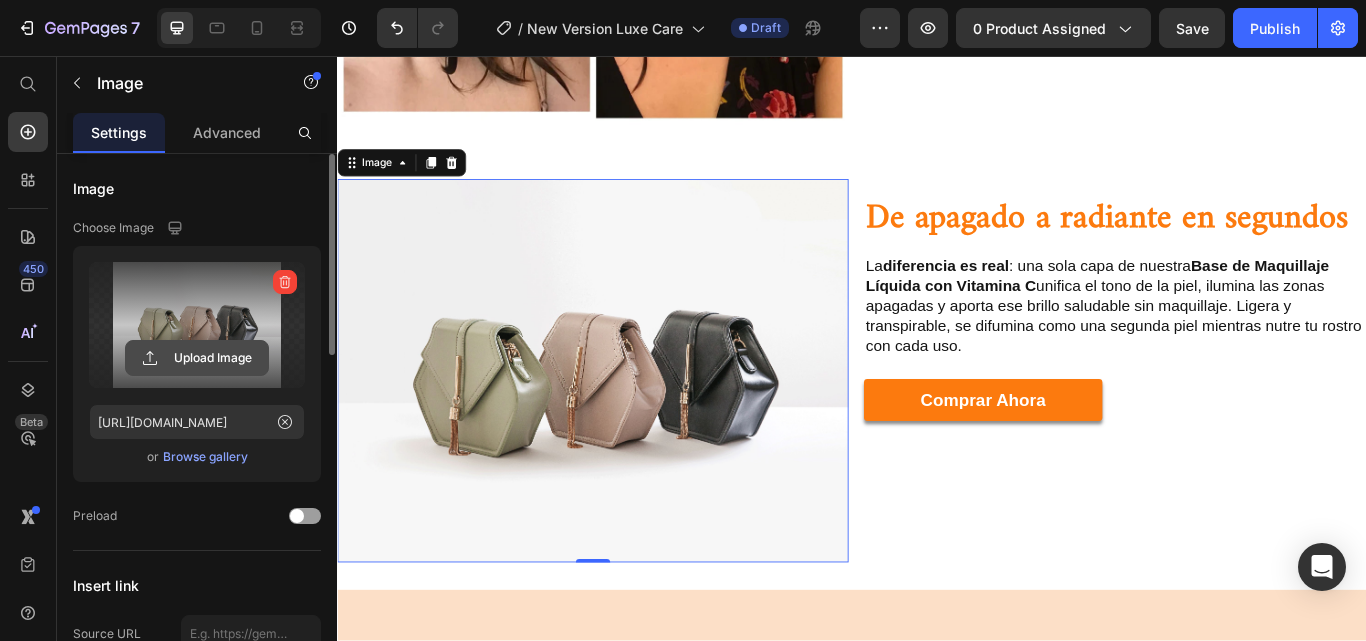 click 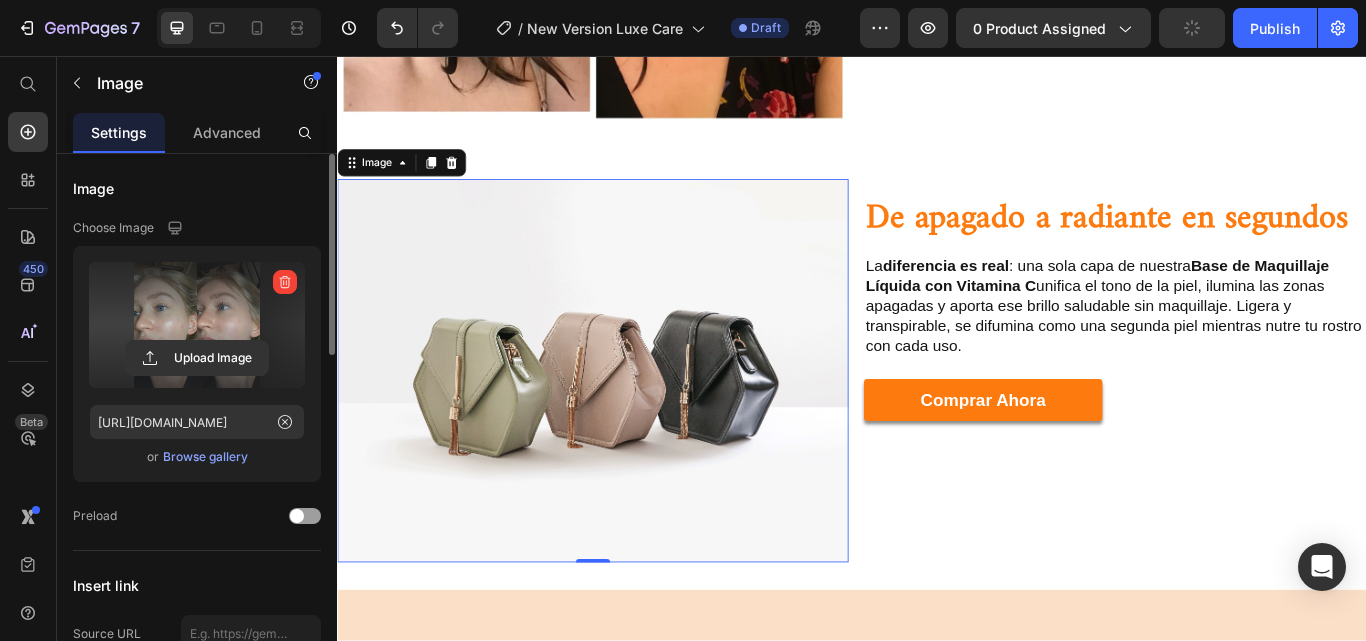 type on "[URL][DOMAIN_NAME]" 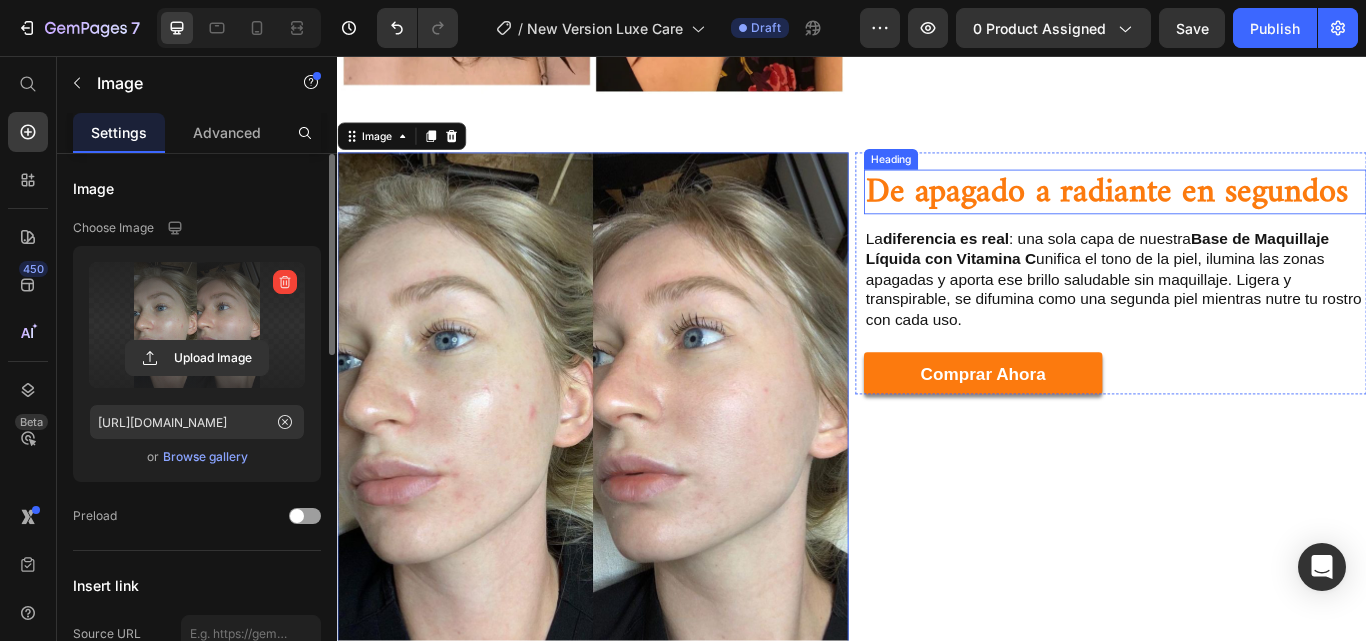 scroll, scrollTop: 3189, scrollLeft: 0, axis: vertical 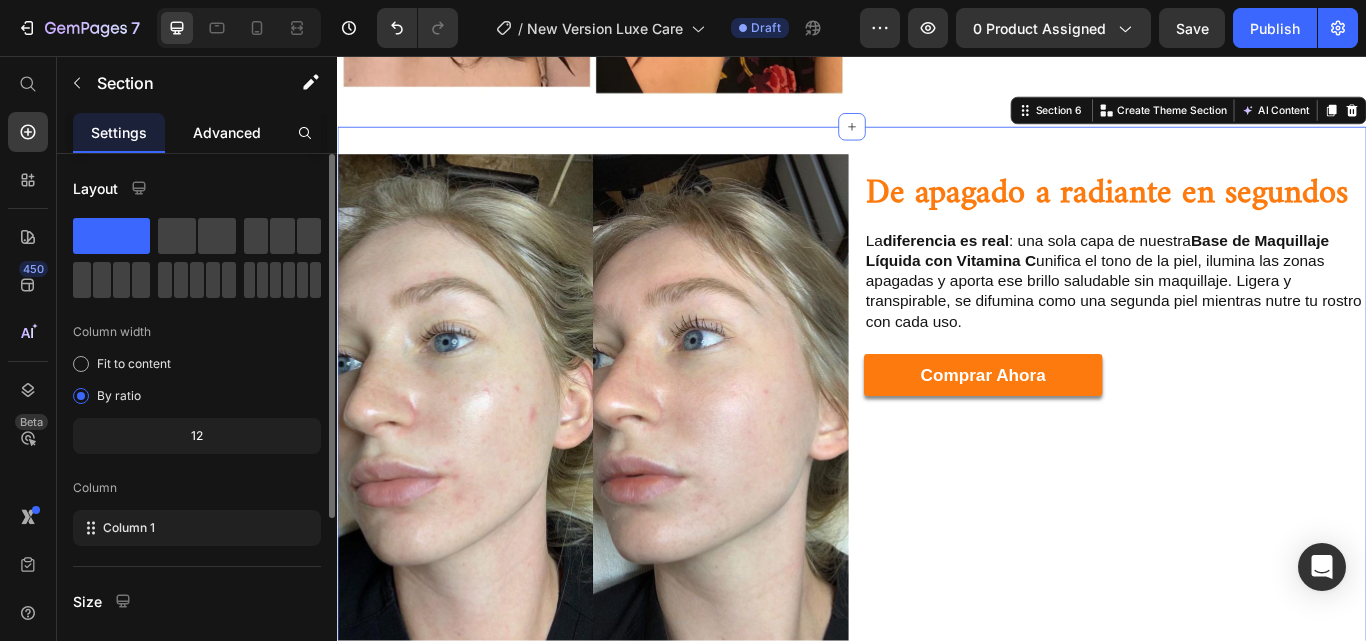 click on "Advanced" at bounding box center (227, 132) 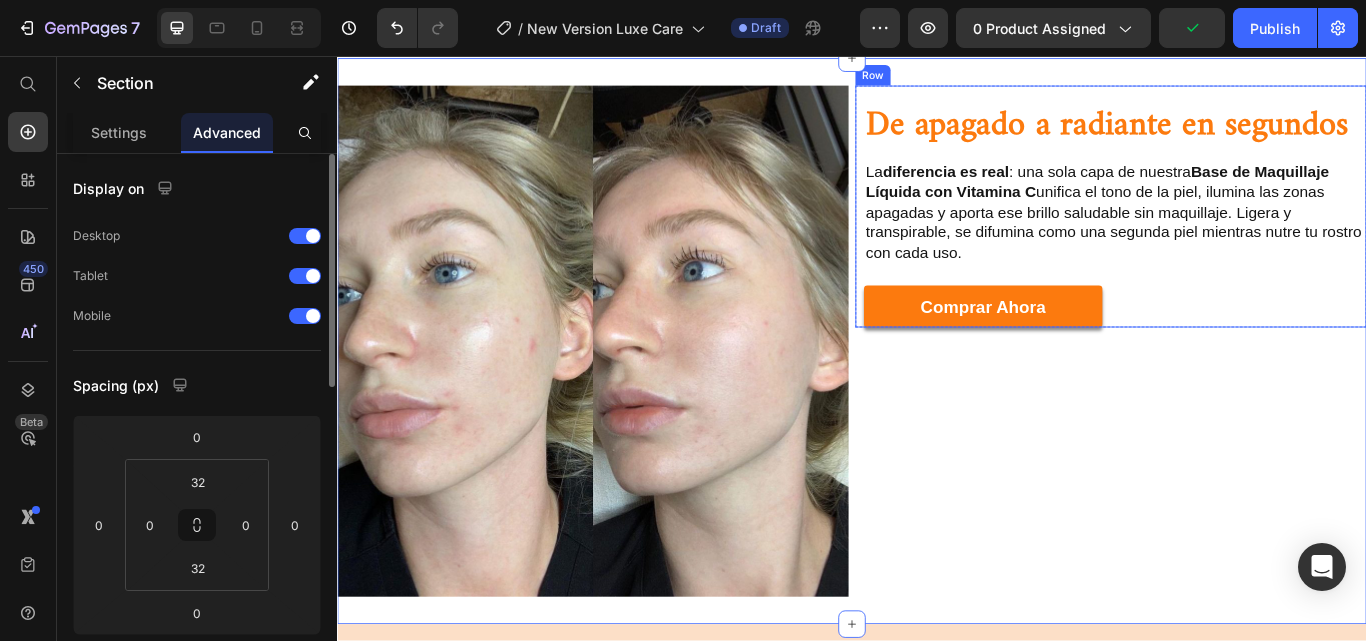 scroll, scrollTop: 3270, scrollLeft: 0, axis: vertical 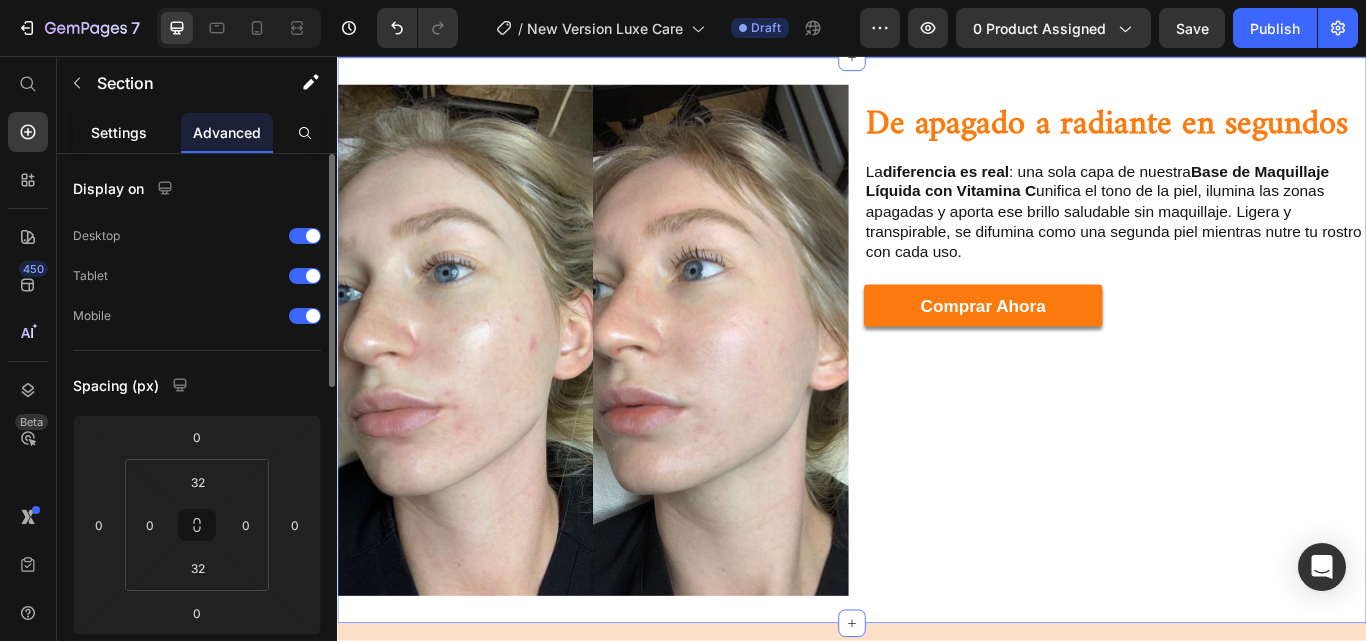 click on "Settings" at bounding box center (119, 132) 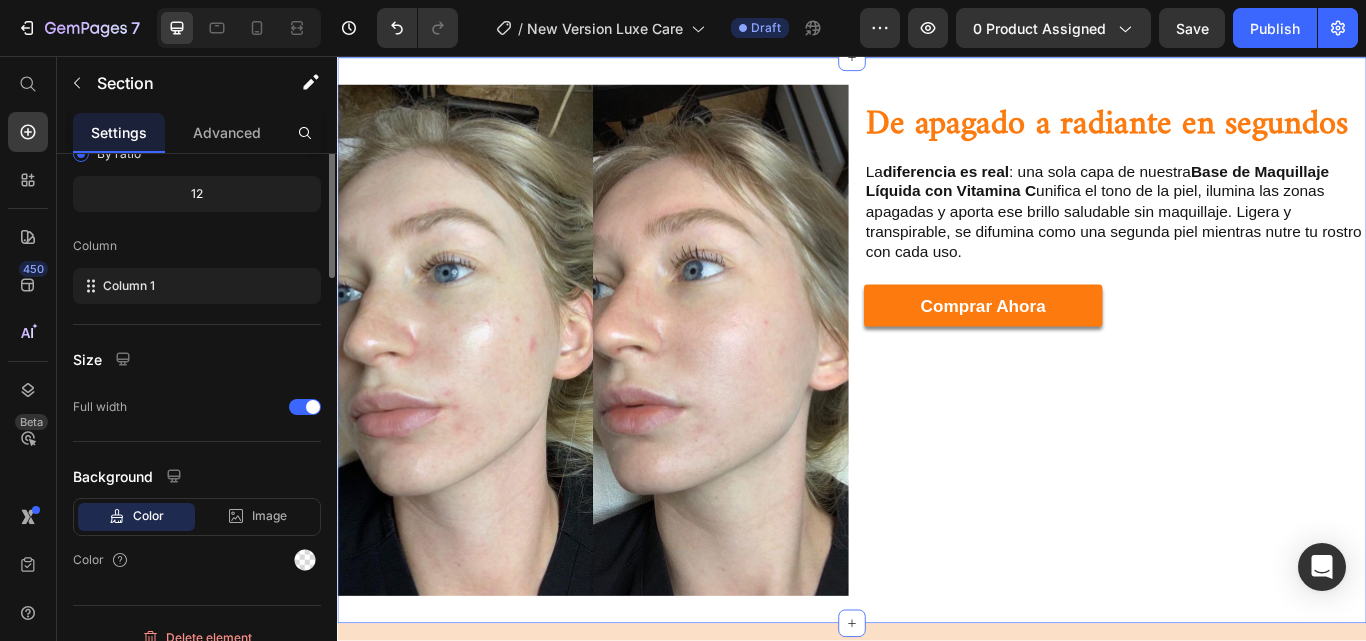 scroll, scrollTop: 0, scrollLeft: 0, axis: both 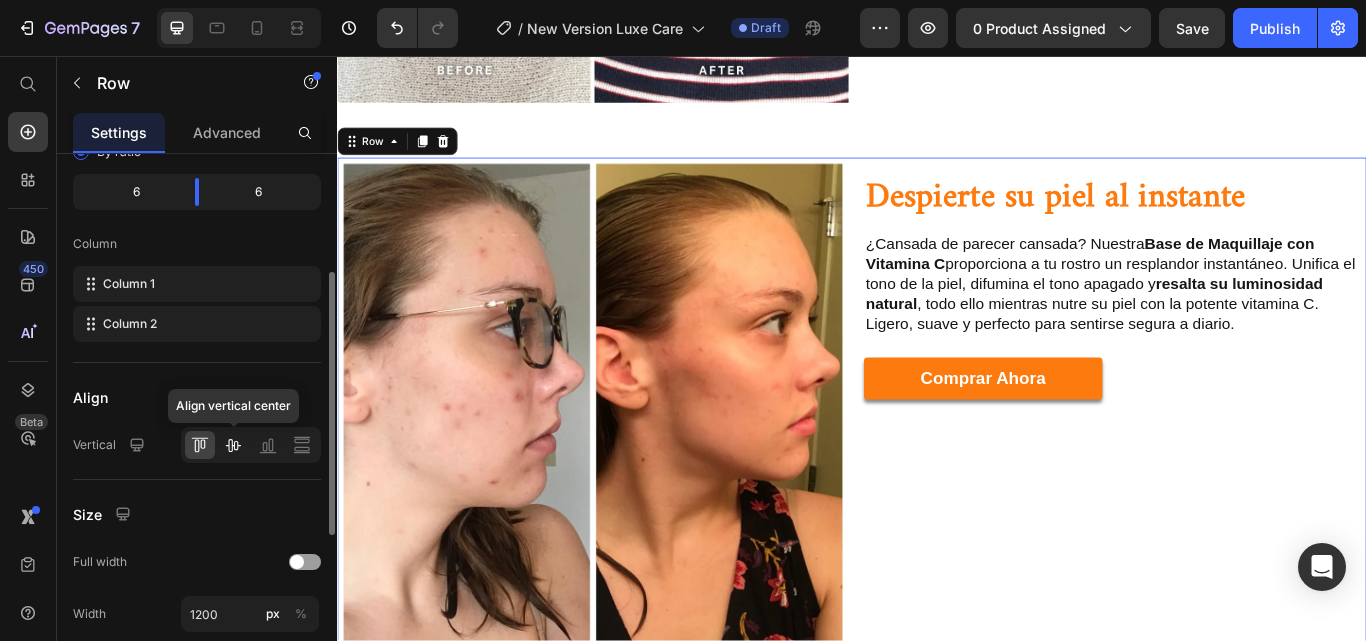 click 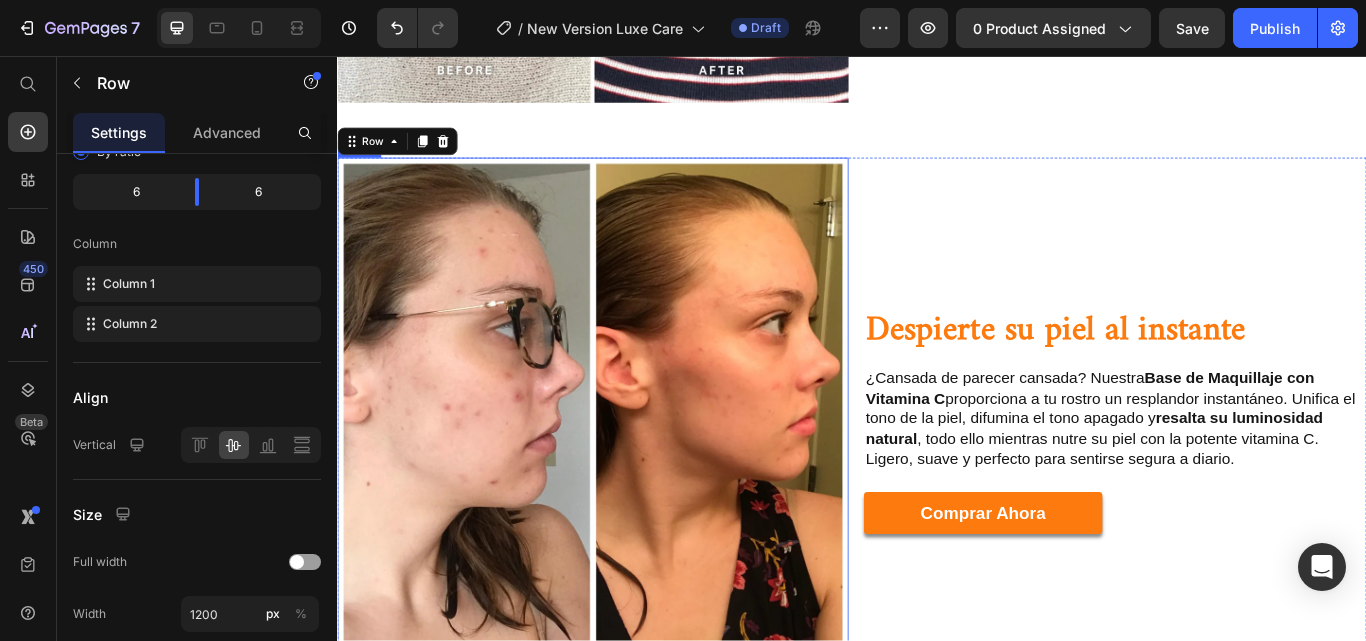 scroll, scrollTop: 2932, scrollLeft: 0, axis: vertical 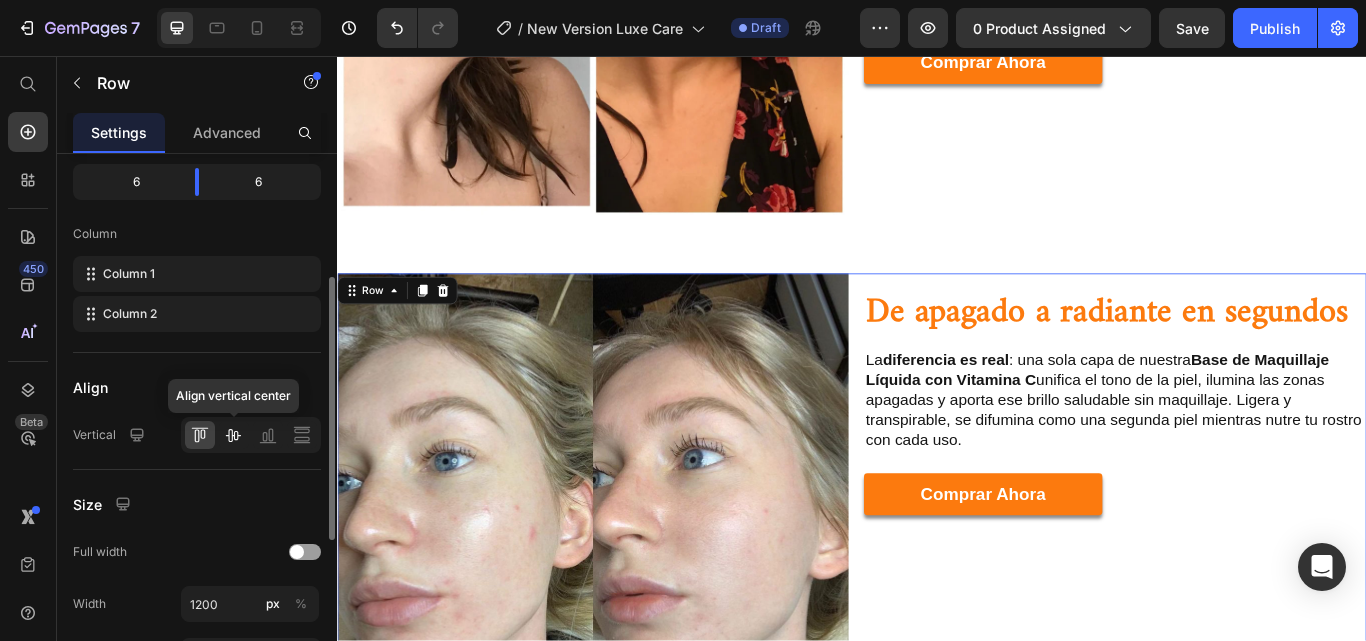 click 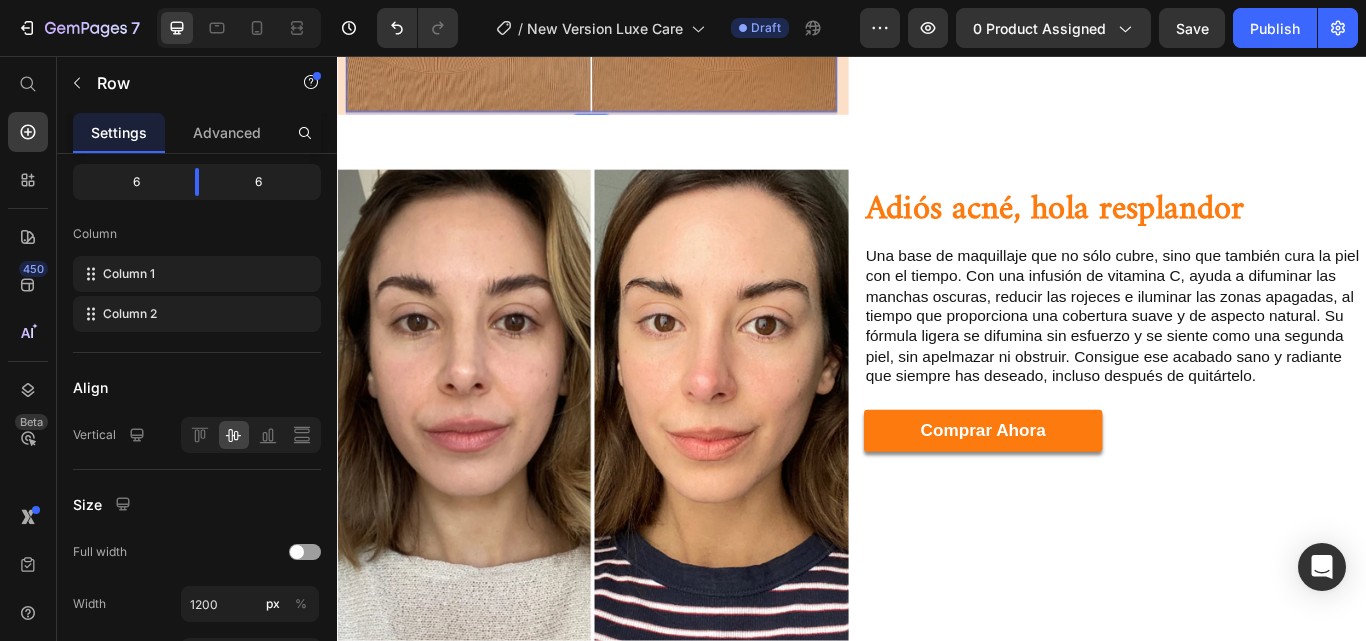 scroll, scrollTop: 1915, scrollLeft: 0, axis: vertical 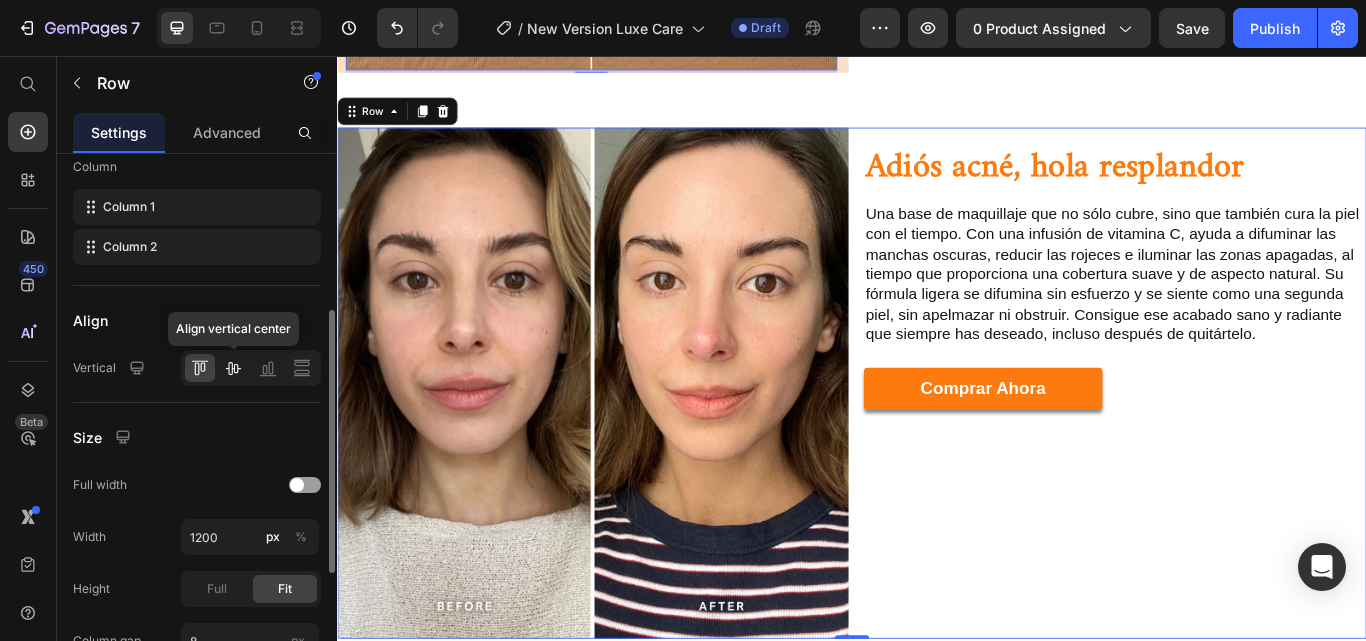 click 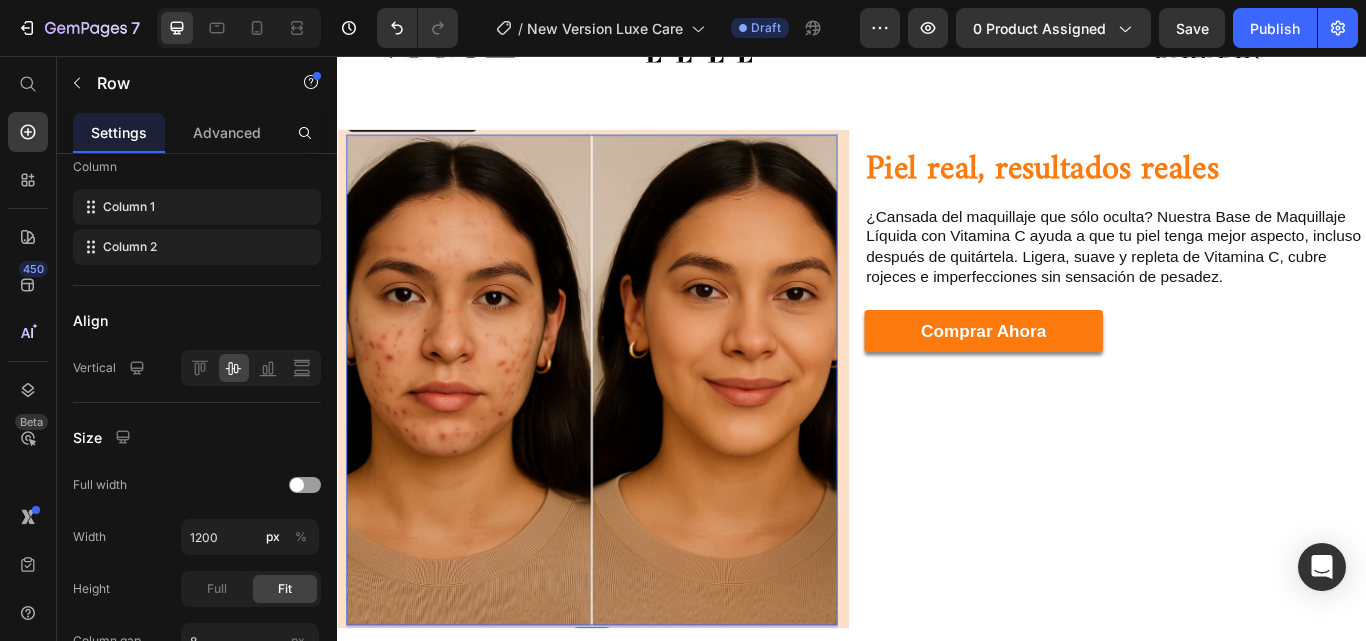scroll, scrollTop: 1267, scrollLeft: 0, axis: vertical 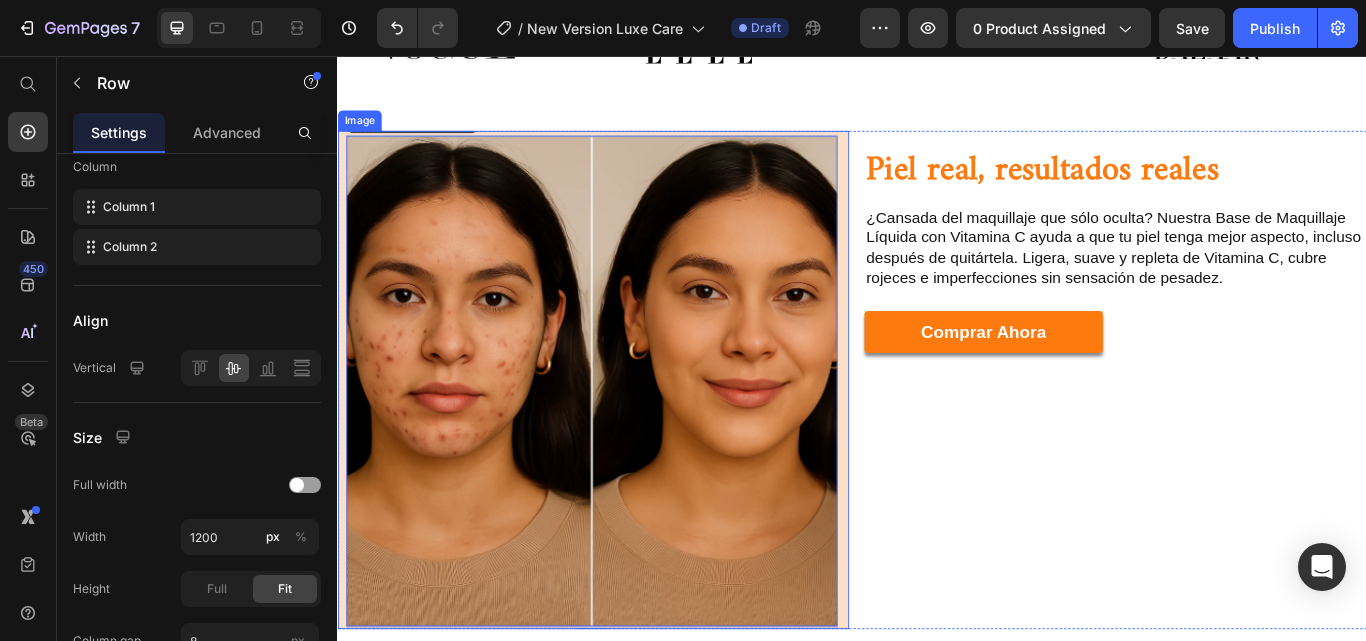 click at bounding box center [635, 434] 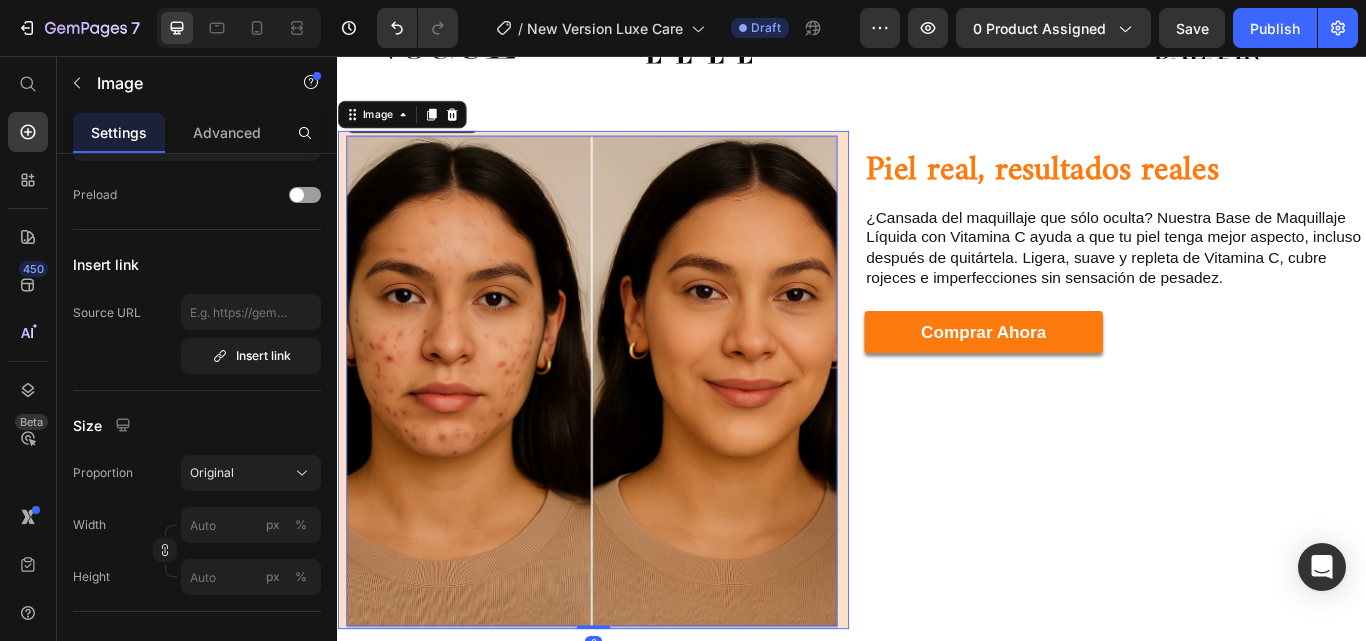 scroll, scrollTop: 0, scrollLeft: 0, axis: both 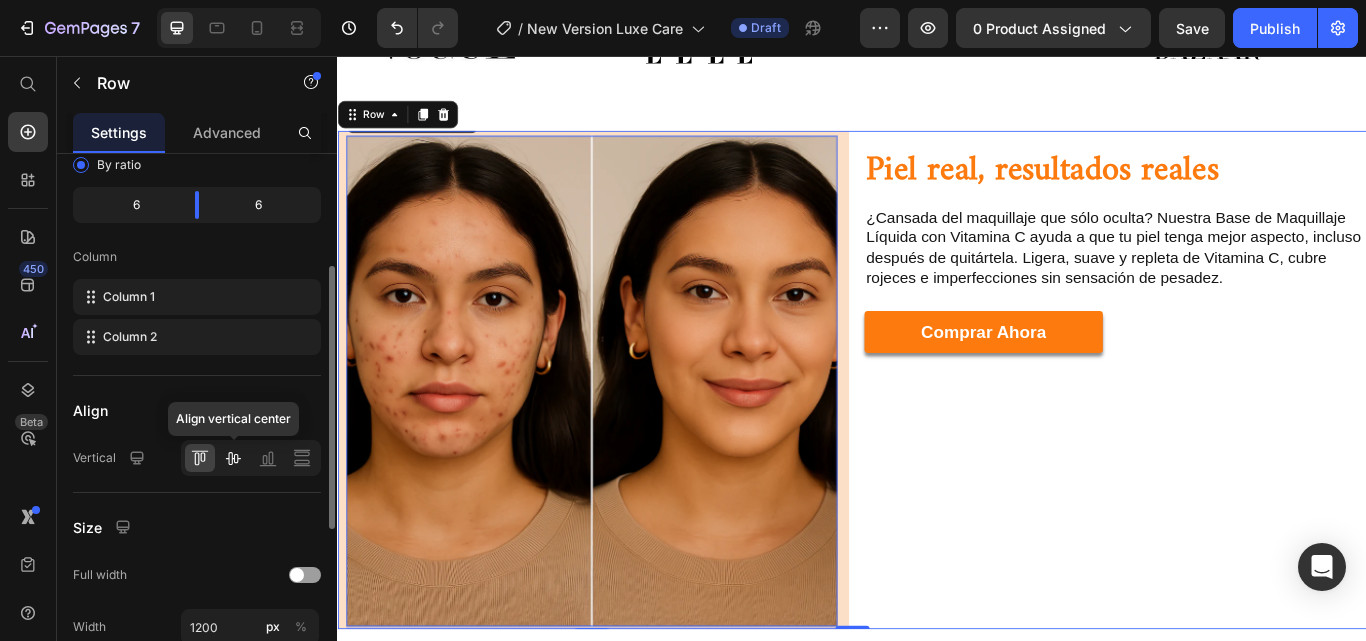 click 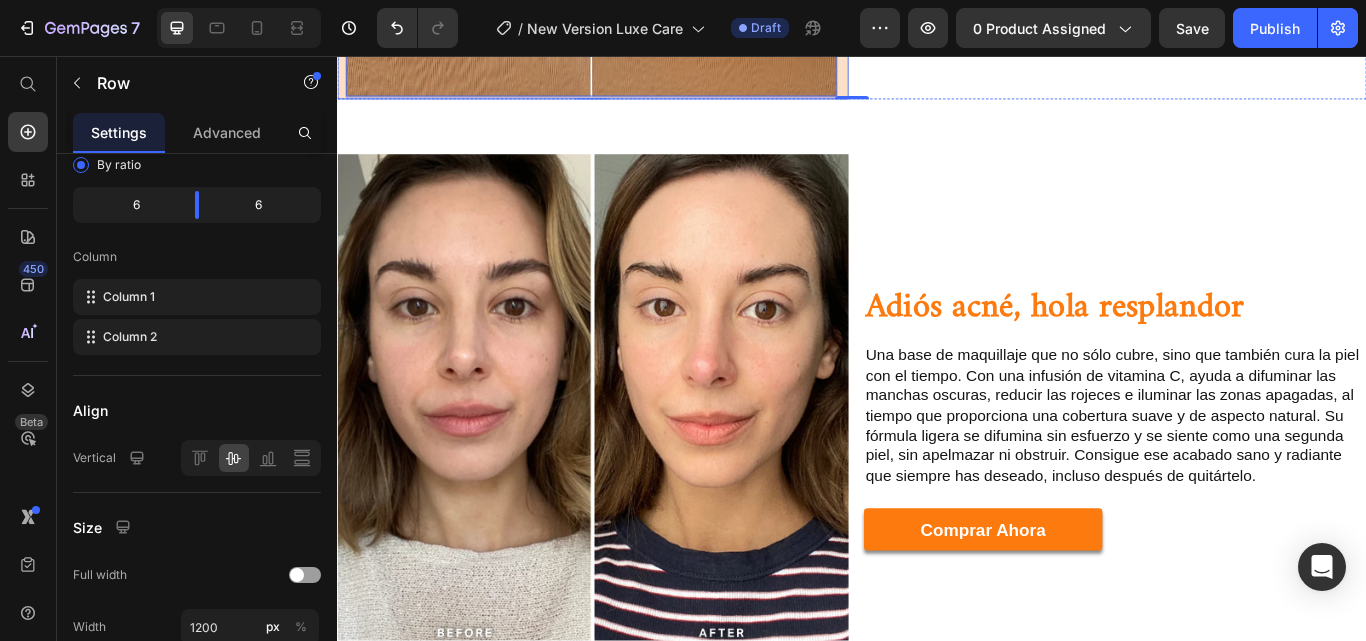 scroll, scrollTop: 1866, scrollLeft: 0, axis: vertical 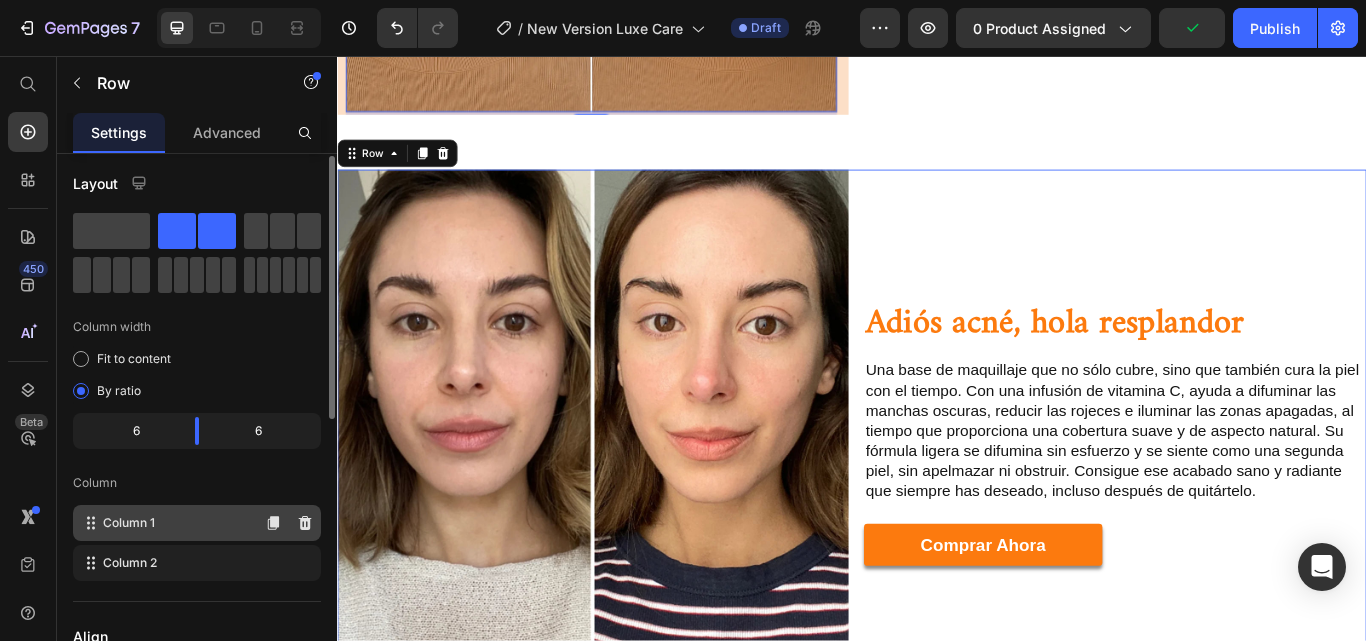 type 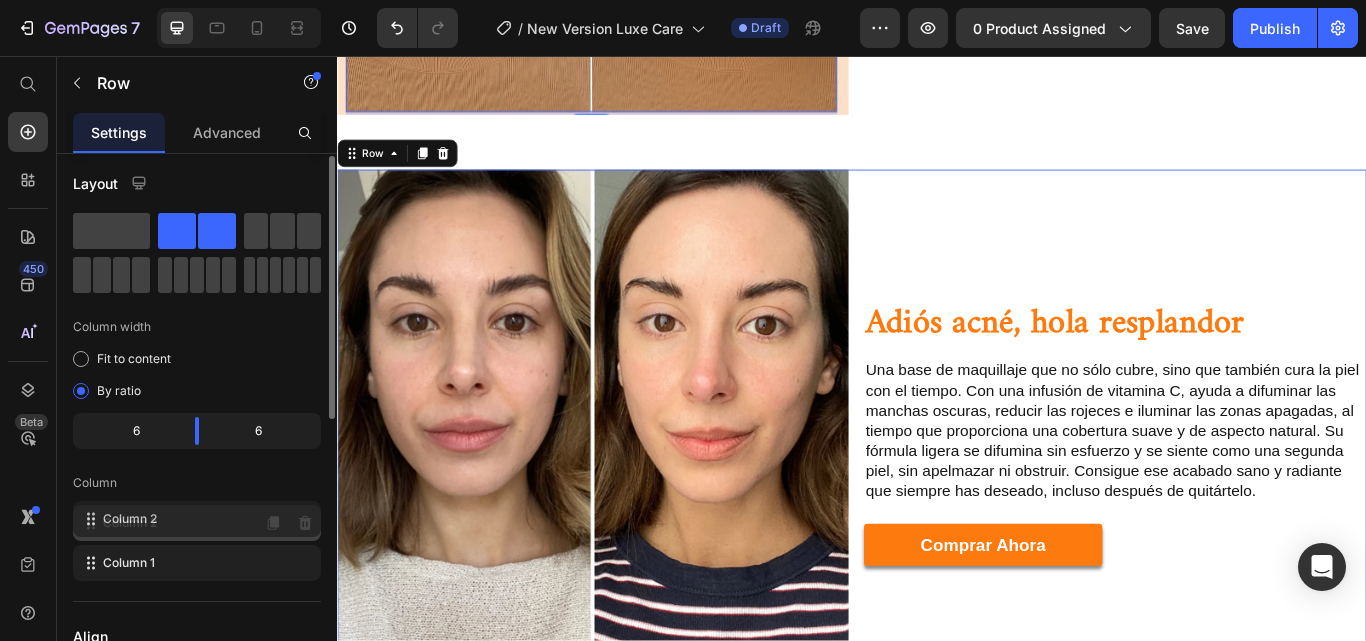 drag, startPoint x: 139, startPoint y: 572, endPoint x: 164, endPoint y: 515, distance: 62.241467 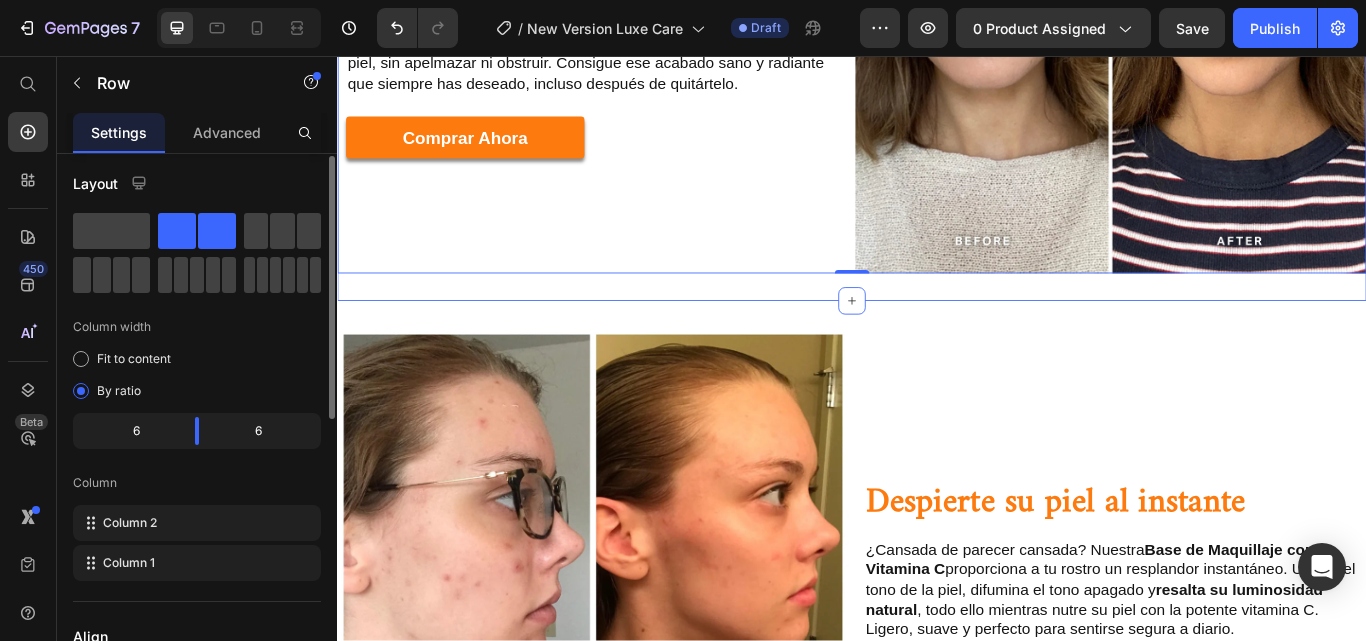 scroll, scrollTop: 2342, scrollLeft: 0, axis: vertical 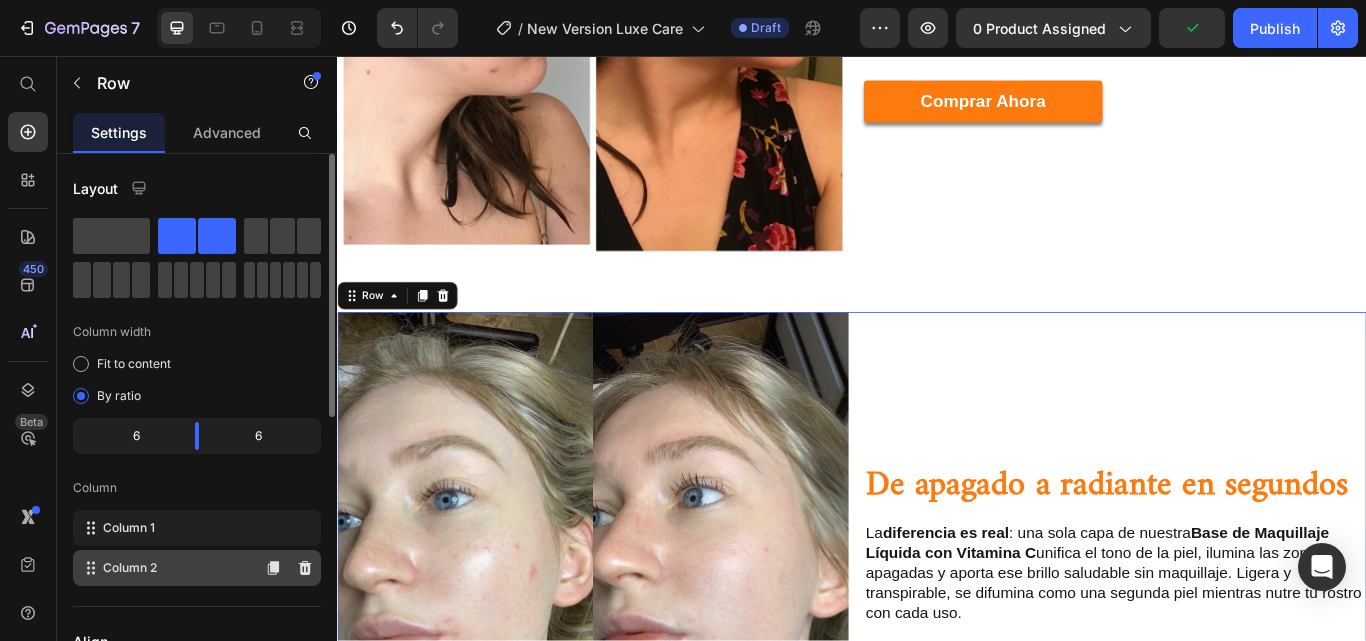 type 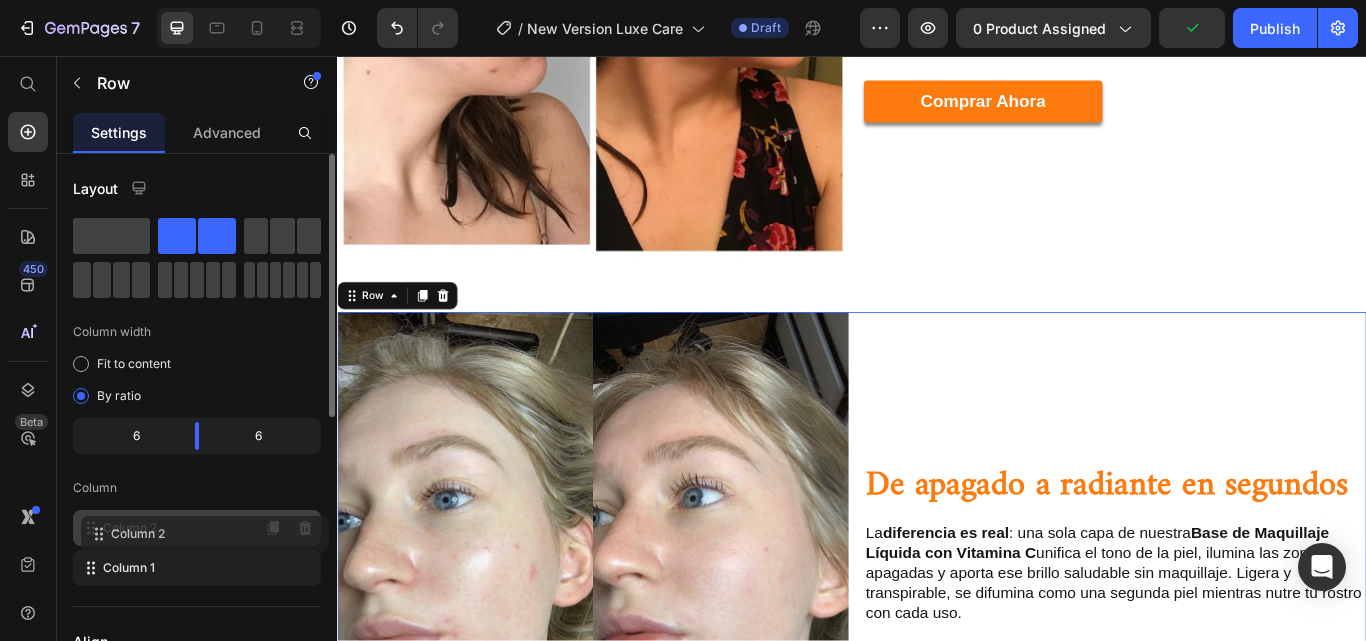 drag, startPoint x: 181, startPoint y: 571, endPoint x: 189, endPoint y: 530, distance: 41.773197 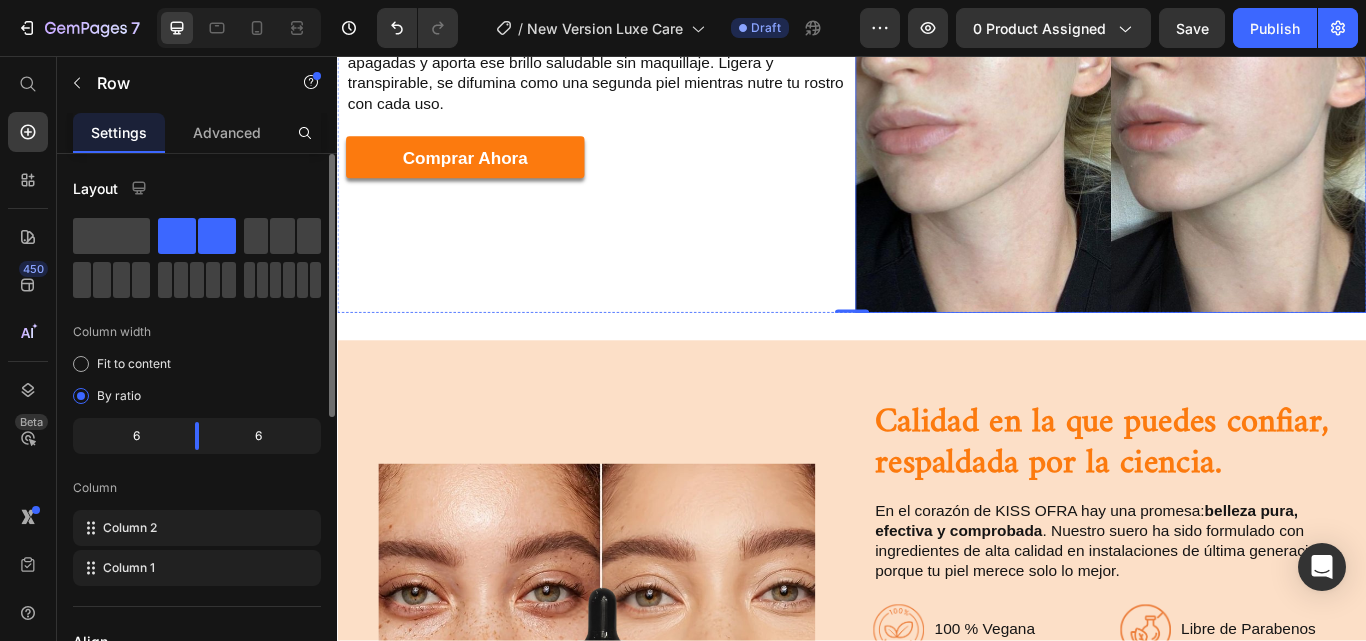 scroll, scrollTop: 3601, scrollLeft: 0, axis: vertical 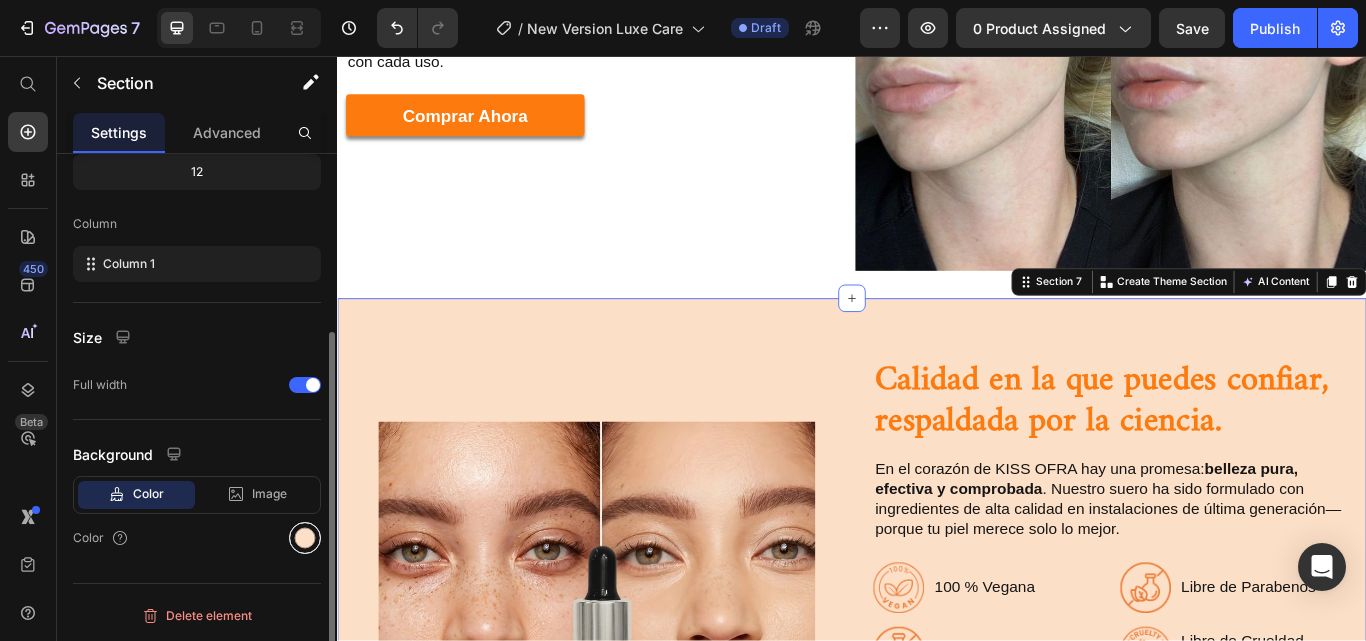 click at bounding box center [305, 538] 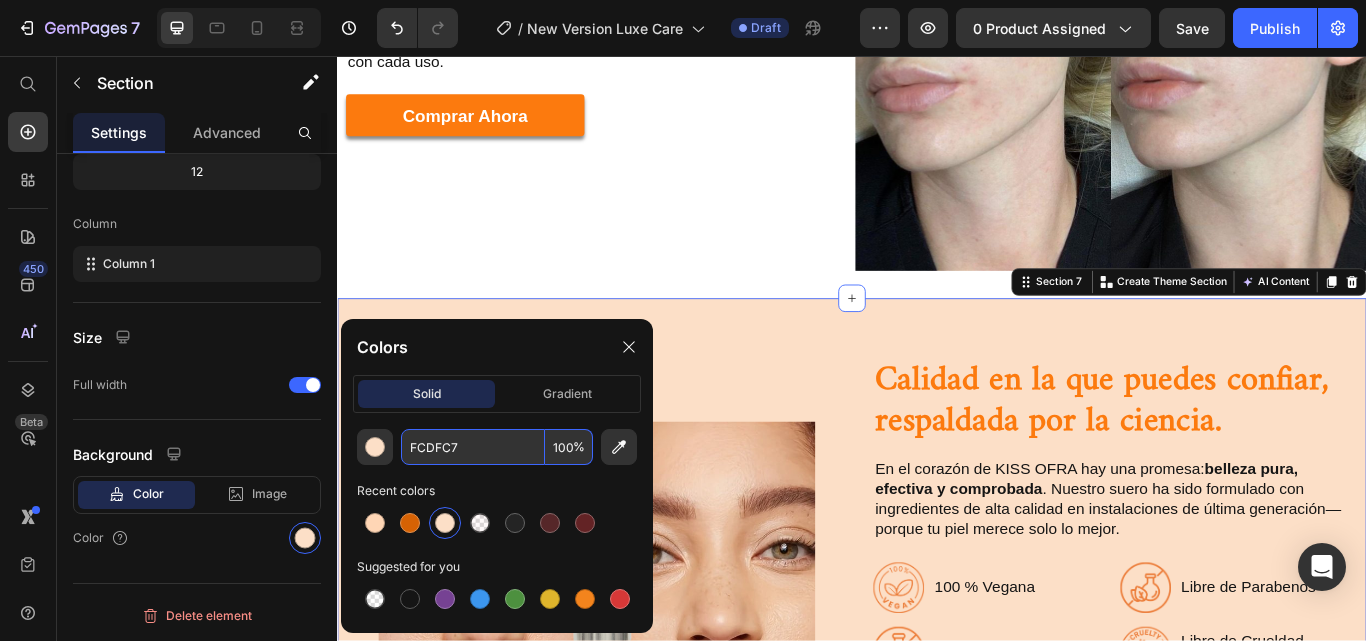 click on "FCDFC7" at bounding box center [473, 447] 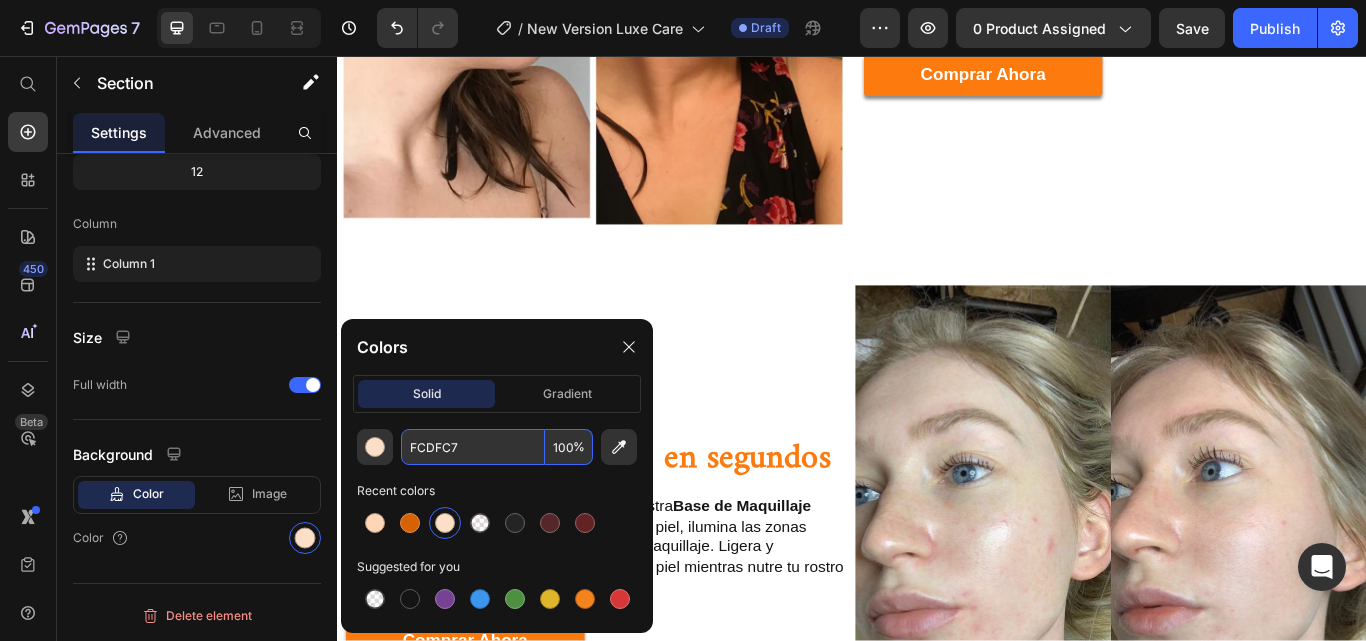 scroll, scrollTop: 3086, scrollLeft: 0, axis: vertical 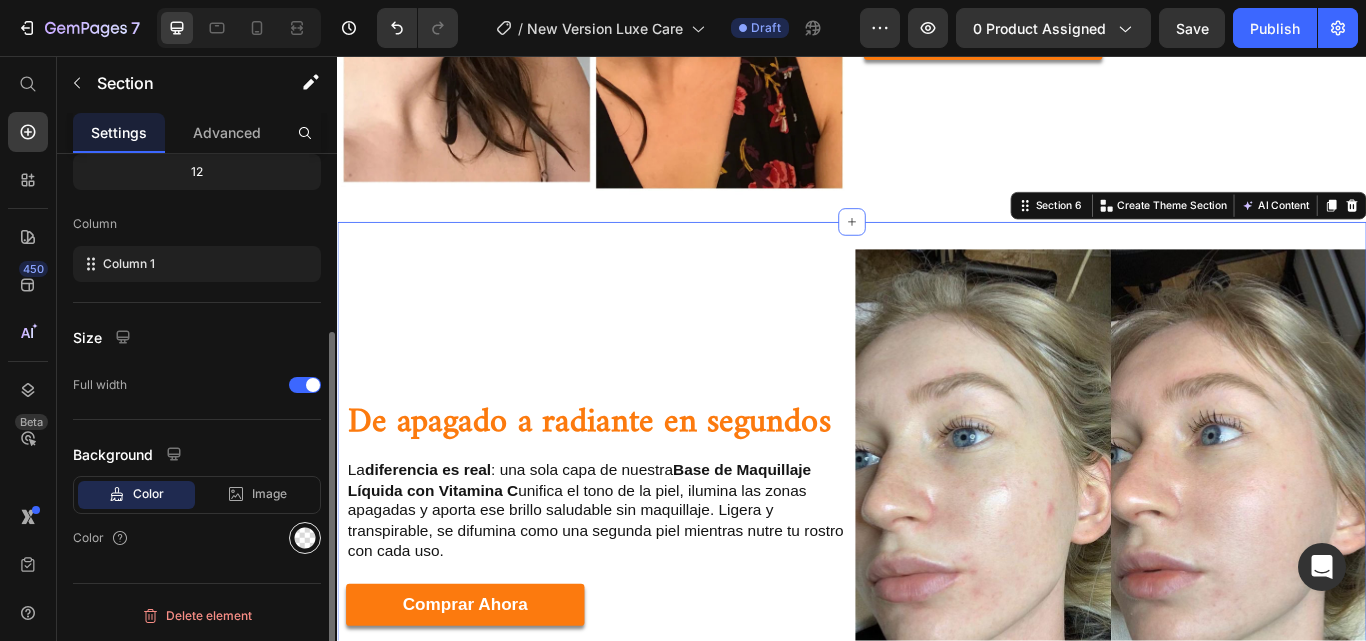 click at bounding box center [305, 538] 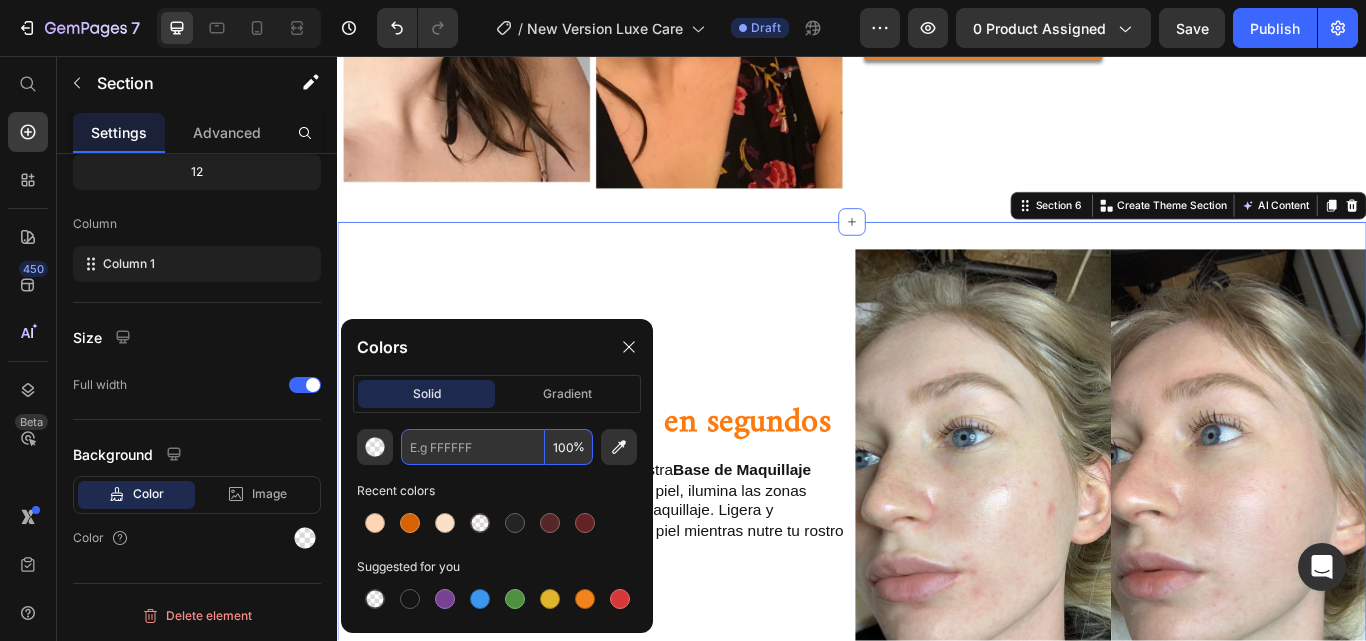 click at bounding box center (473, 447) 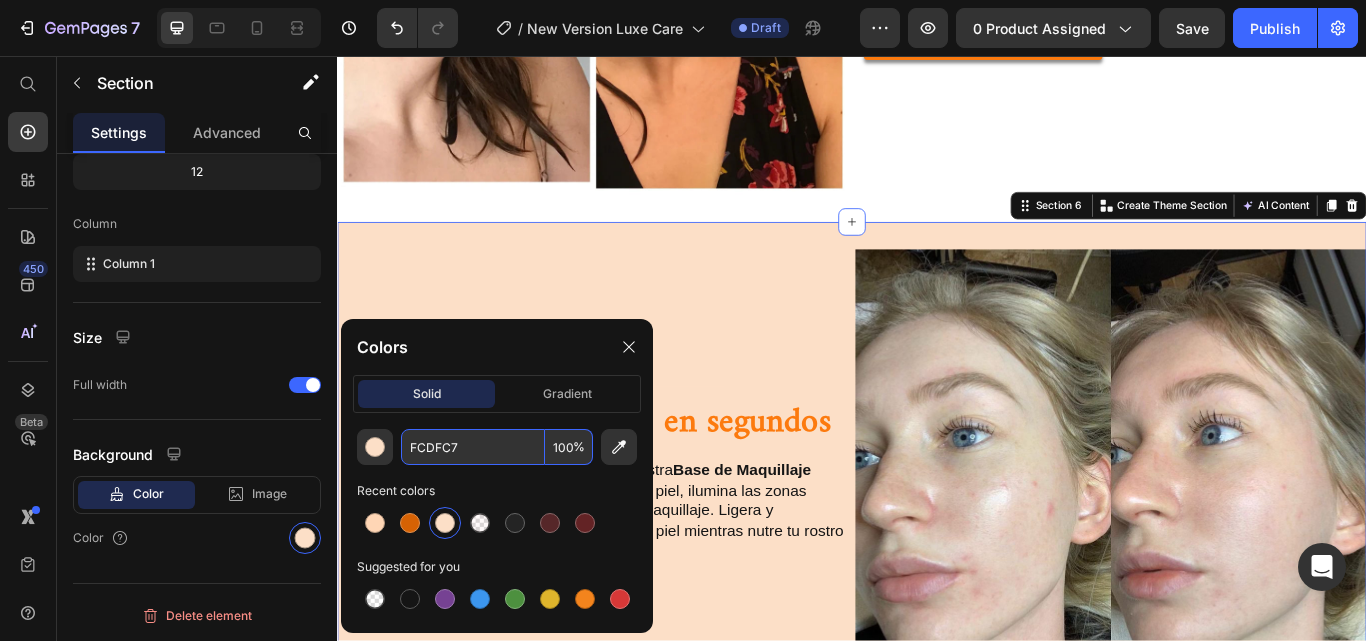 type on "FCDFC7" 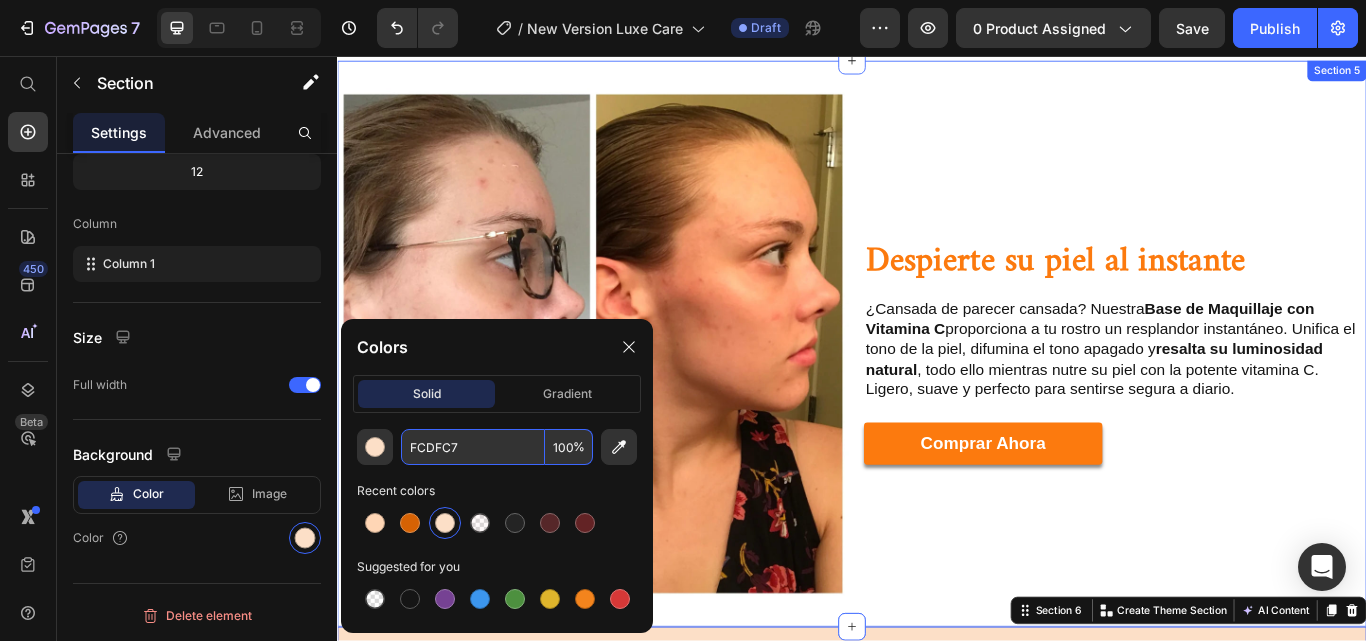 scroll, scrollTop: 2490, scrollLeft: 0, axis: vertical 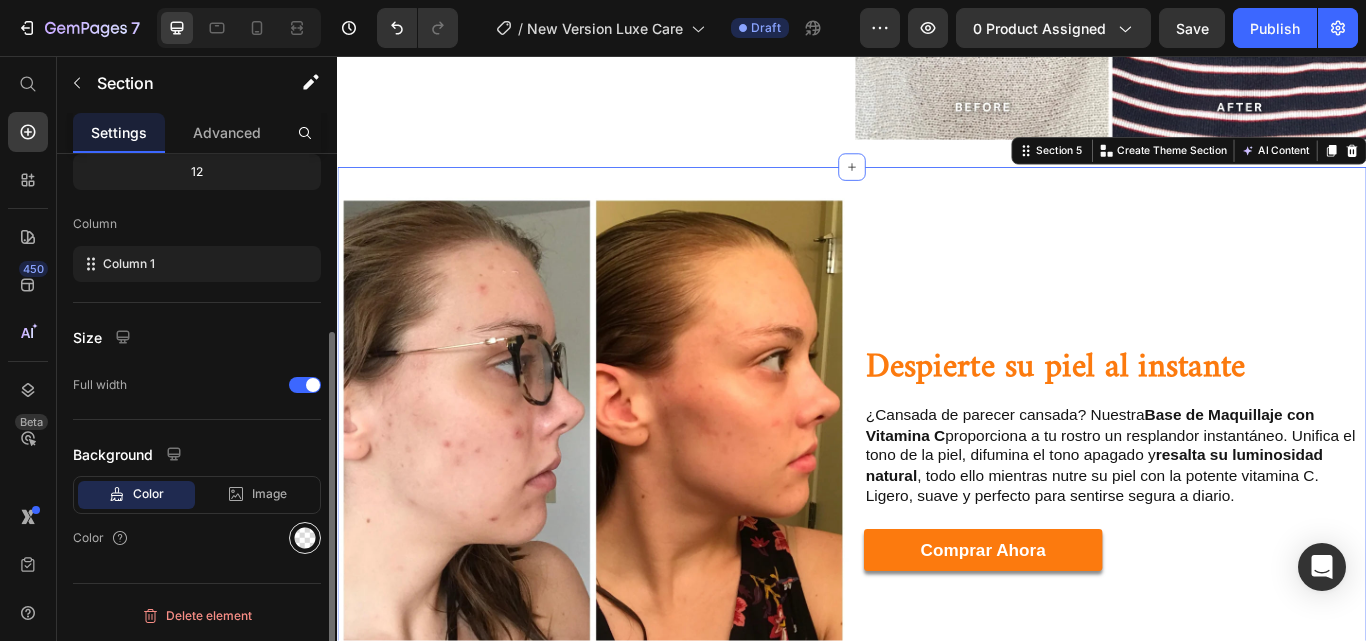 click at bounding box center [305, 538] 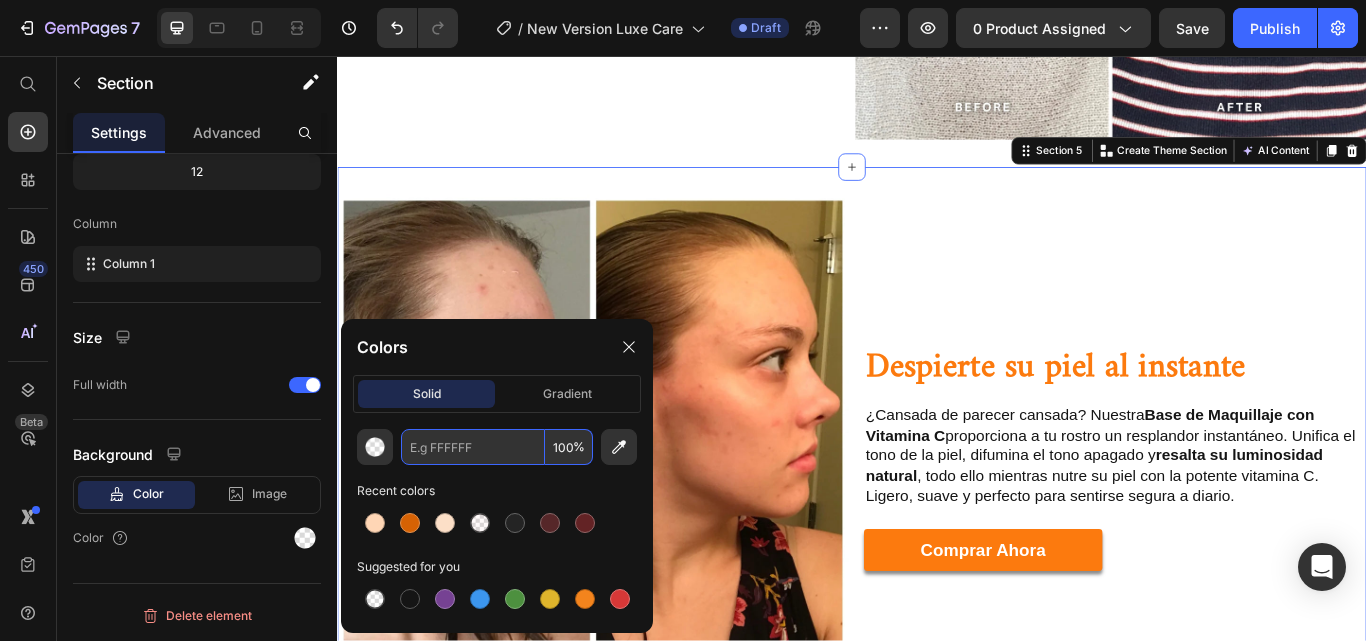 click at bounding box center [473, 447] 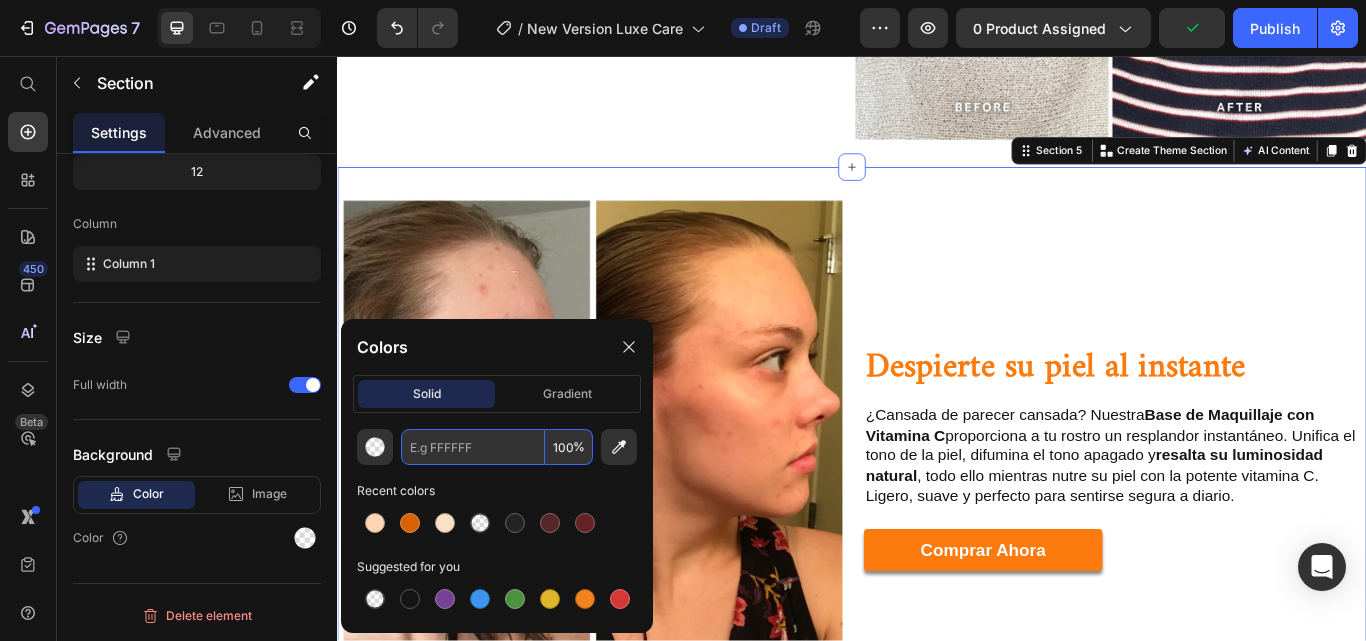 paste on "FCDFC7" 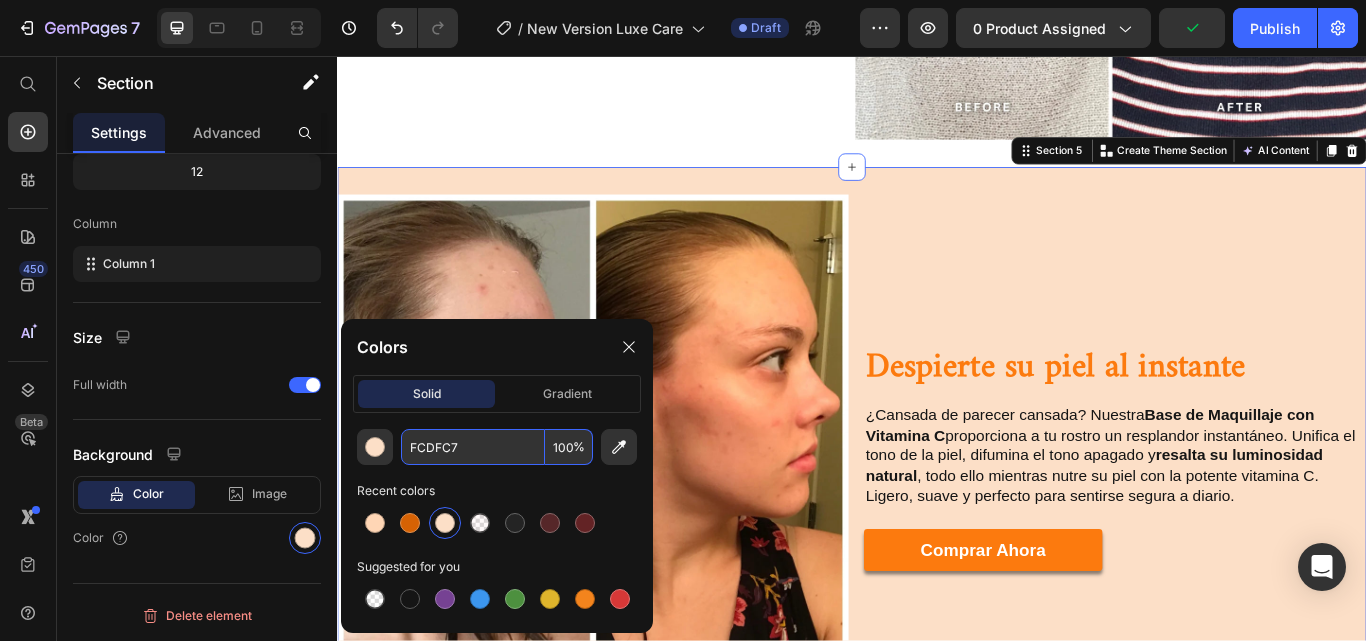 type on "FCDFC7" 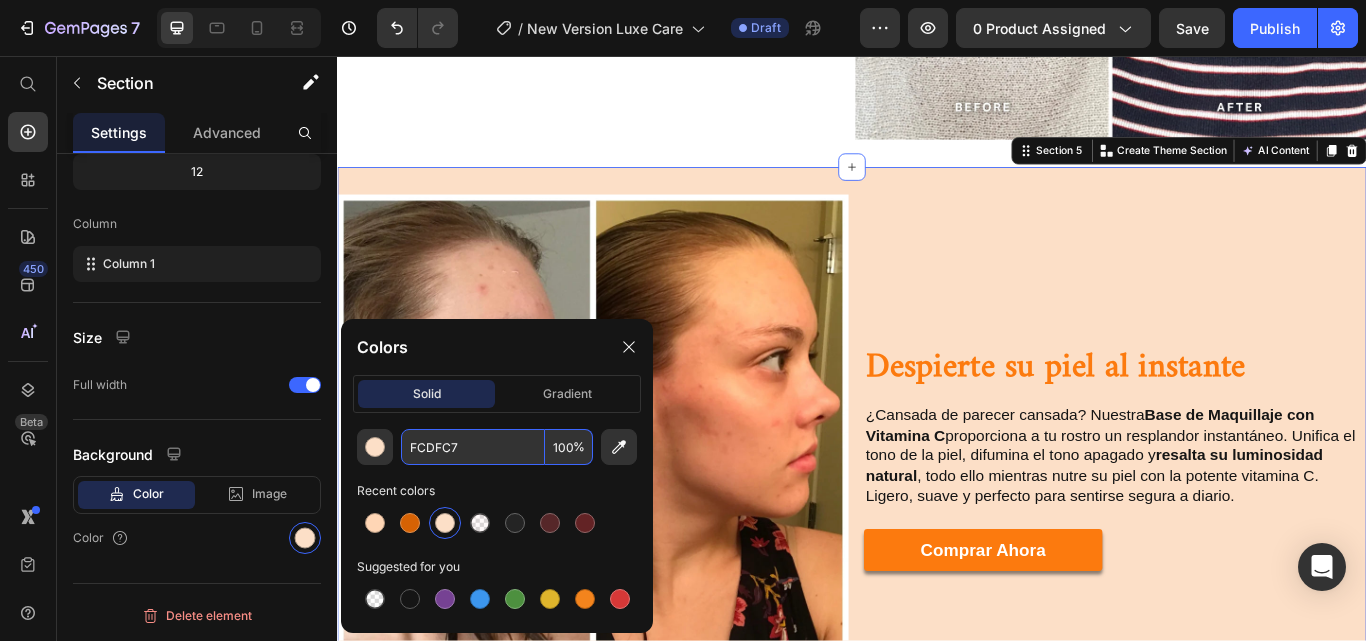 click on "FCDFC7" at bounding box center (473, 447) 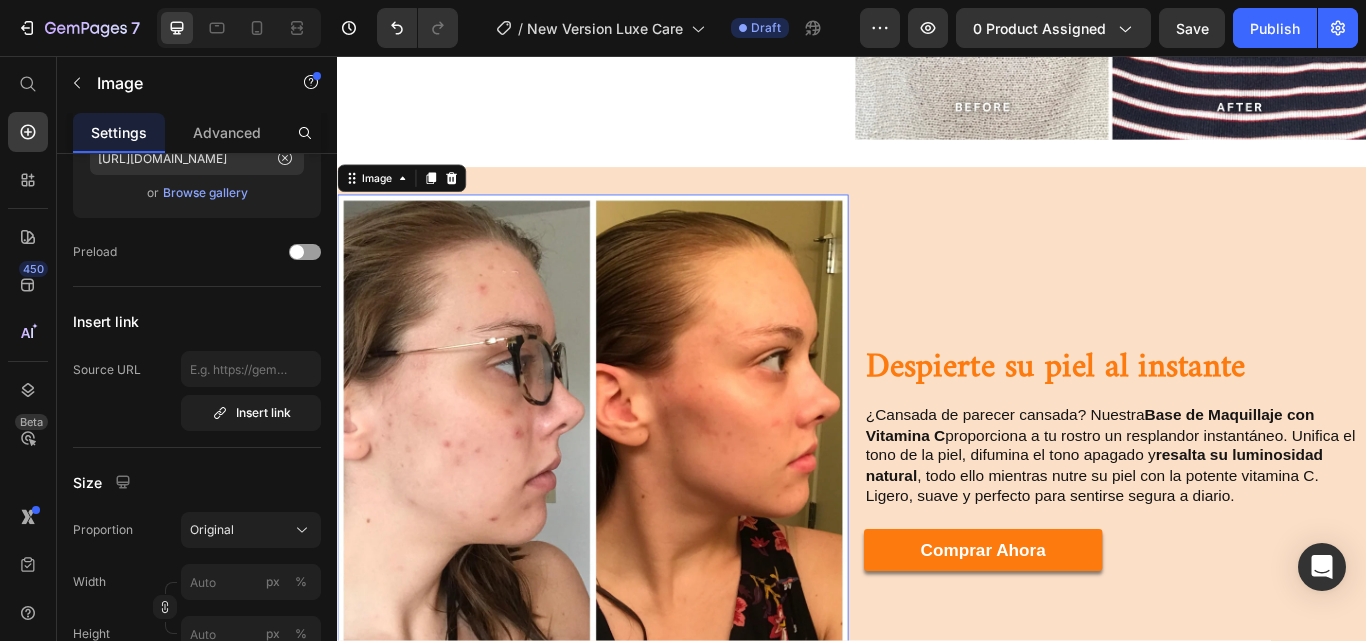 scroll, scrollTop: 0, scrollLeft: 0, axis: both 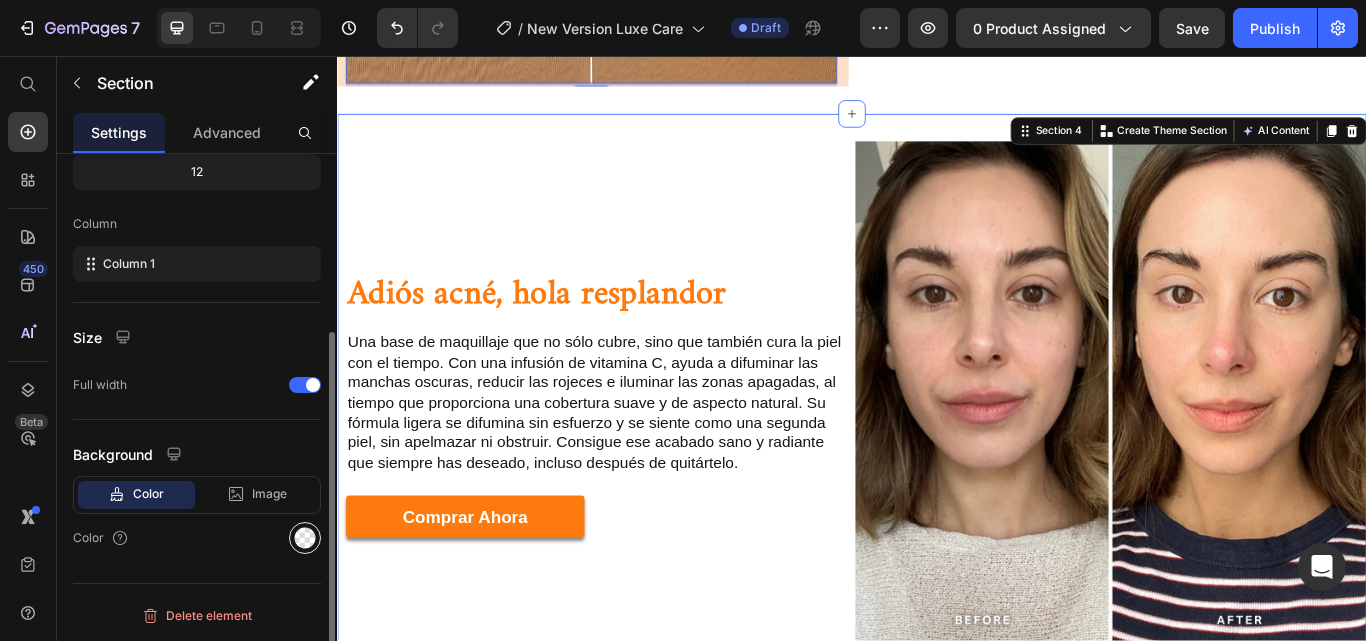 click at bounding box center [305, 538] 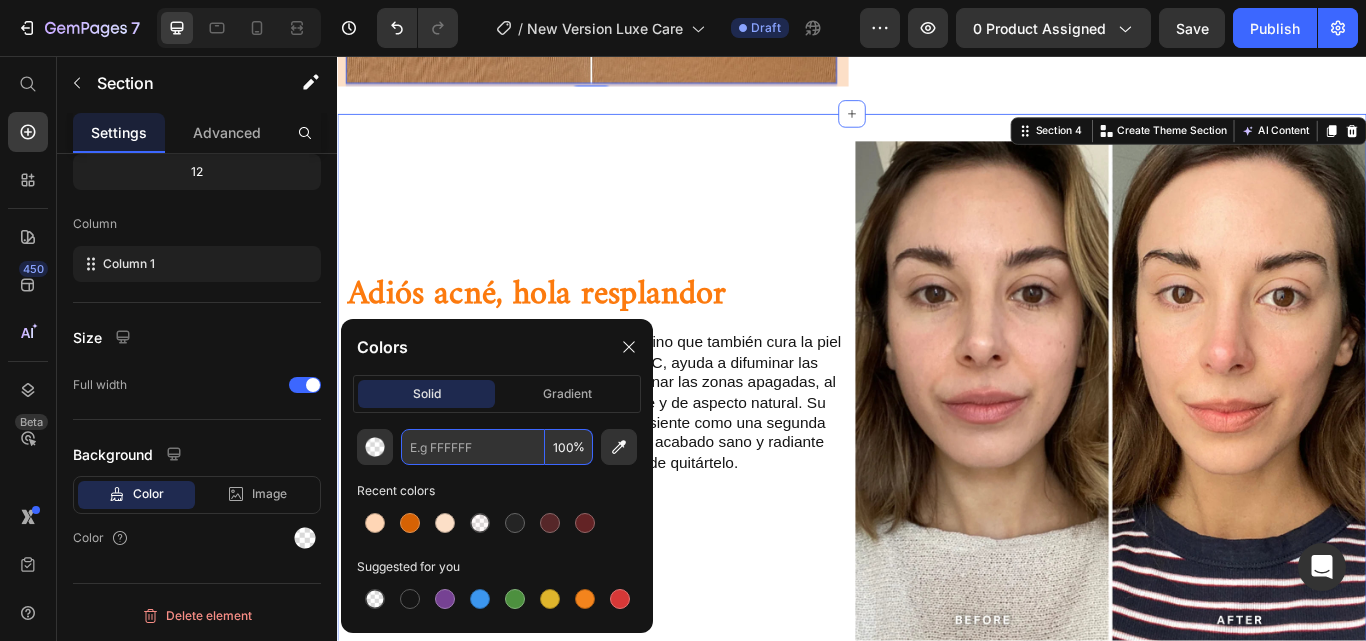 click at bounding box center (473, 447) 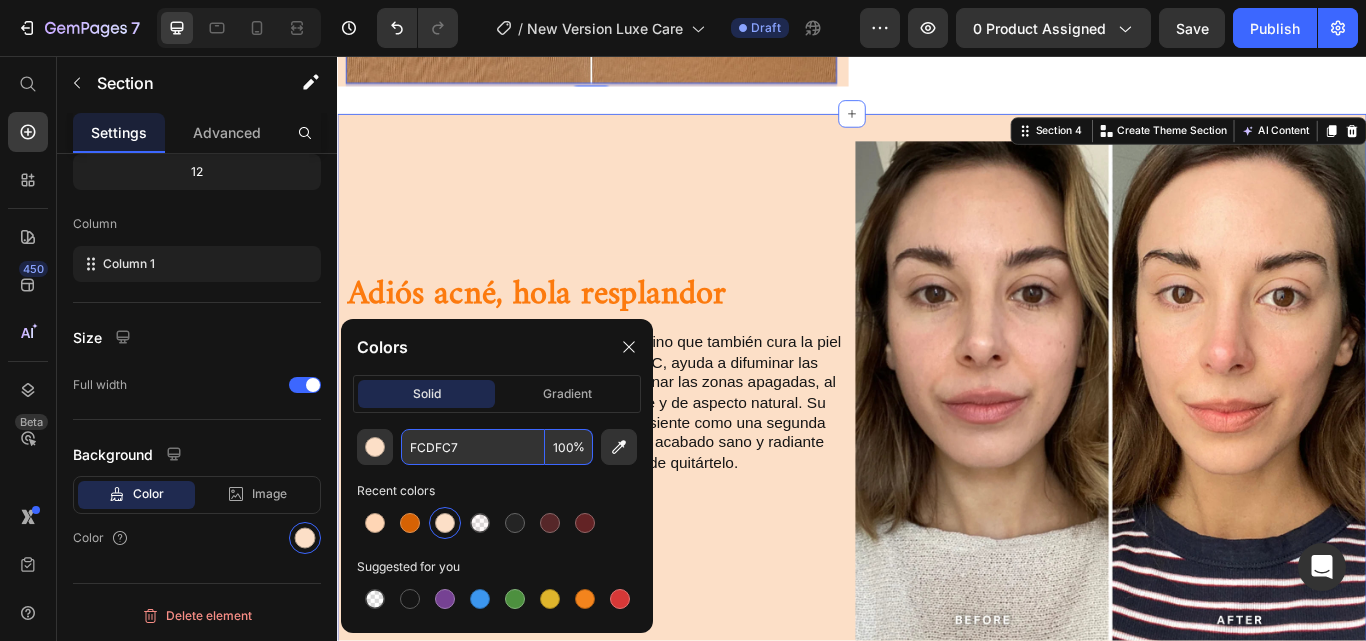 type on "FCDFC7" 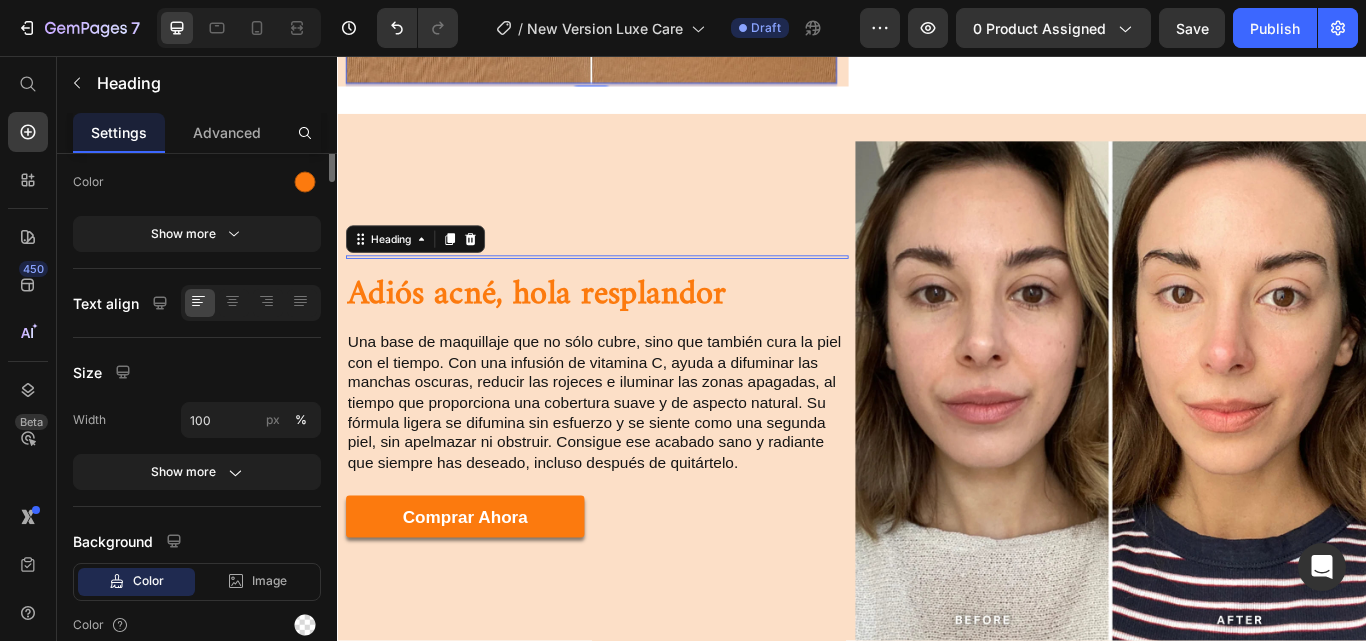 click at bounding box center (640, 291) 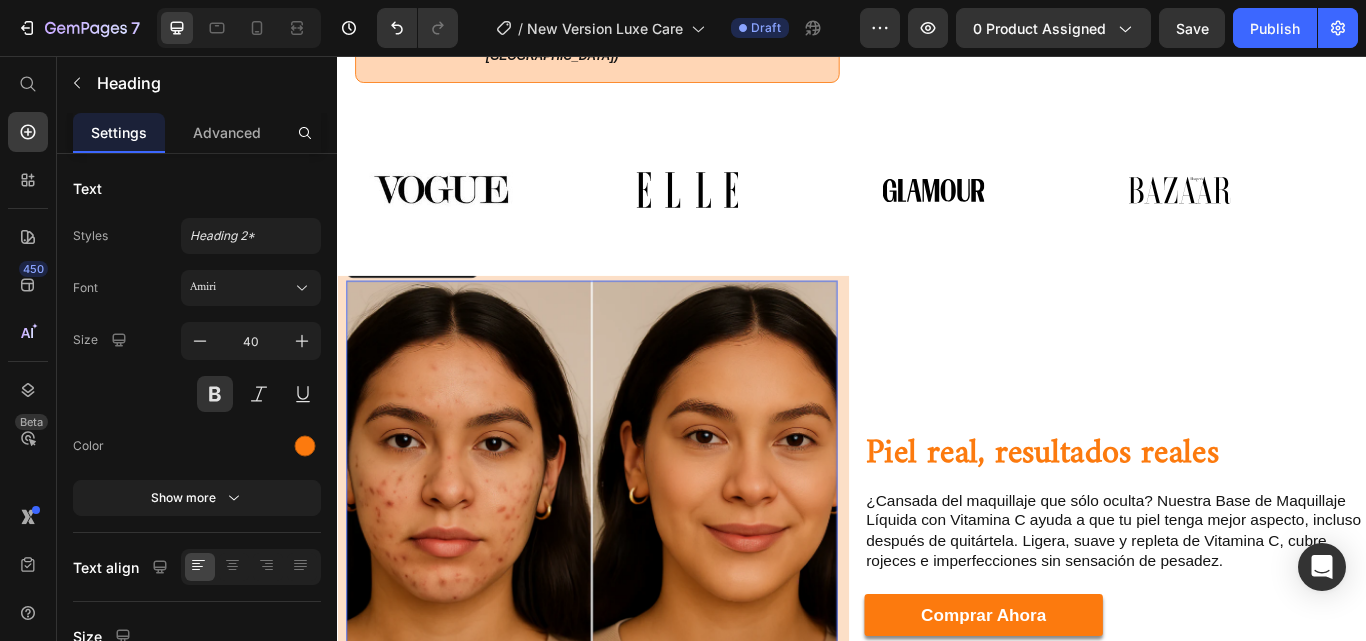 scroll, scrollTop: 1081, scrollLeft: 0, axis: vertical 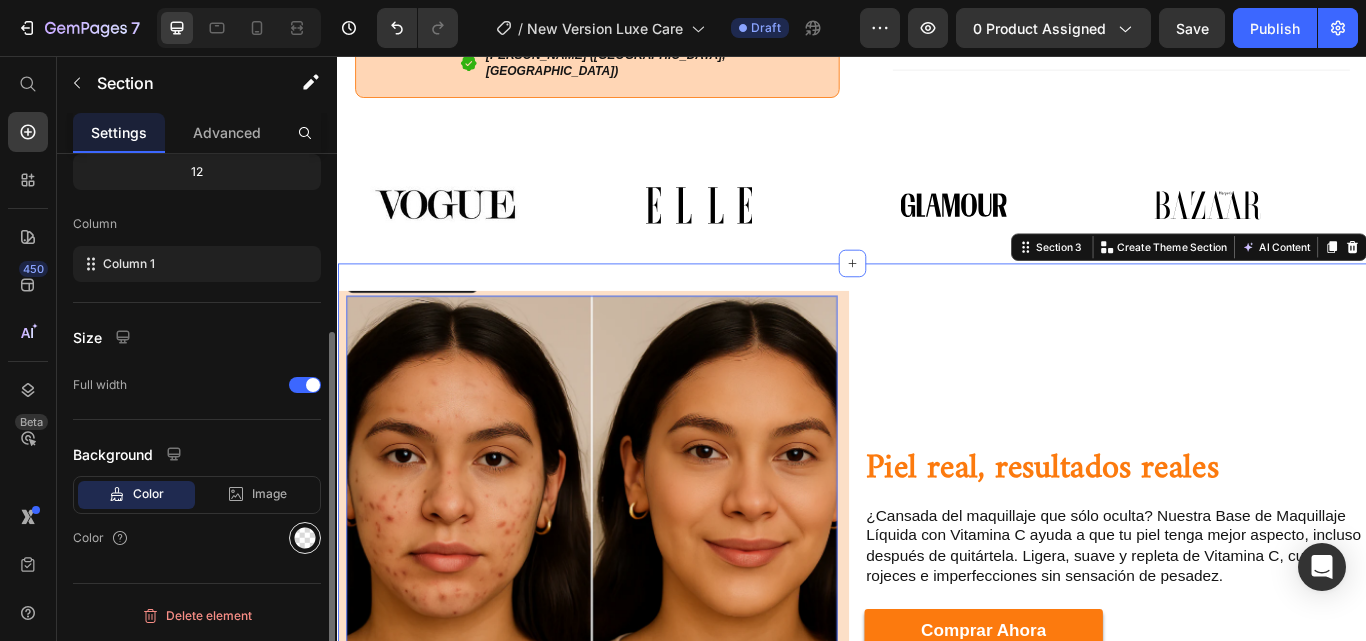 click at bounding box center [305, 538] 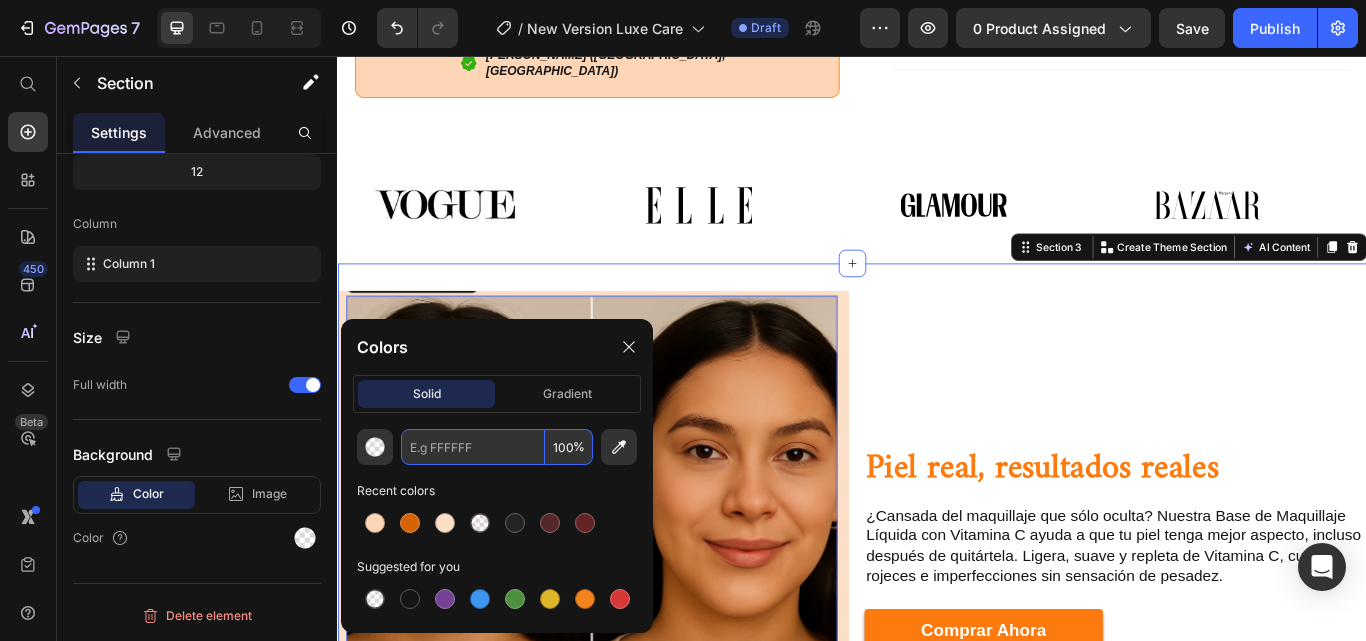 click at bounding box center [473, 447] 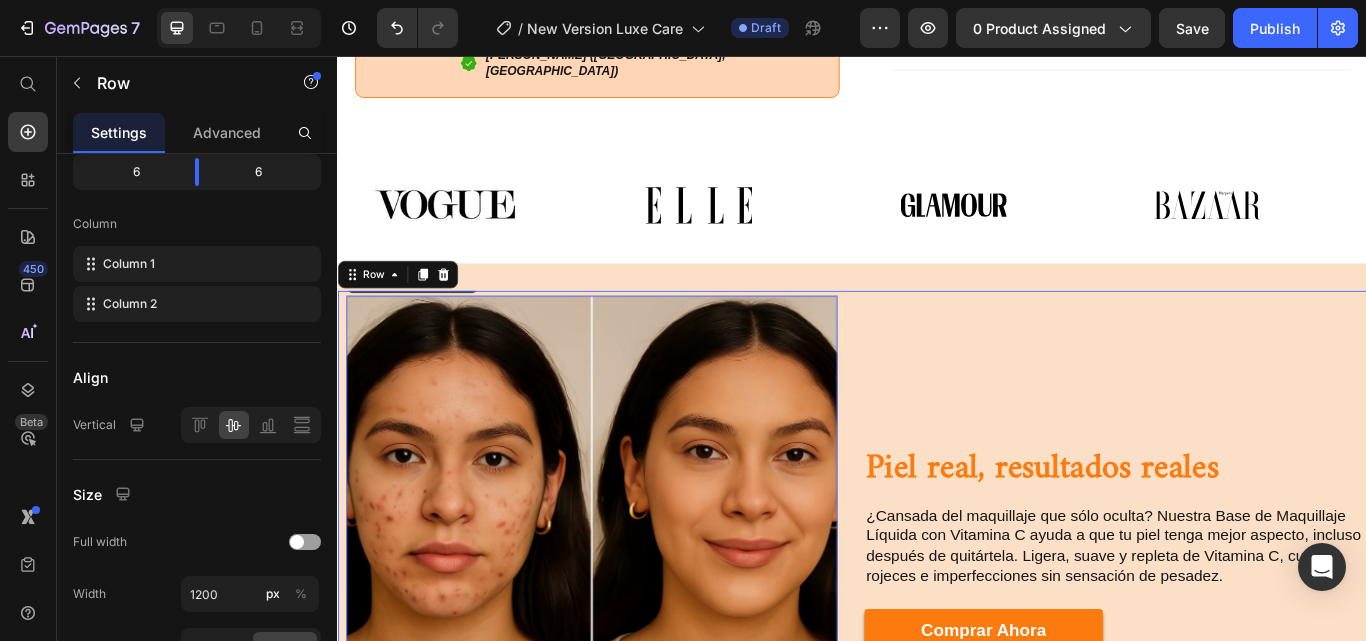 scroll, scrollTop: 0, scrollLeft: 0, axis: both 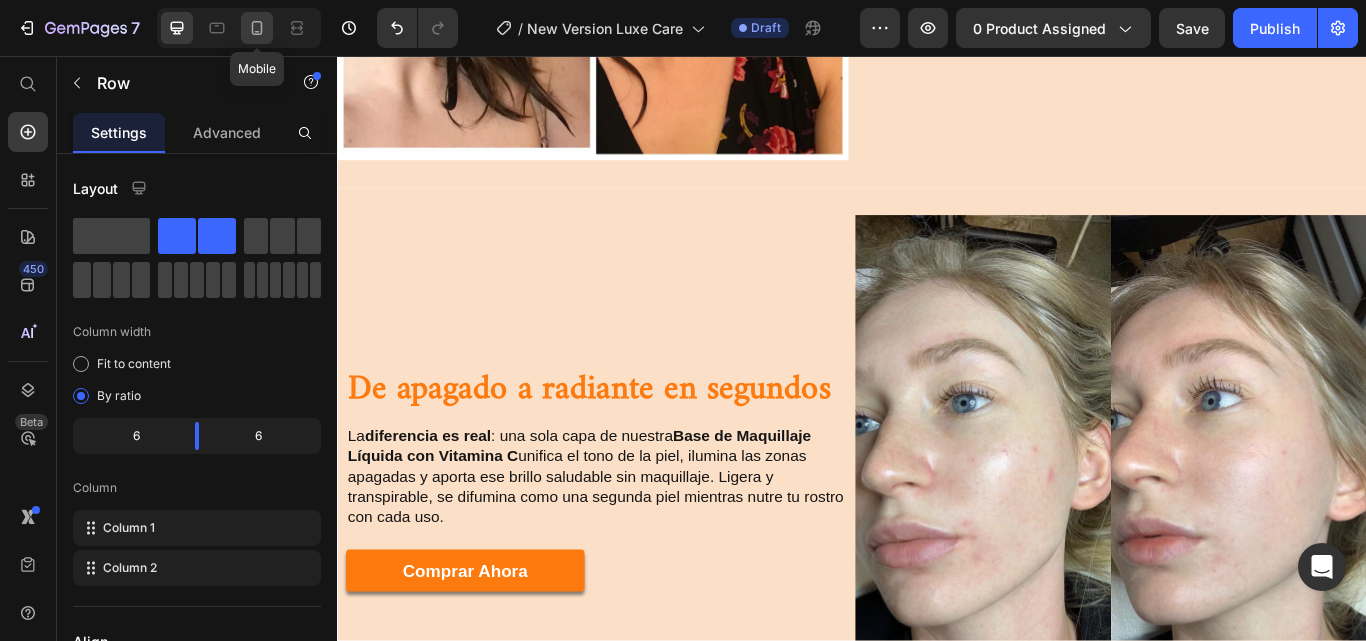 click 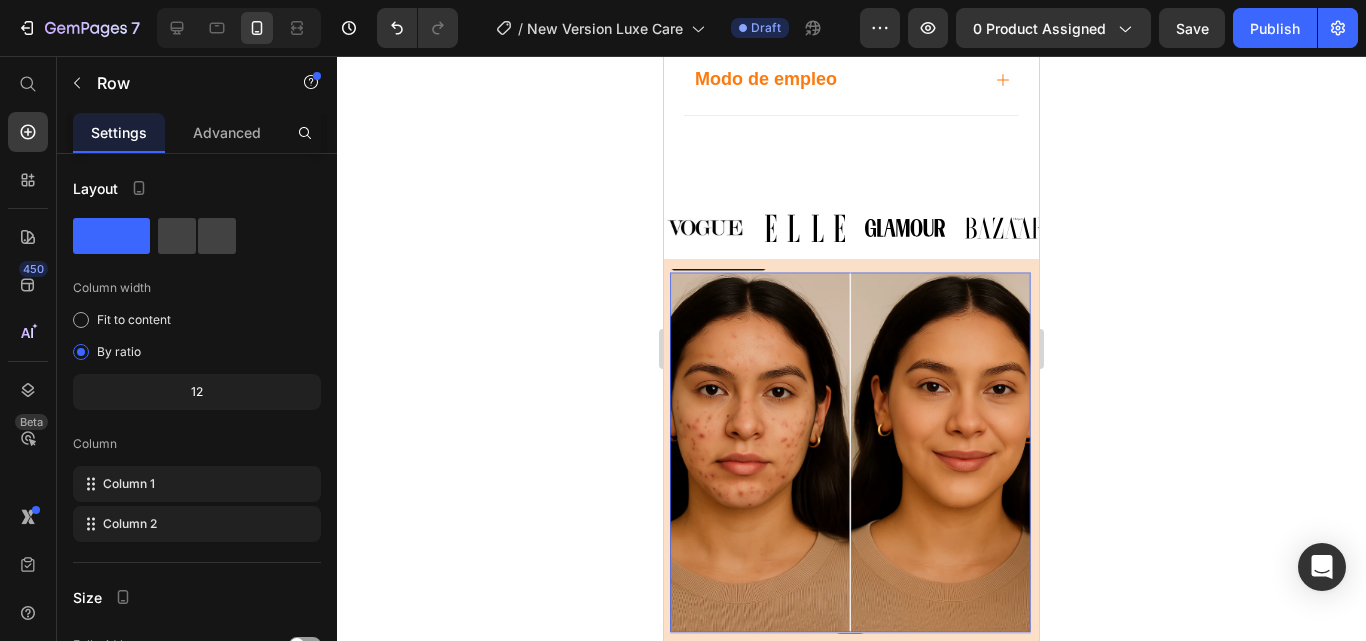 scroll, scrollTop: 1166, scrollLeft: 0, axis: vertical 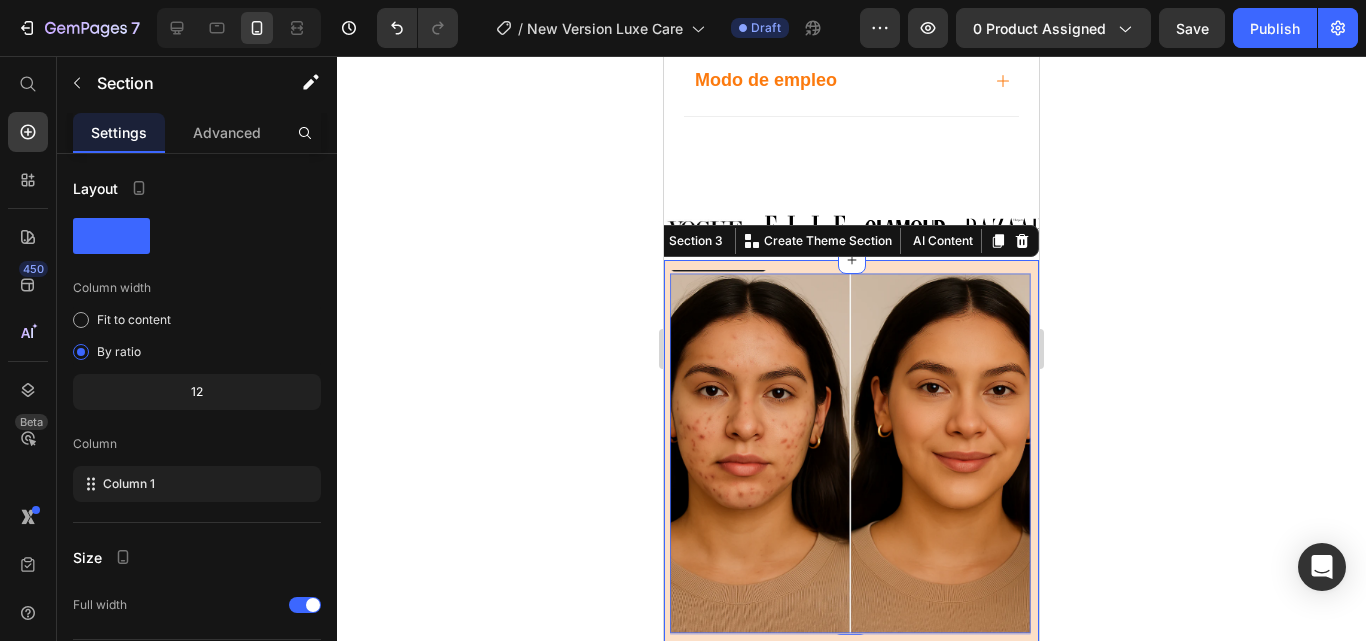 click on "Image Heading Piel real, resultados reales Heading ¿Cansada del maquillaje que sólo oculta? Nuestra Base de Maquillaje Líquida con Vitamina C ayuda a que tu piel tenga mejor aspecto, incluso después de quitártela. Ligera, suave y repleta de Vitamina C, cubre rojeces e imperfecciones sin sensación de pesadez. Text Block comprar ahora Button Row Row Row Row Row Section 3   You can create reusable sections Create Theme Section AI Content Write with [PERSON_NAME] What would you like to describe here? Tone and Voice Persuasive Product Show more Generate" at bounding box center [851, 607] 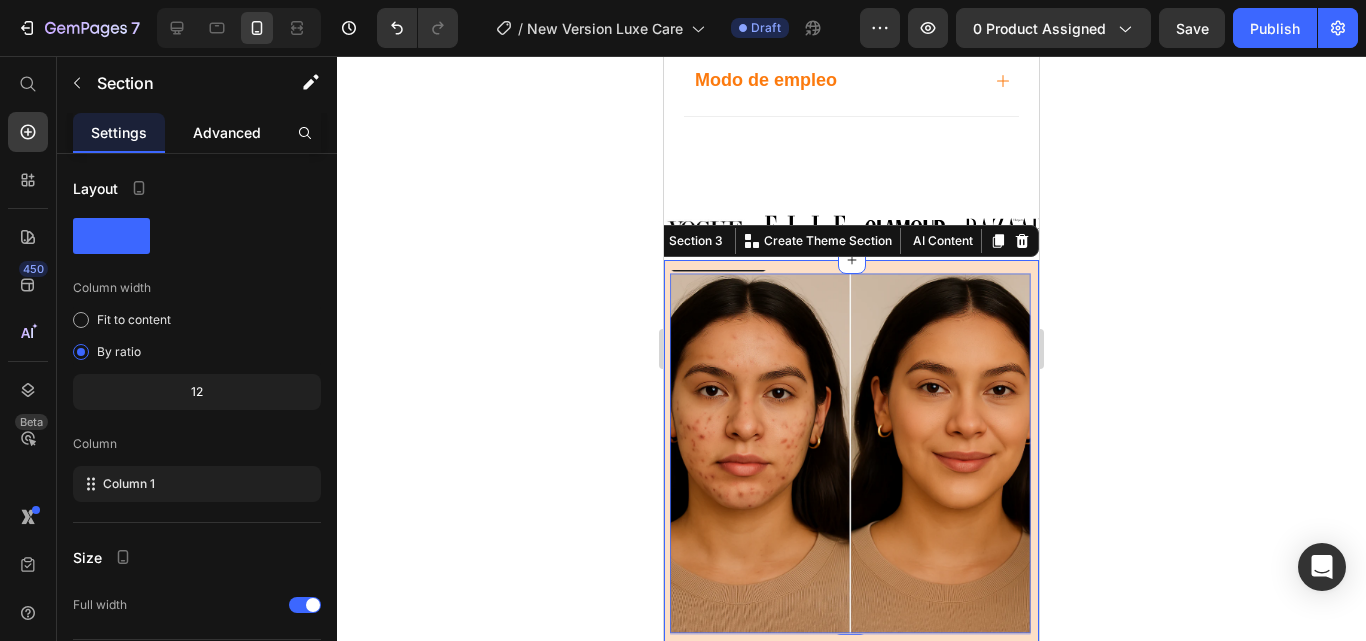 click on "Advanced" at bounding box center [227, 132] 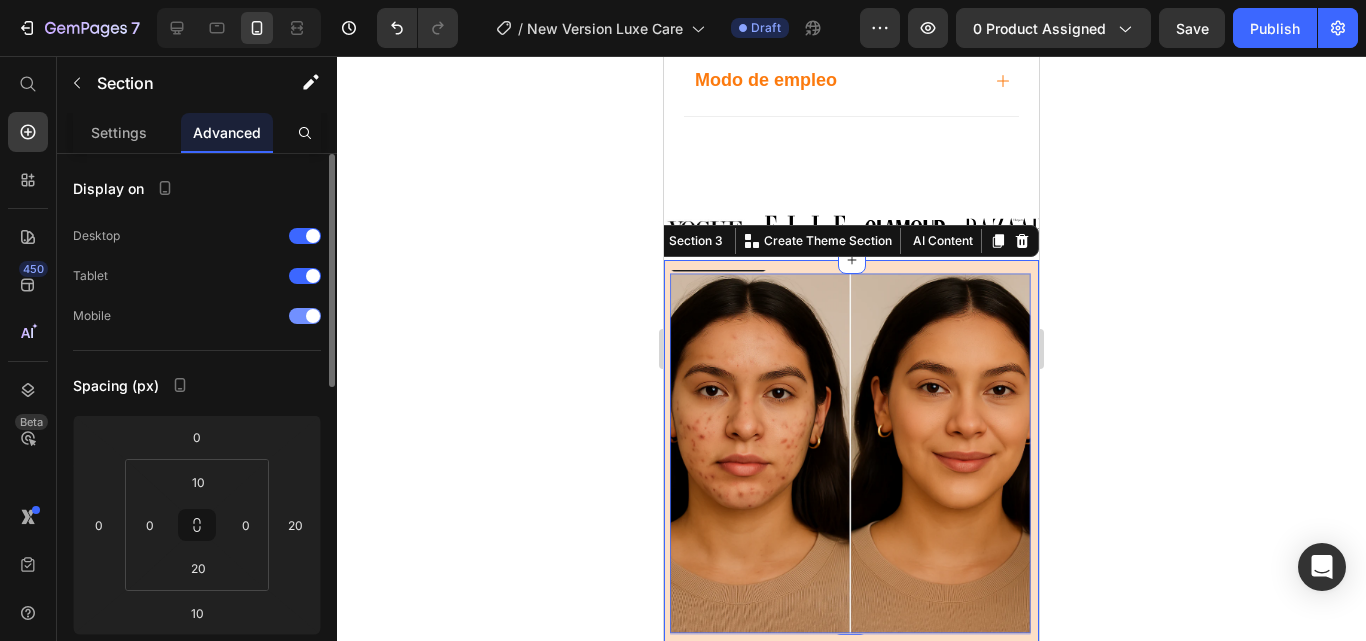 click at bounding box center (305, 316) 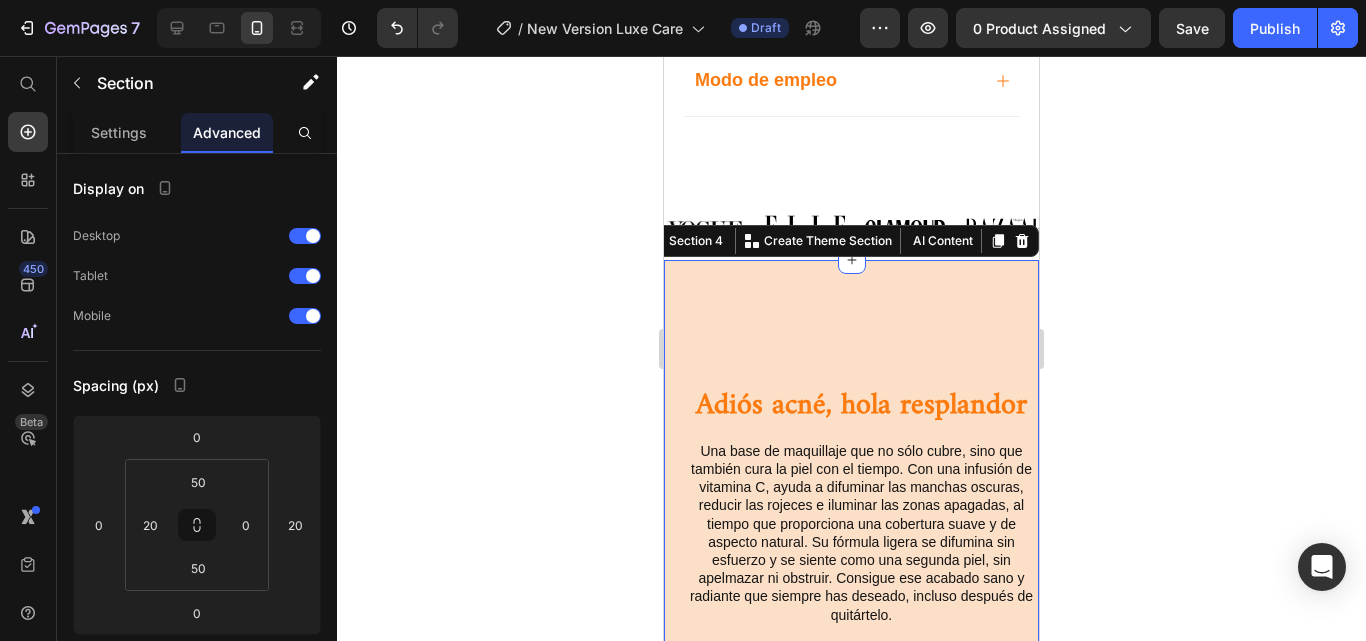 click on "Image Heading Adiós acné, hola resplandor Heading Una base de maquillaje que no sólo cubre, sino que también cura la piel con el tiempo. Con una infusión de vitamina C, ayuda a difuminar las manchas oscuras, reducir las rojeces e iluminar las zonas apagadas, al tiempo que proporciona una cobertura suave y de aspecto natural. Su fórmula ligera se difumina sin esfuerzo y se siente como una segunda piel, sin apelmazar ni obstruir. Consigue ese acabado sano y radiante que siempre has deseado, incluso después de quitártelo. Text Block comprar ahora Button Row Row Row Row Row Section 4   You can create reusable sections Create Theme Section AI Content Write with [PERSON_NAME] What would you like to describe here? Tone and Voice Persuasive Product Pulsera Feng Shui de la Fortuna – Atrae Éxito, Dinero y Buena Energía Show more Generate" at bounding box center [851, 682] 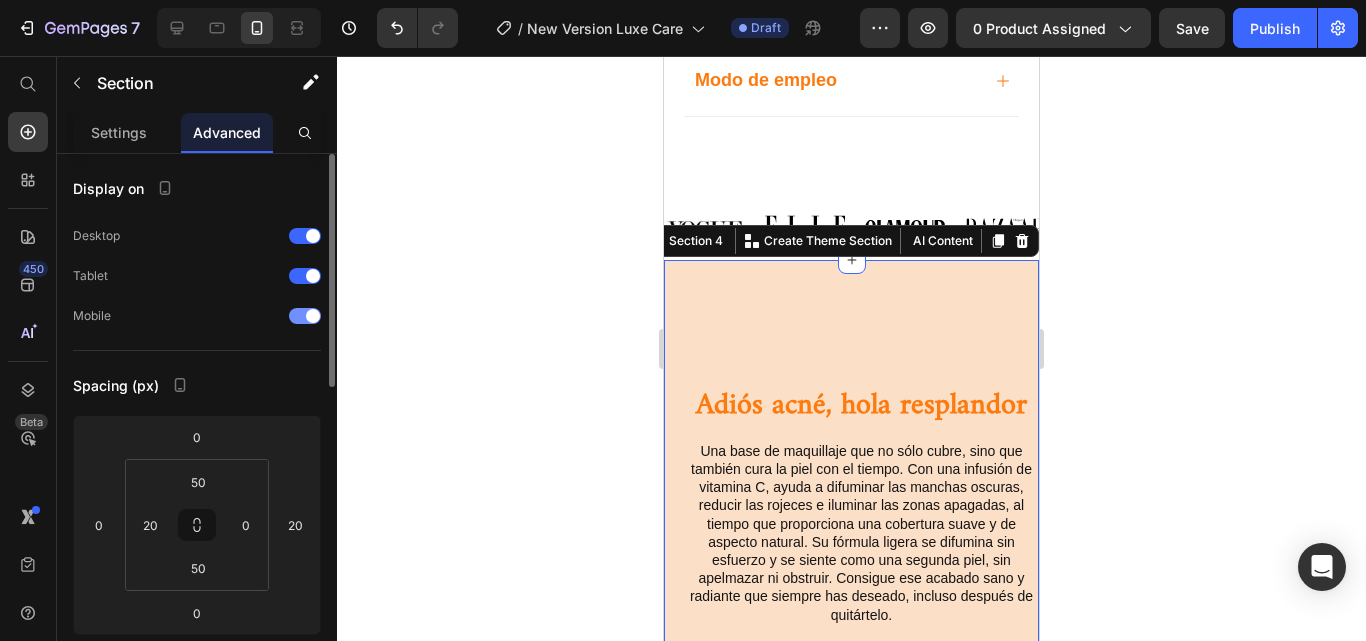 click at bounding box center (305, 316) 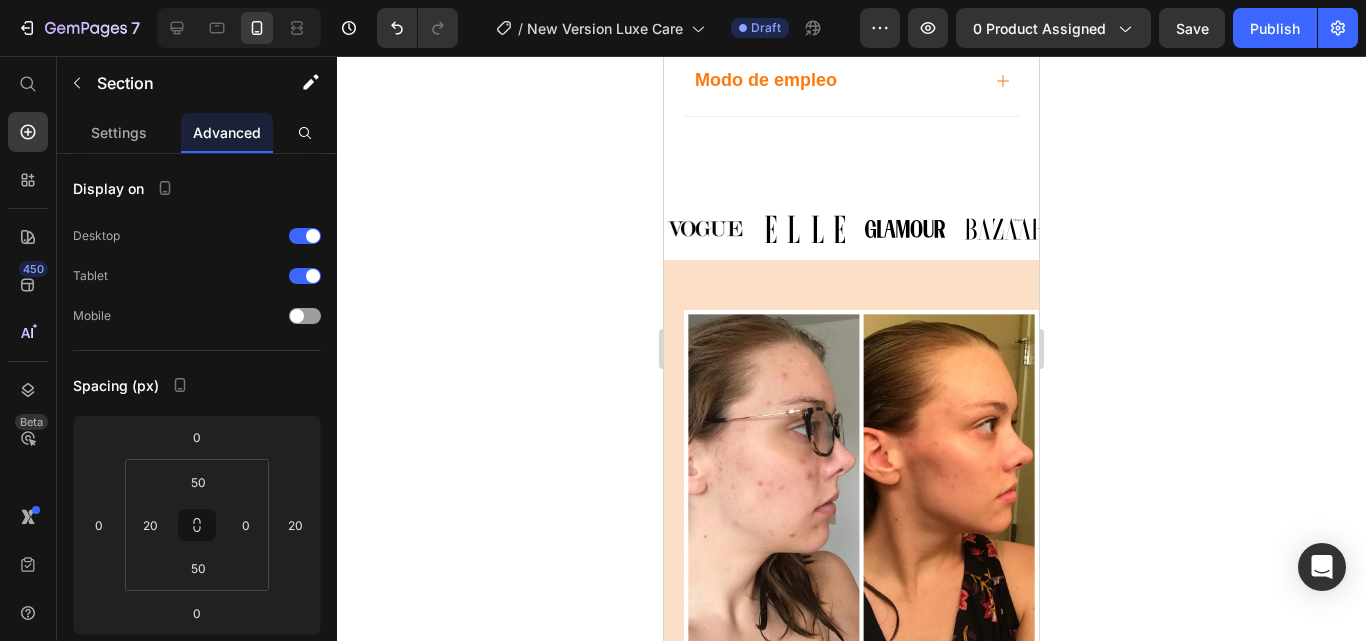 scroll, scrollTop: 1307, scrollLeft: 0, axis: vertical 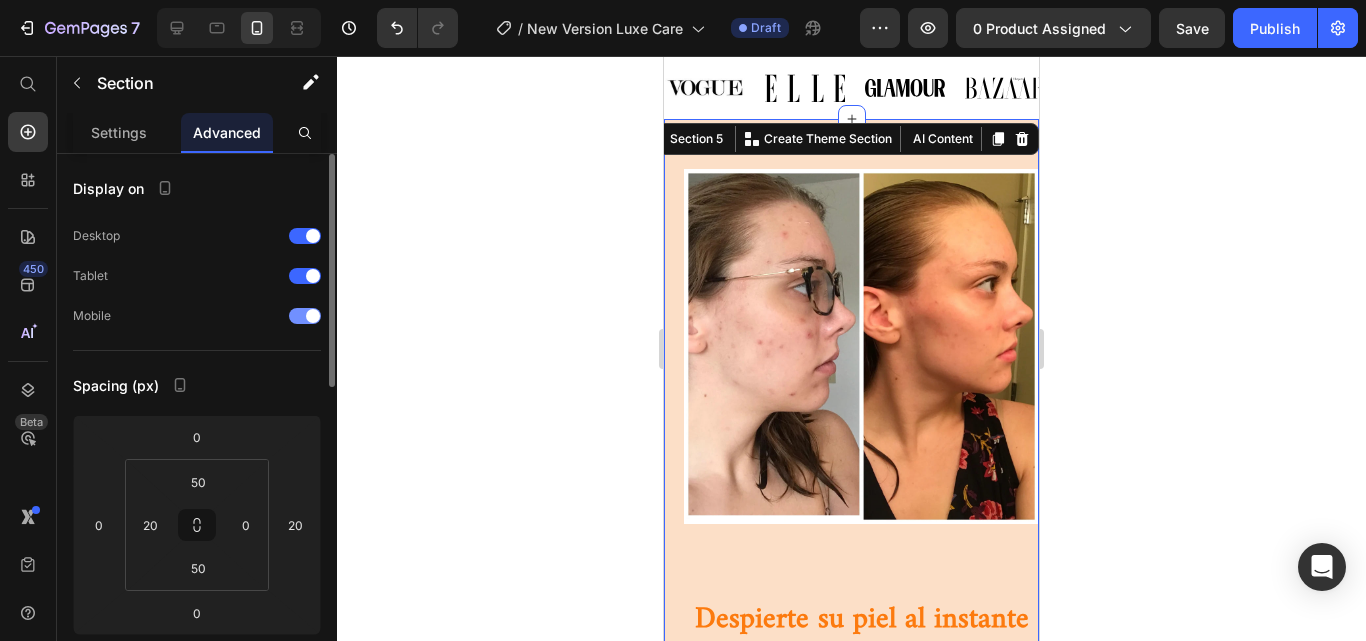 click at bounding box center [313, 316] 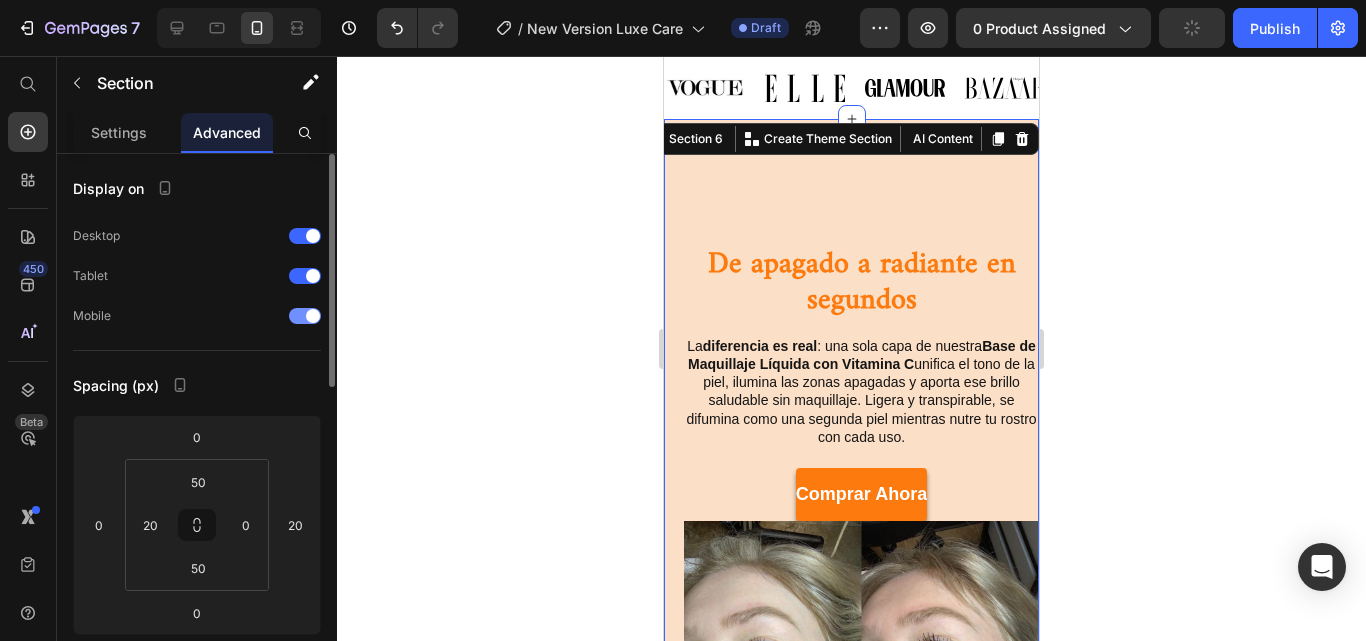click at bounding box center [305, 316] 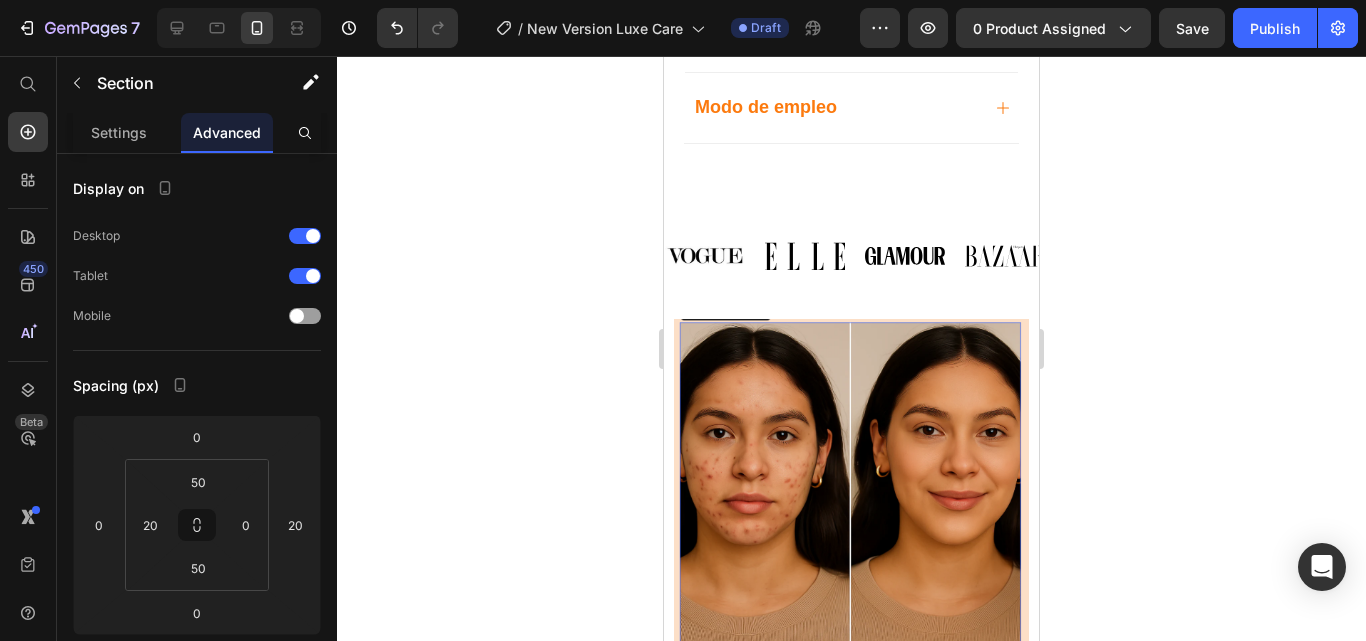 scroll, scrollTop: 1138, scrollLeft: 0, axis: vertical 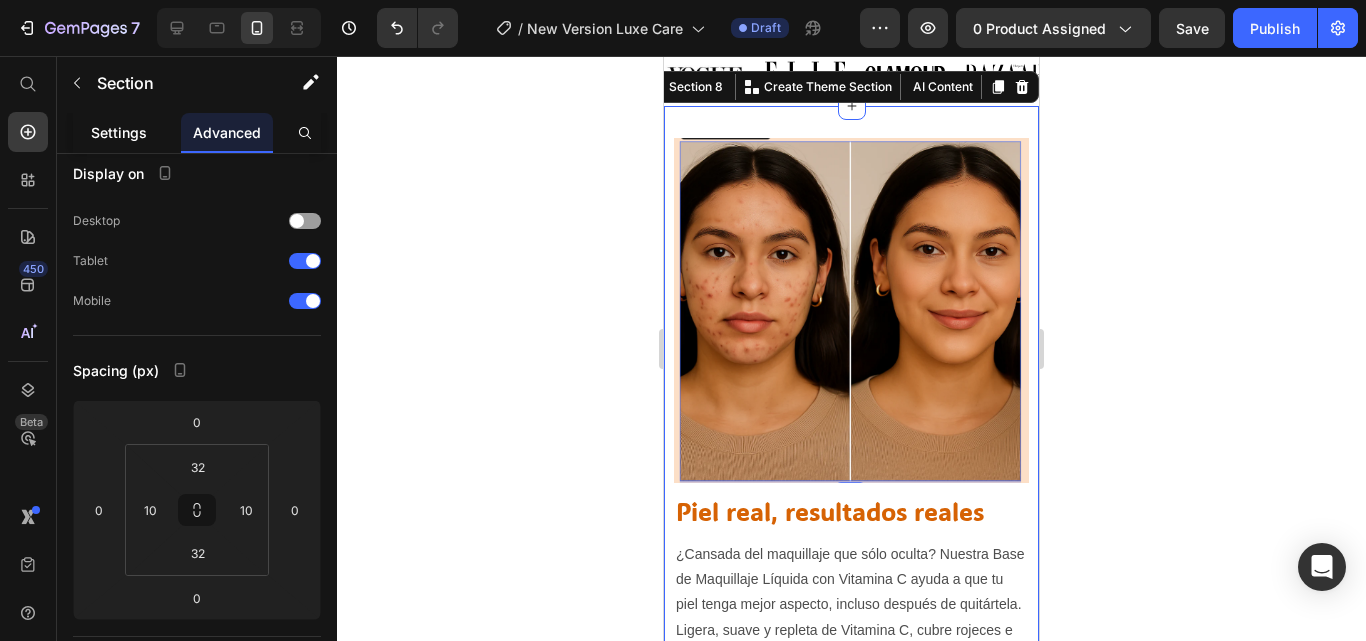 click on "Settings" 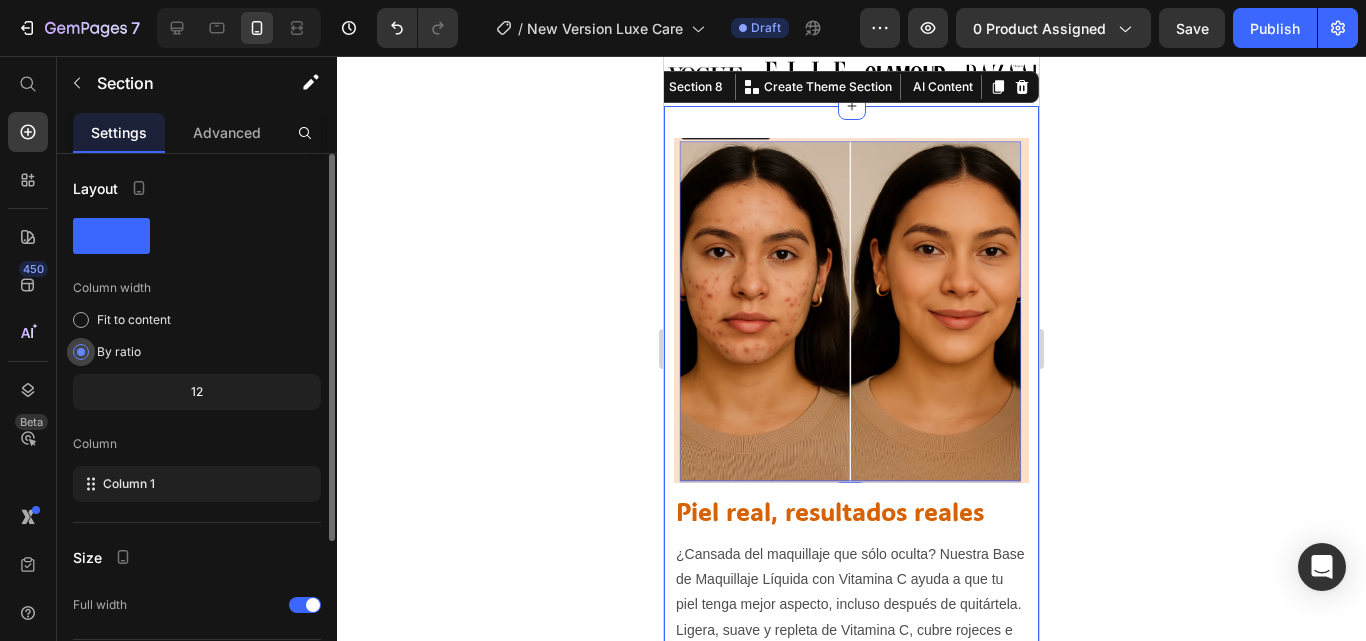 scroll, scrollTop: 220, scrollLeft: 0, axis: vertical 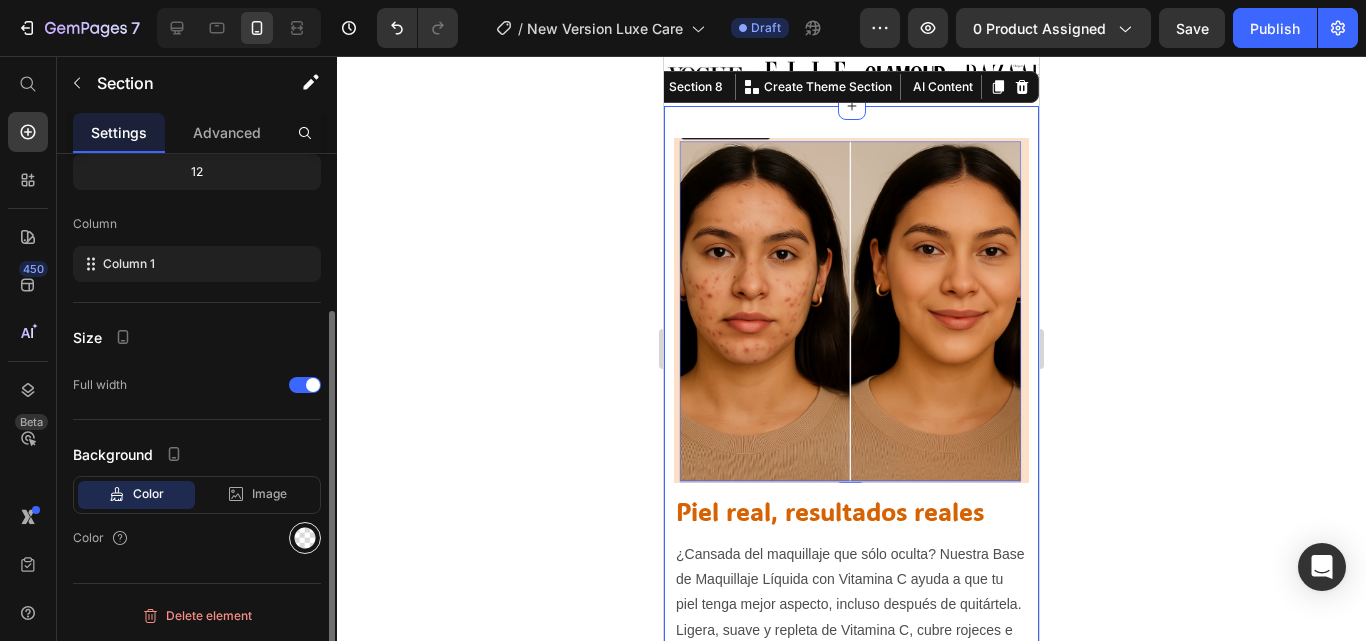 click at bounding box center [305, 538] 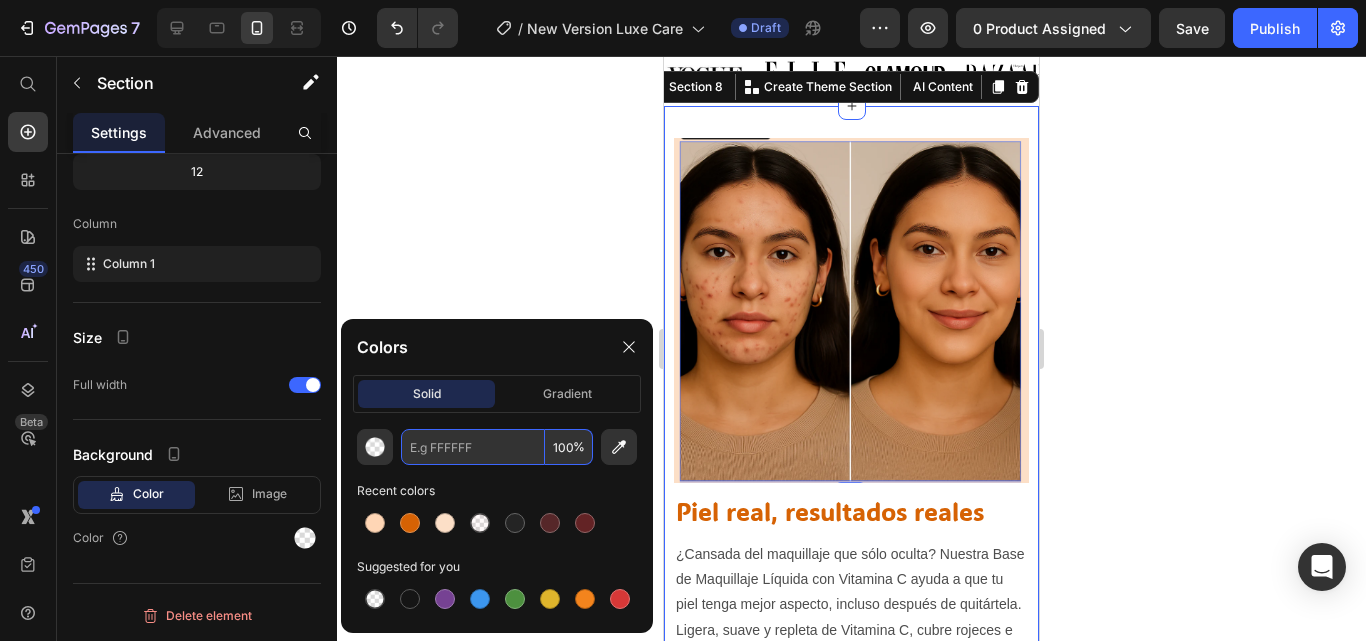 click at bounding box center [473, 447] 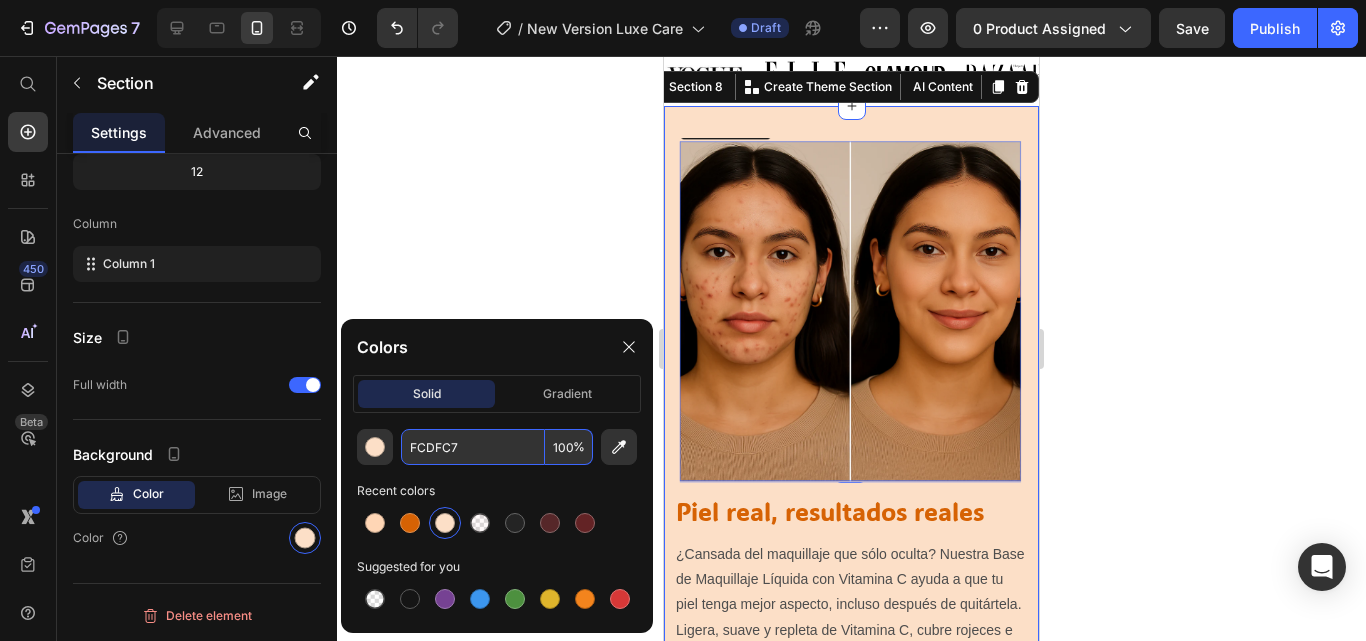 type on "FCDFC7" 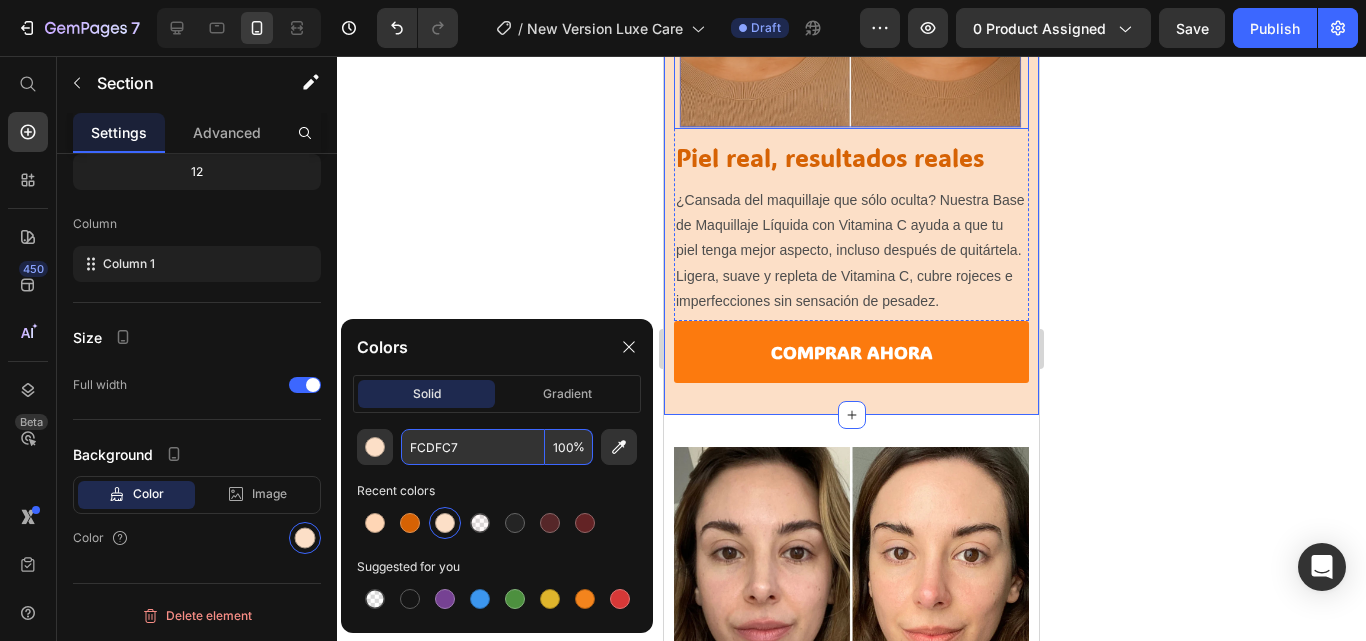 scroll, scrollTop: 1765, scrollLeft: 0, axis: vertical 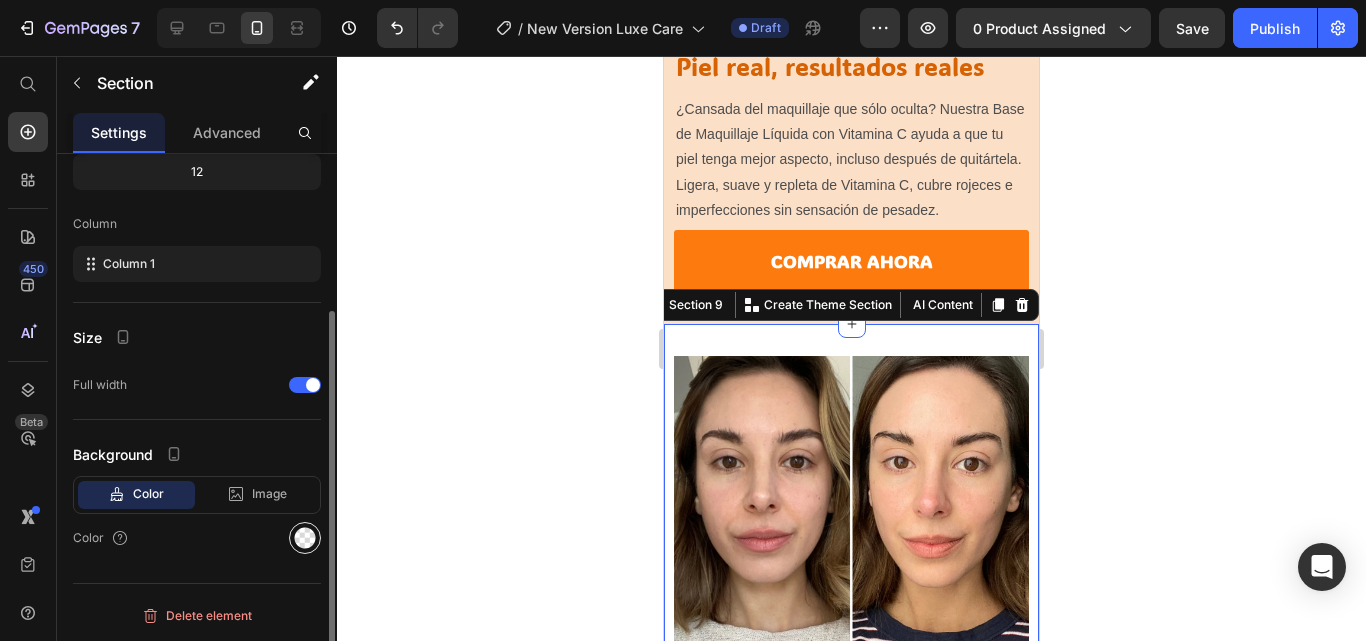 click at bounding box center (305, 538) 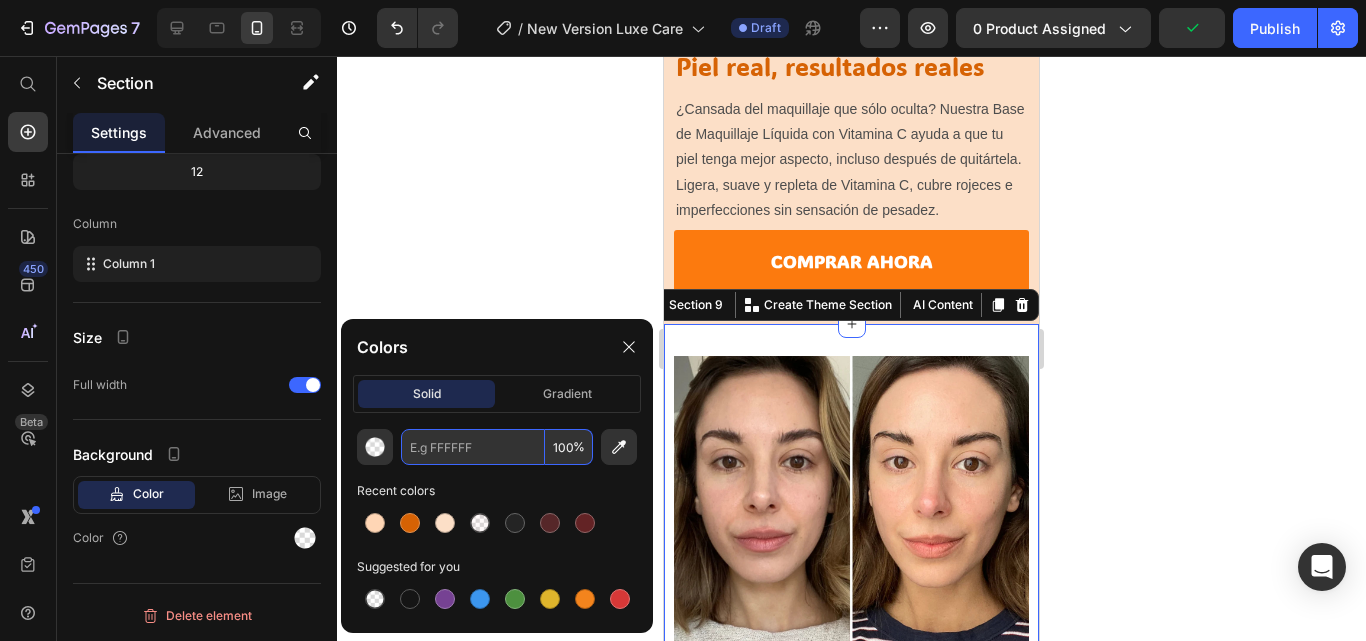 click at bounding box center [473, 447] 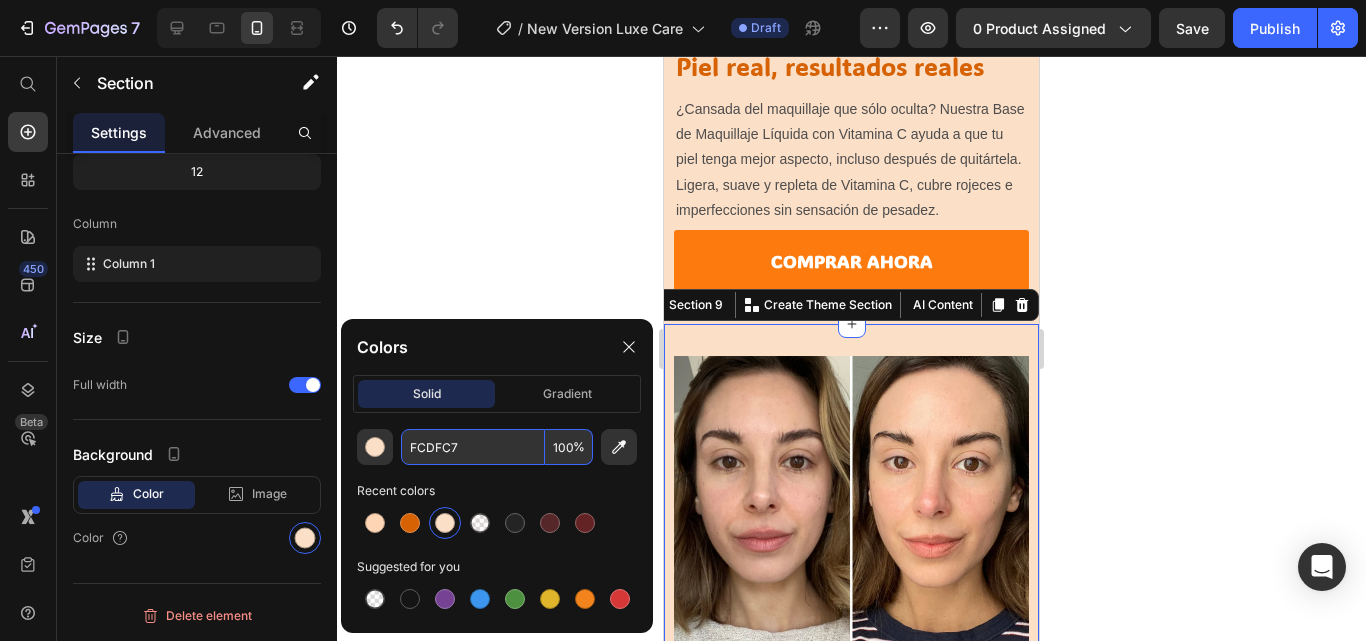 type on "FCDFC7" 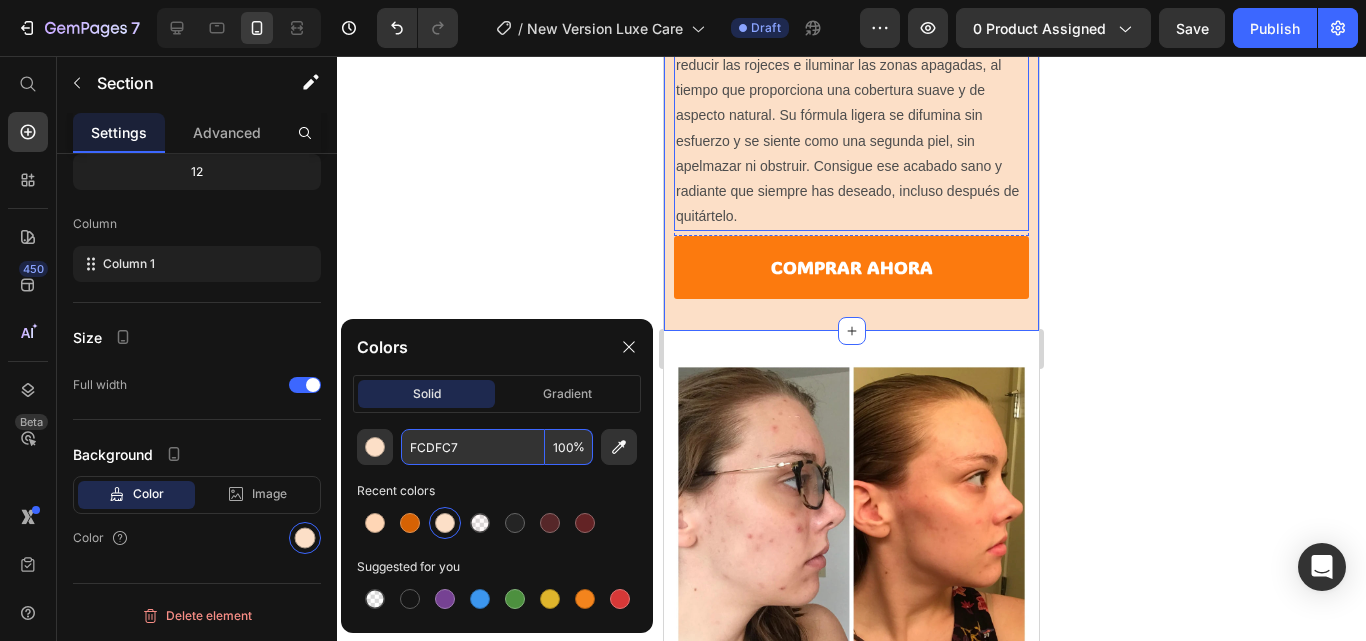 scroll, scrollTop: 2602, scrollLeft: 0, axis: vertical 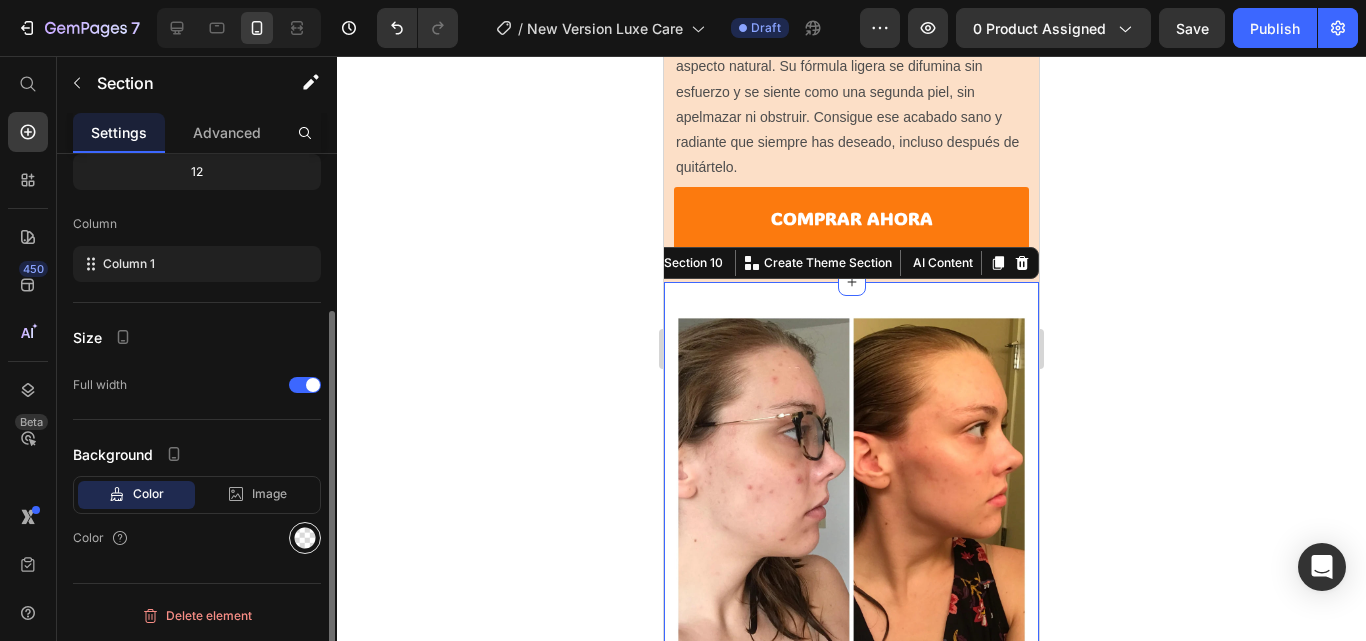 click at bounding box center [305, 538] 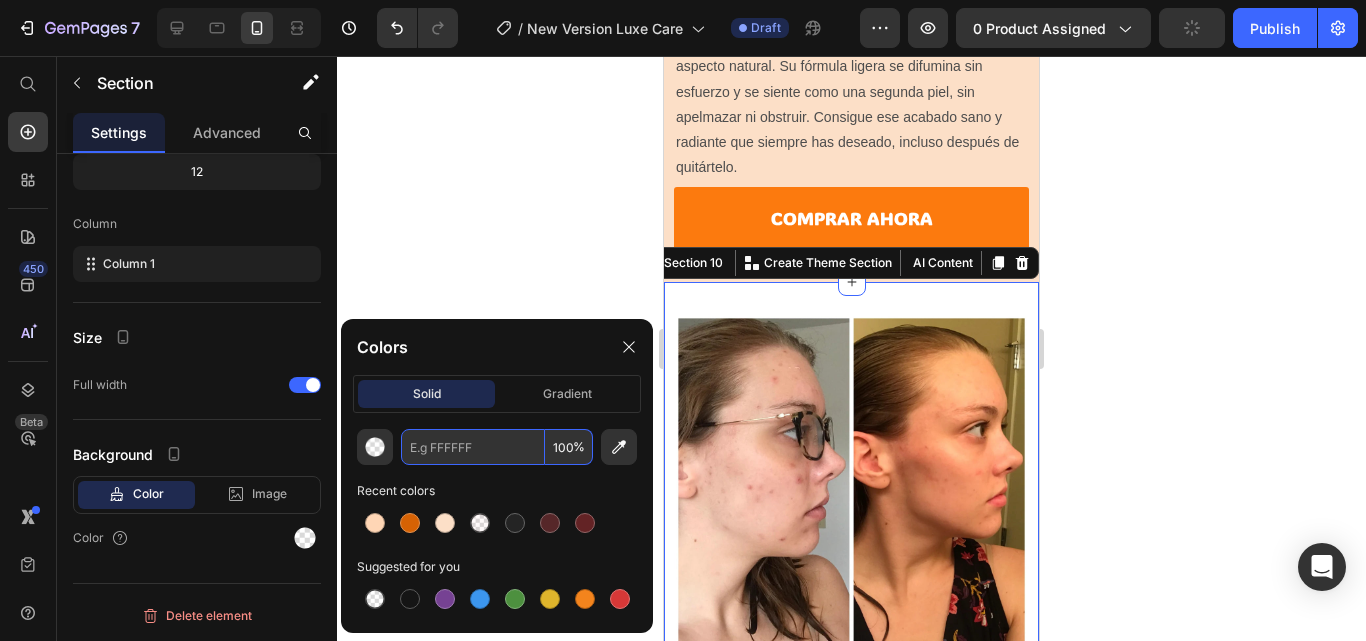 click at bounding box center (473, 447) 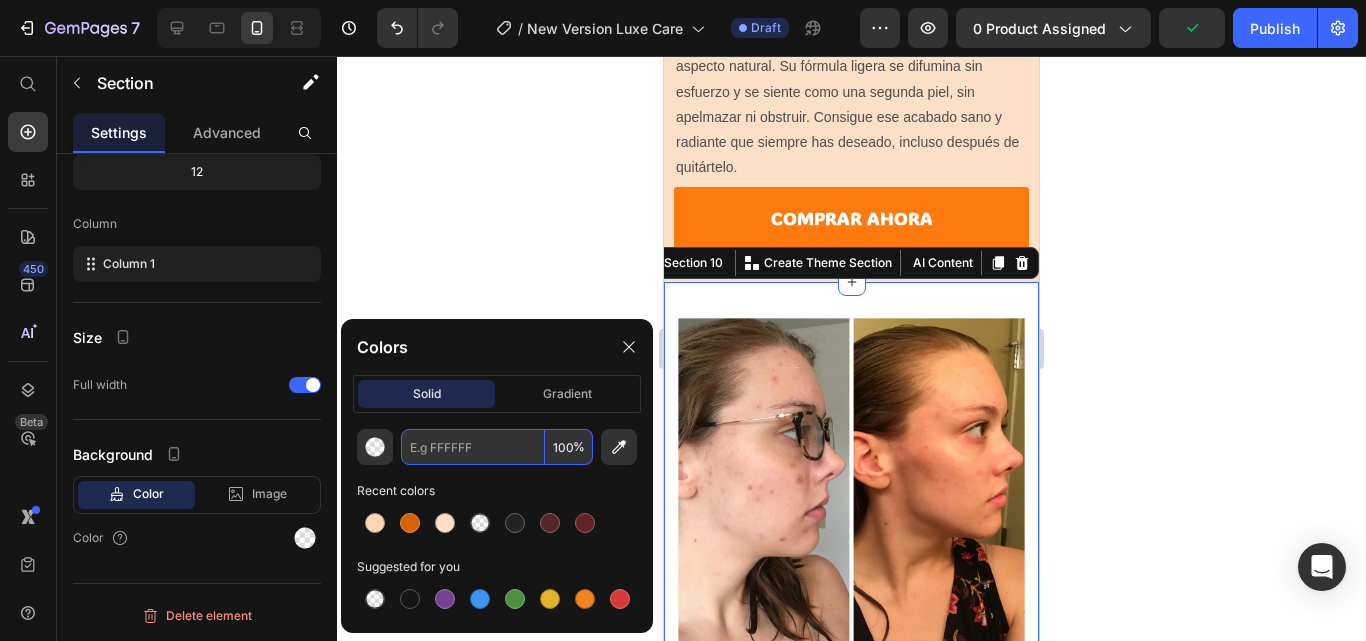 paste on "FCDFC7" 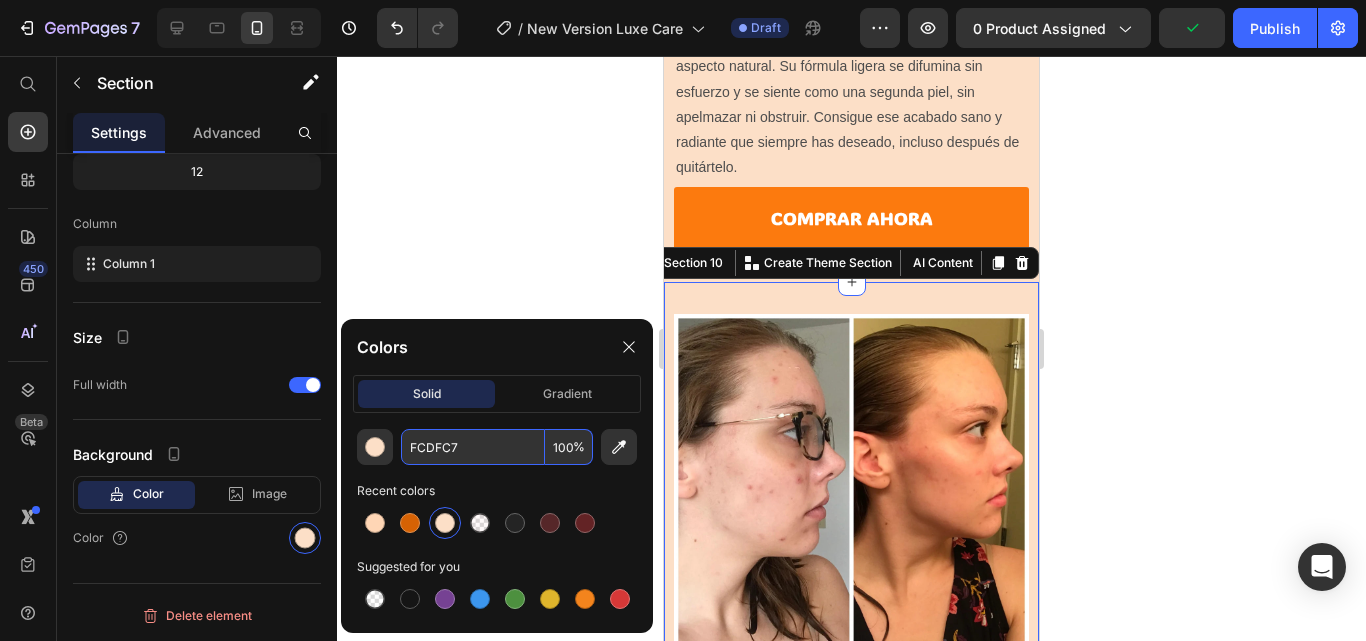 type on "FCDFC7" 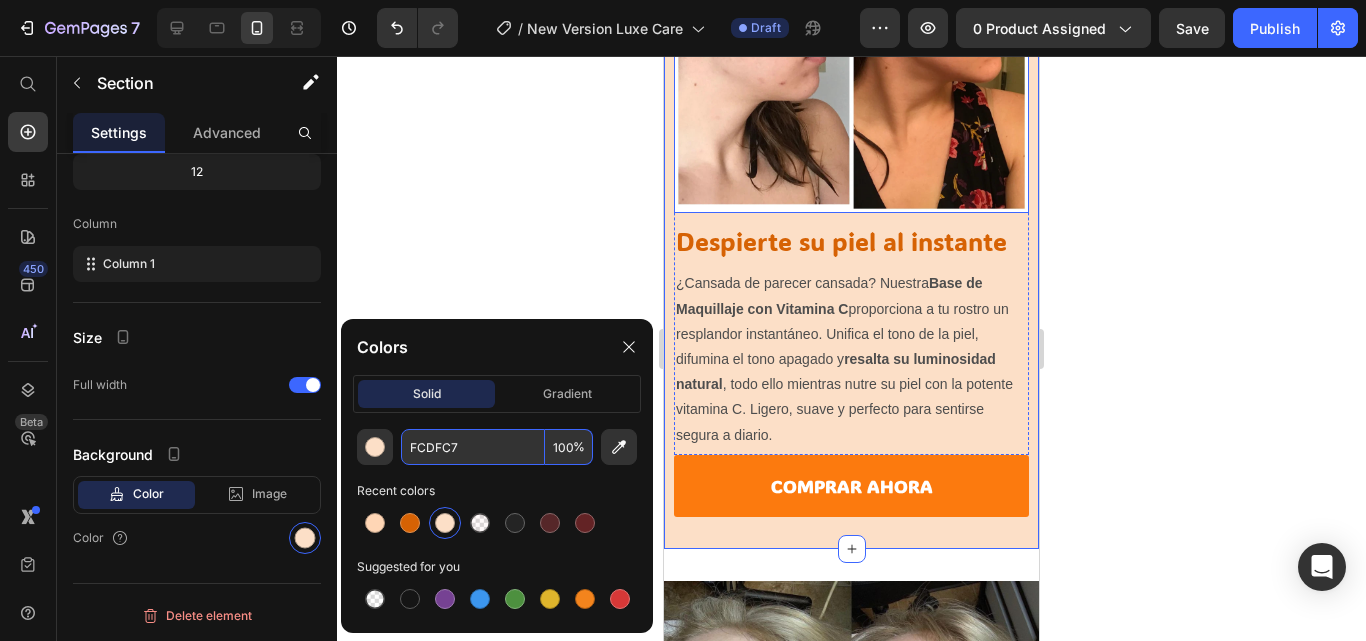 scroll, scrollTop: 3261, scrollLeft: 0, axis: vertical 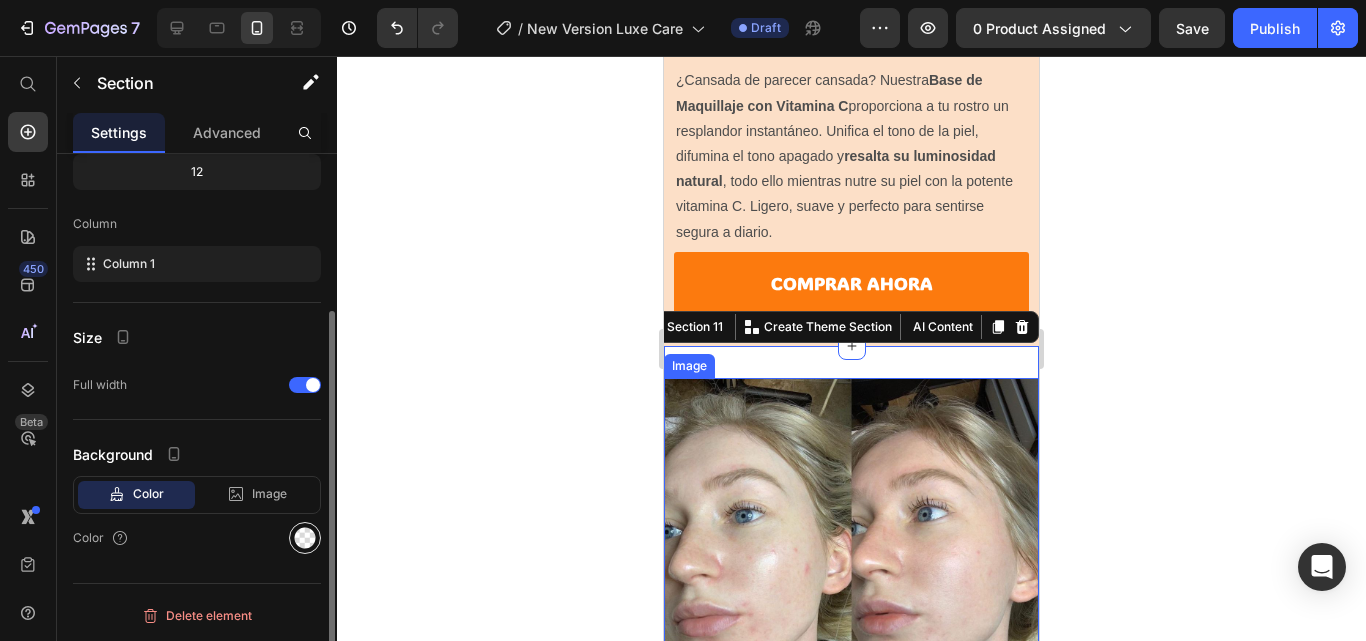 click at bounding box center (305, 538) 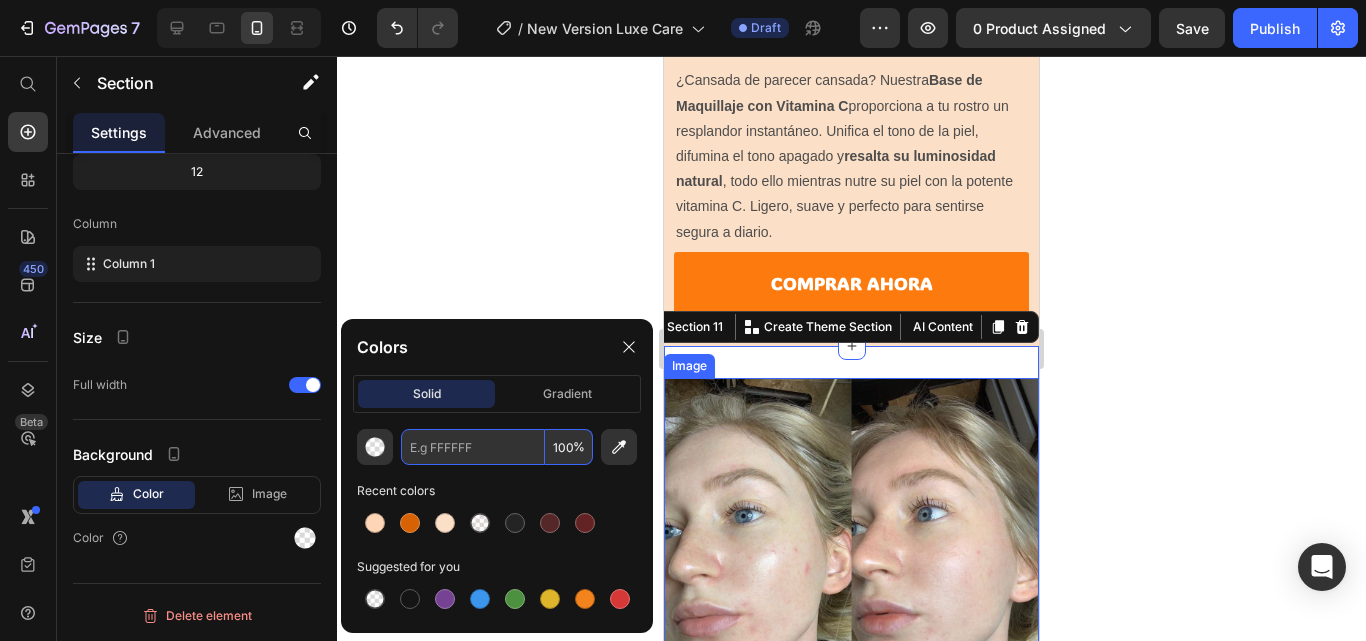 click at bounding box center (473, 447) 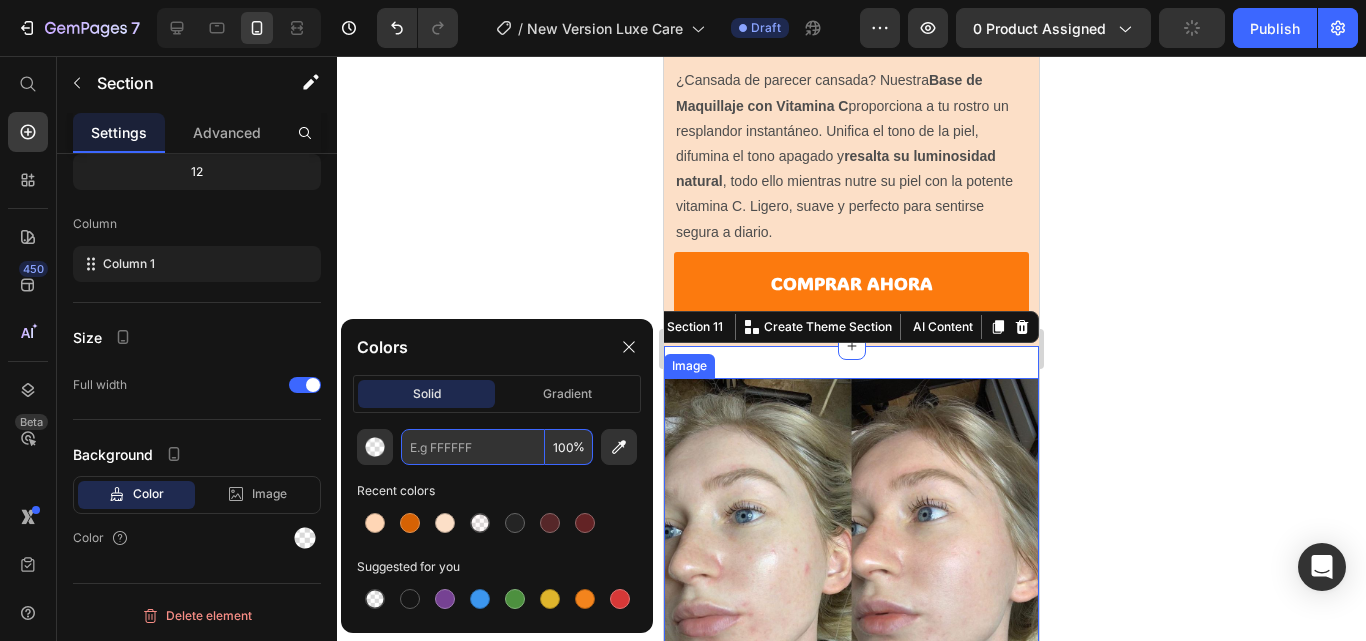 paste on "FCDFC7" 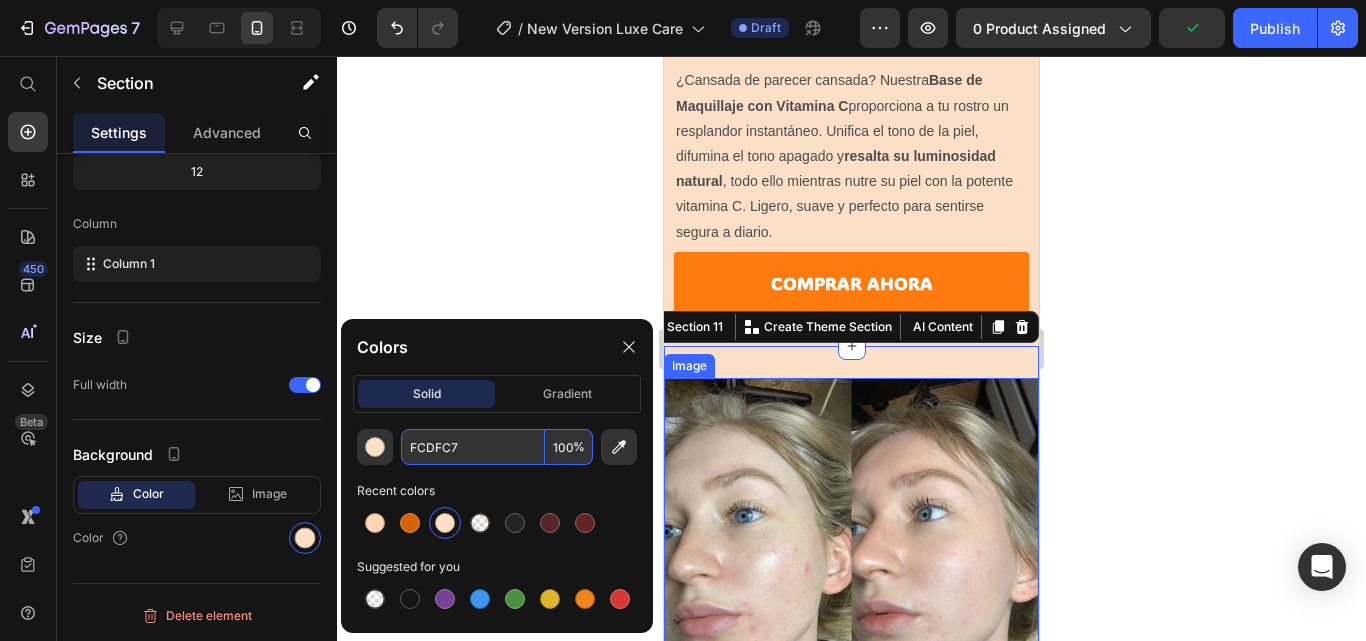 type on "FCDFC7" 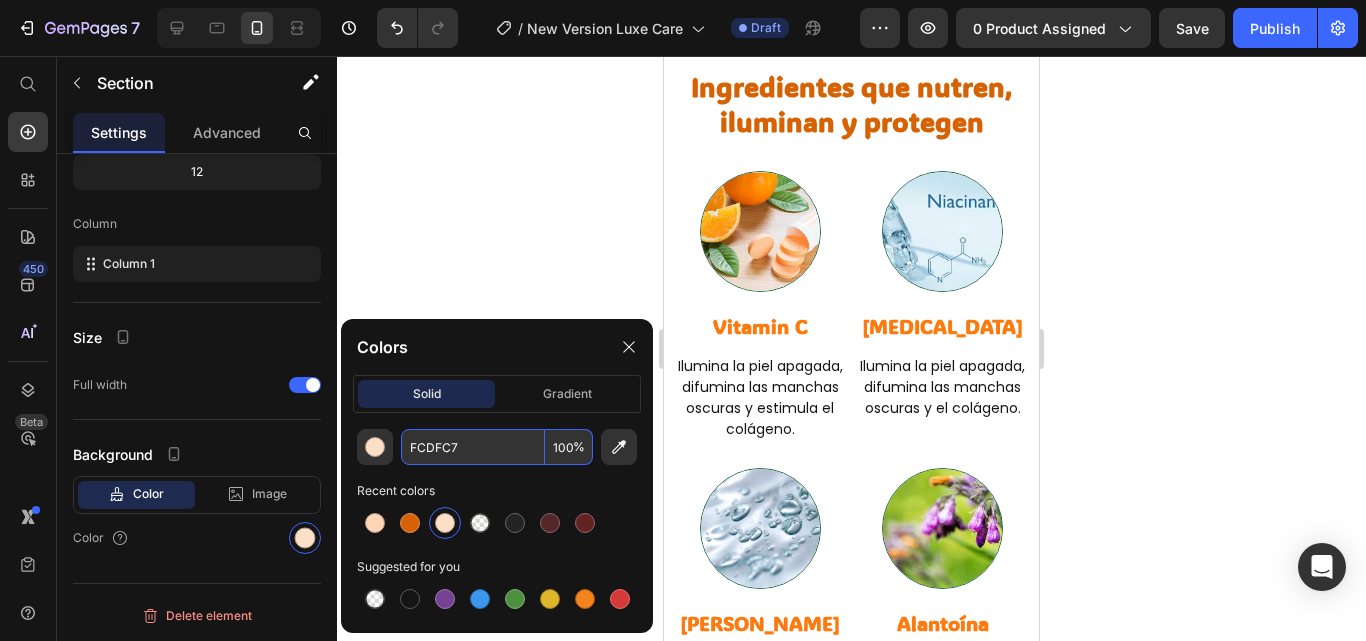 scroll, scrollTop: 4295, scrollLeft: 0, axis: vertical 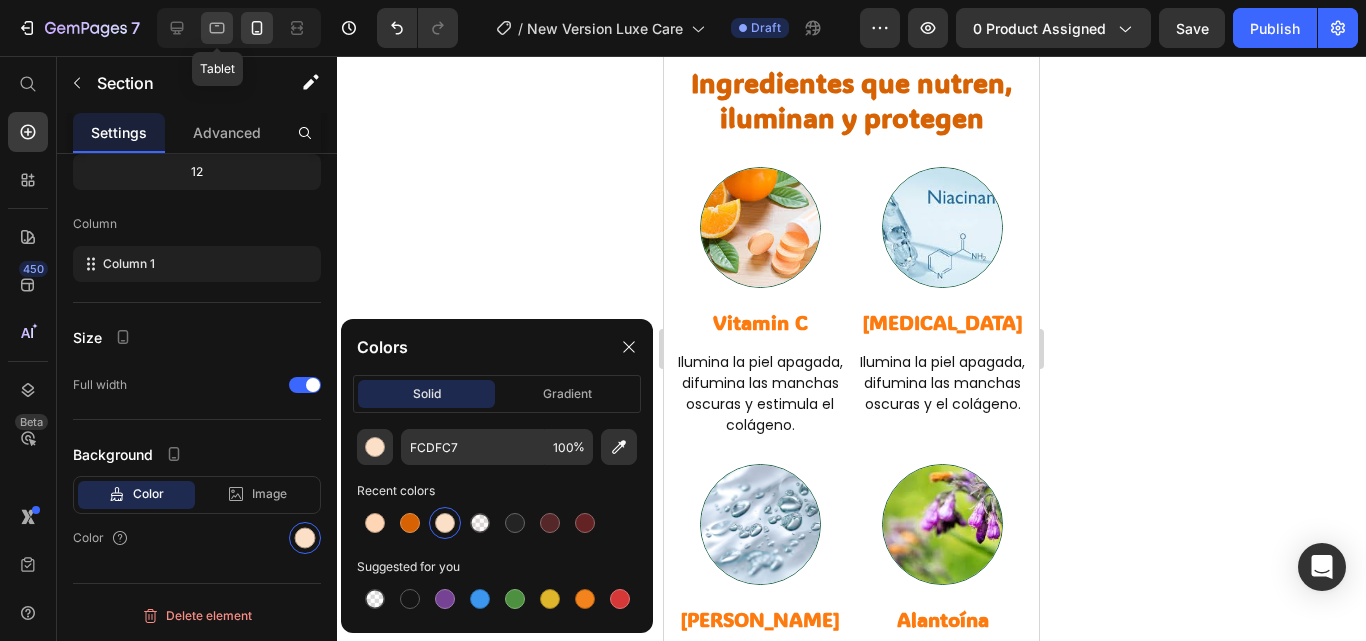 click 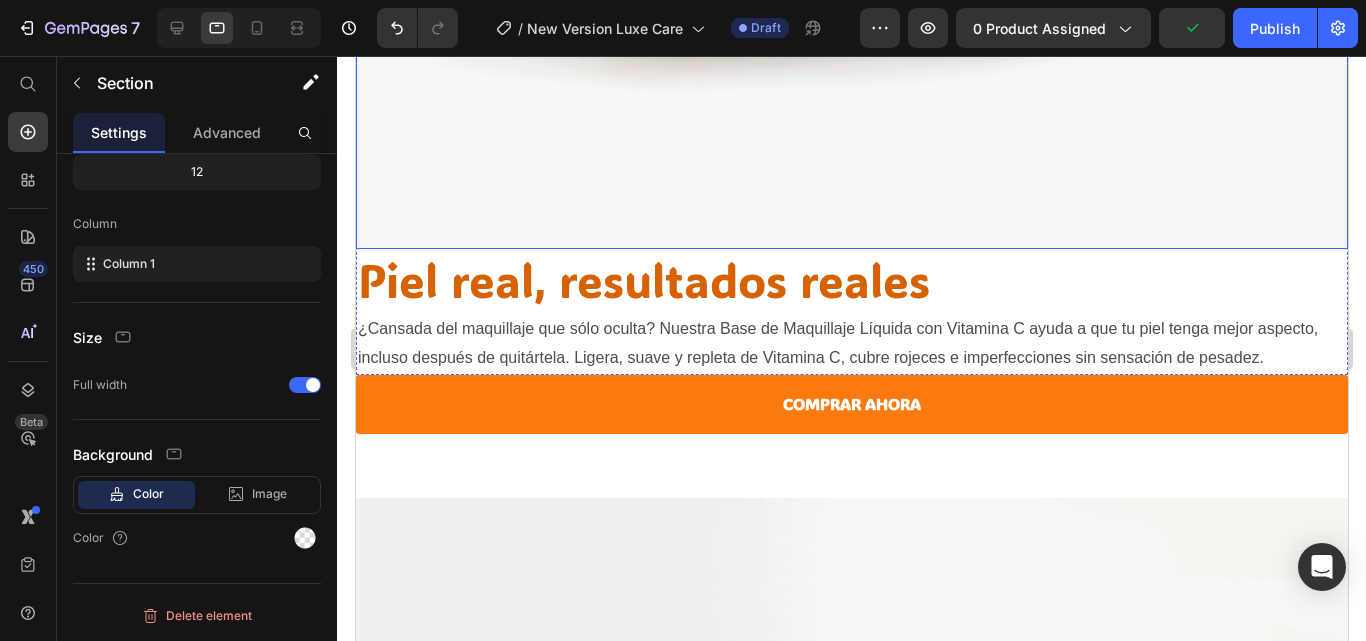 scroll, scrollTop: 4836, scrollLeft: 0, axis: vertical 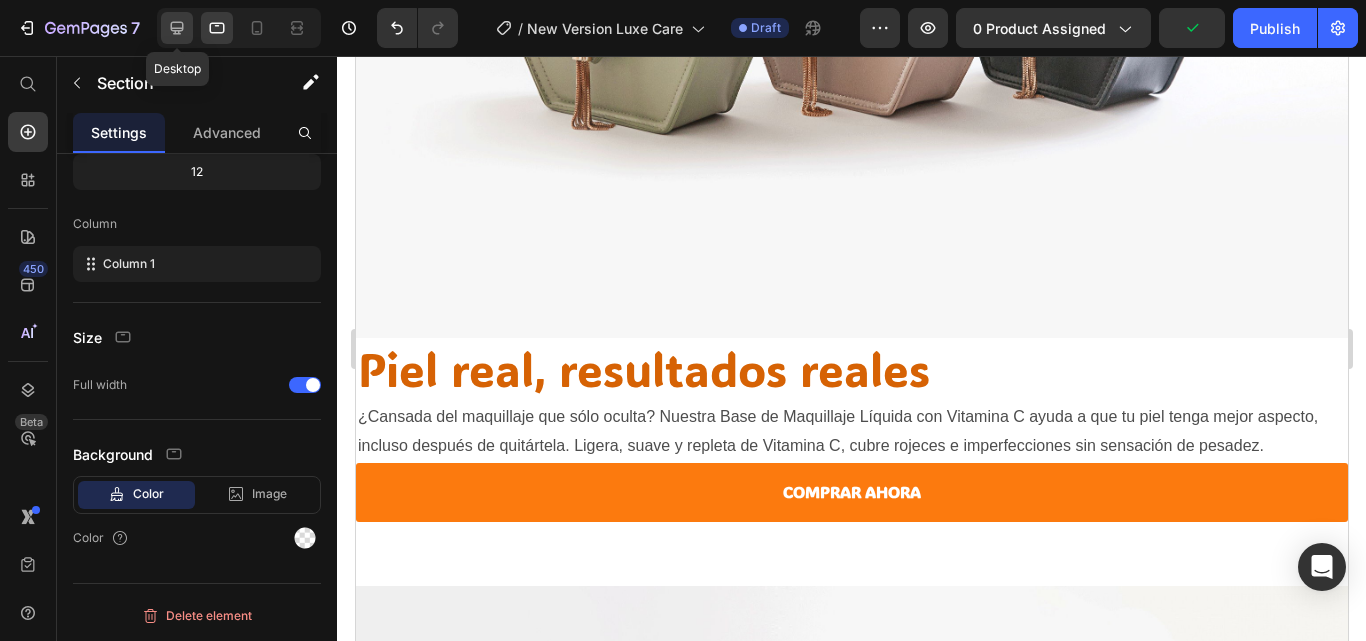 click 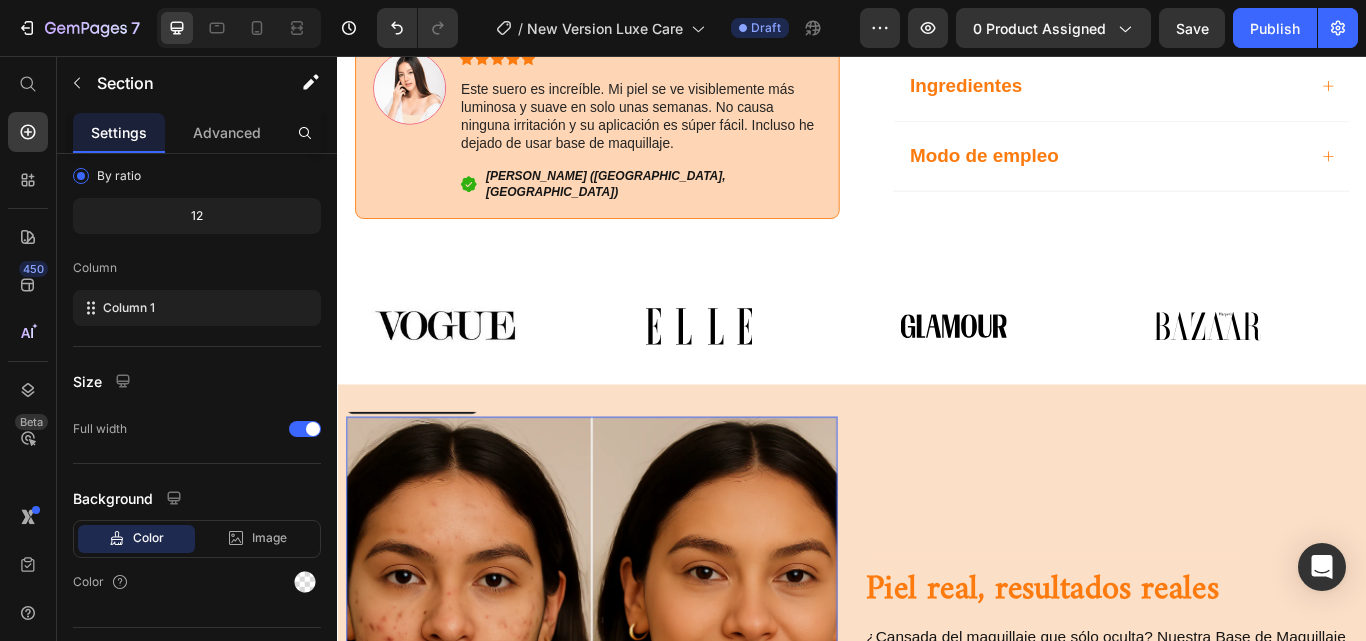 scroll, scrollTop: 0, scrollLeft: 0, axis: both 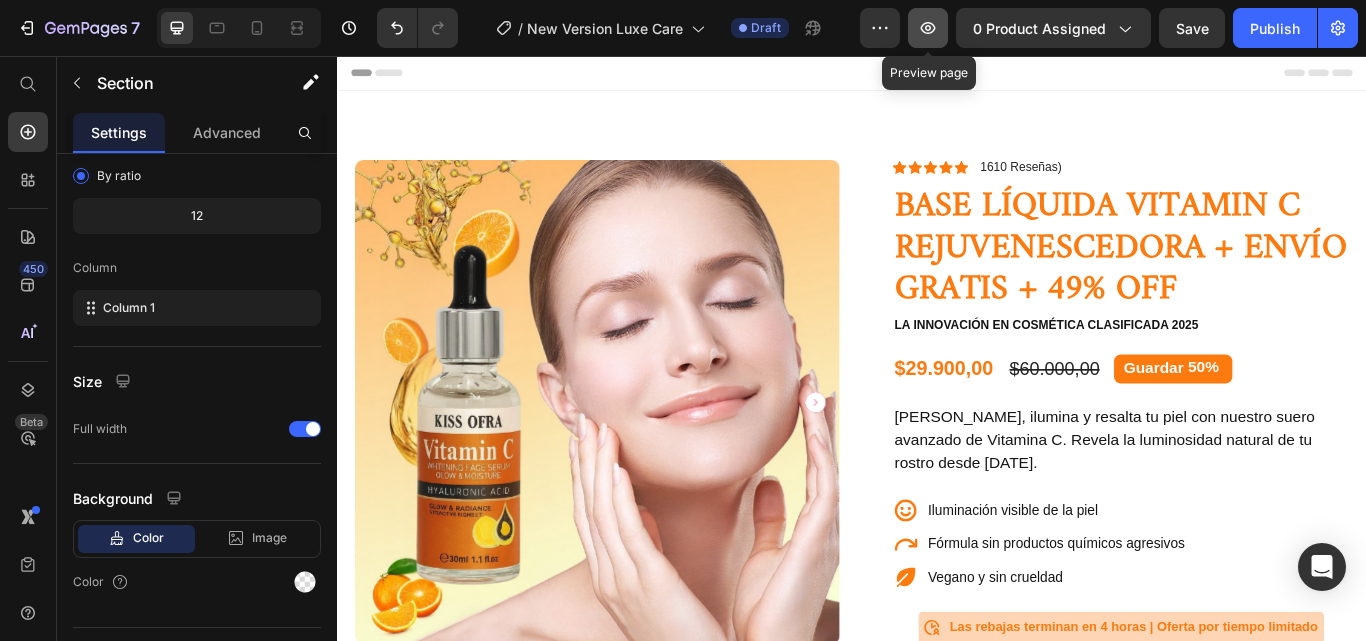 click 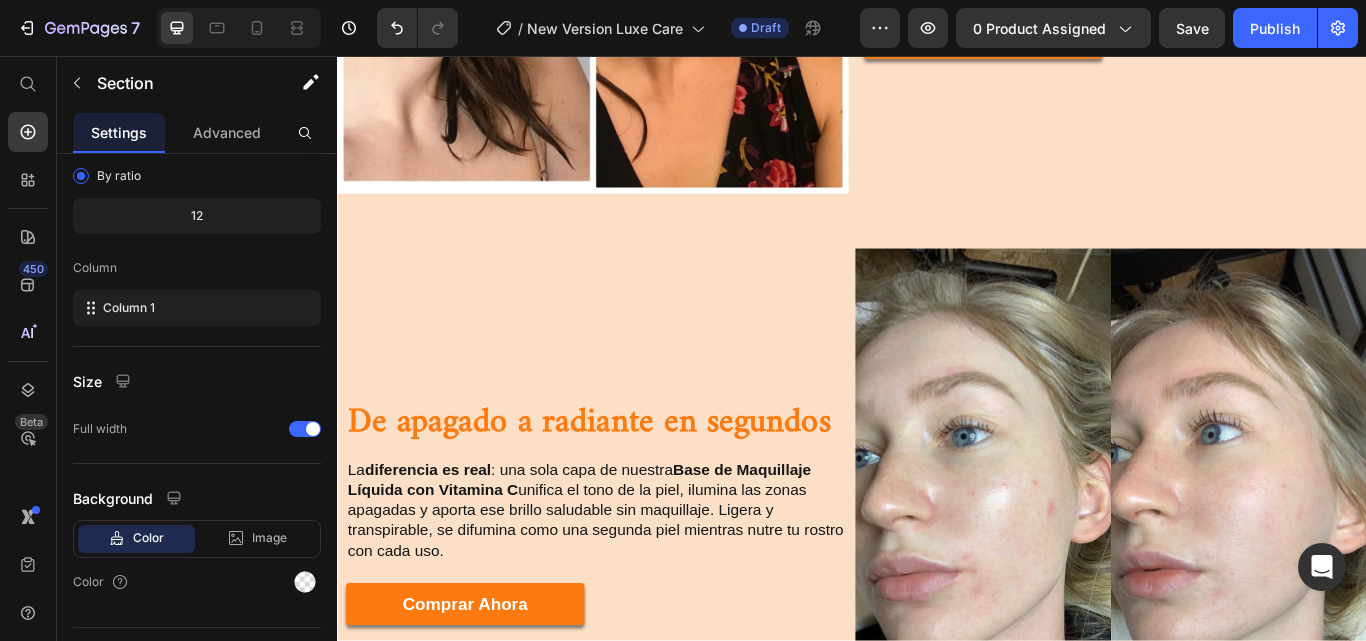 scroll, scrollTop: 3205, scrollLeft: 0, axis: vertical 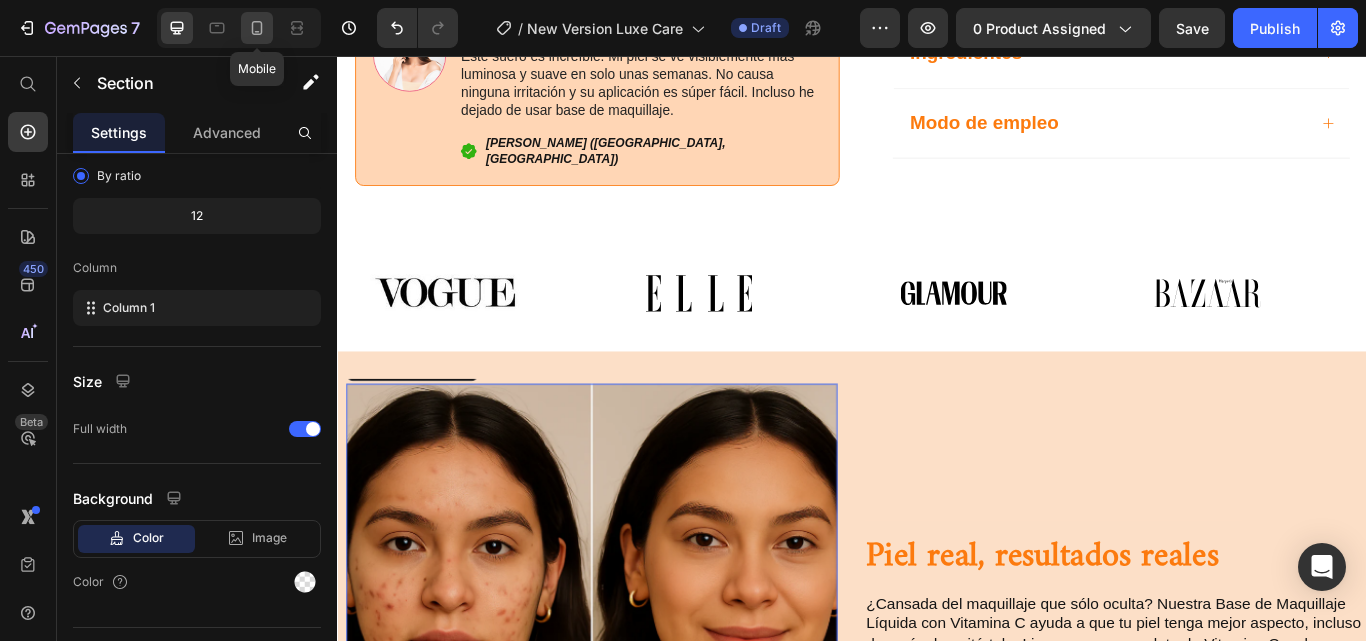 click 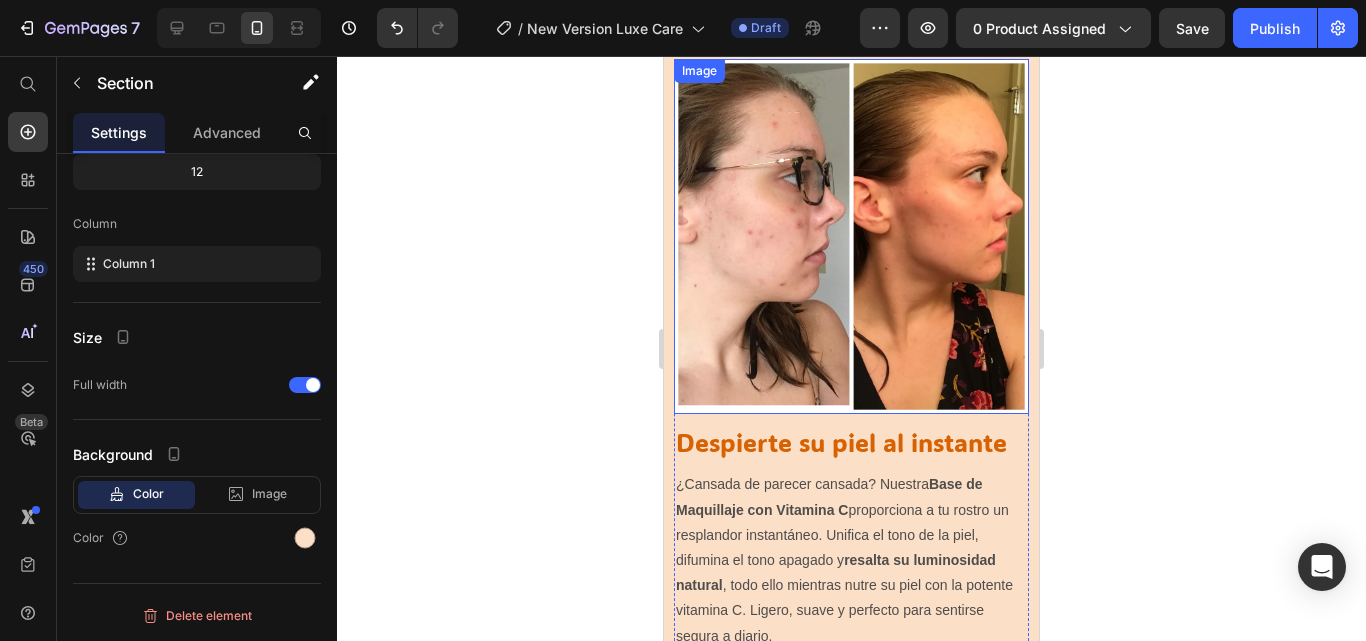scroll, scrollTop: 2605, scrollLeft: 0, axis: vertical 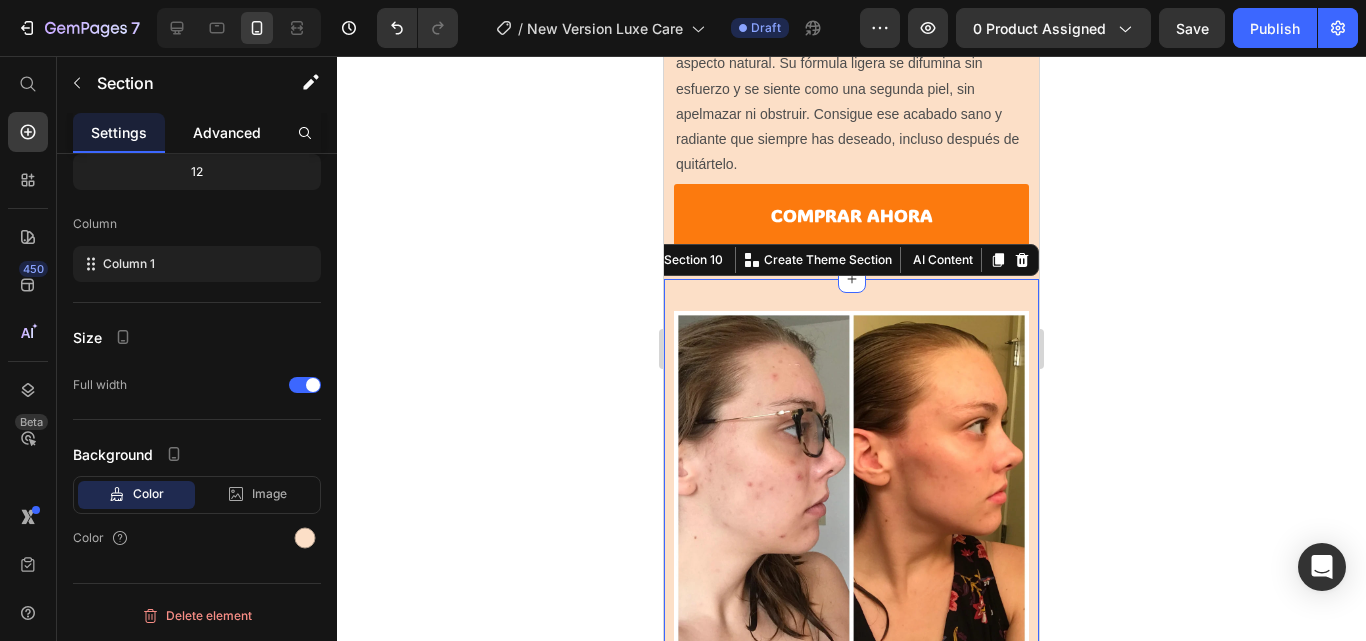 click on "Advanced" 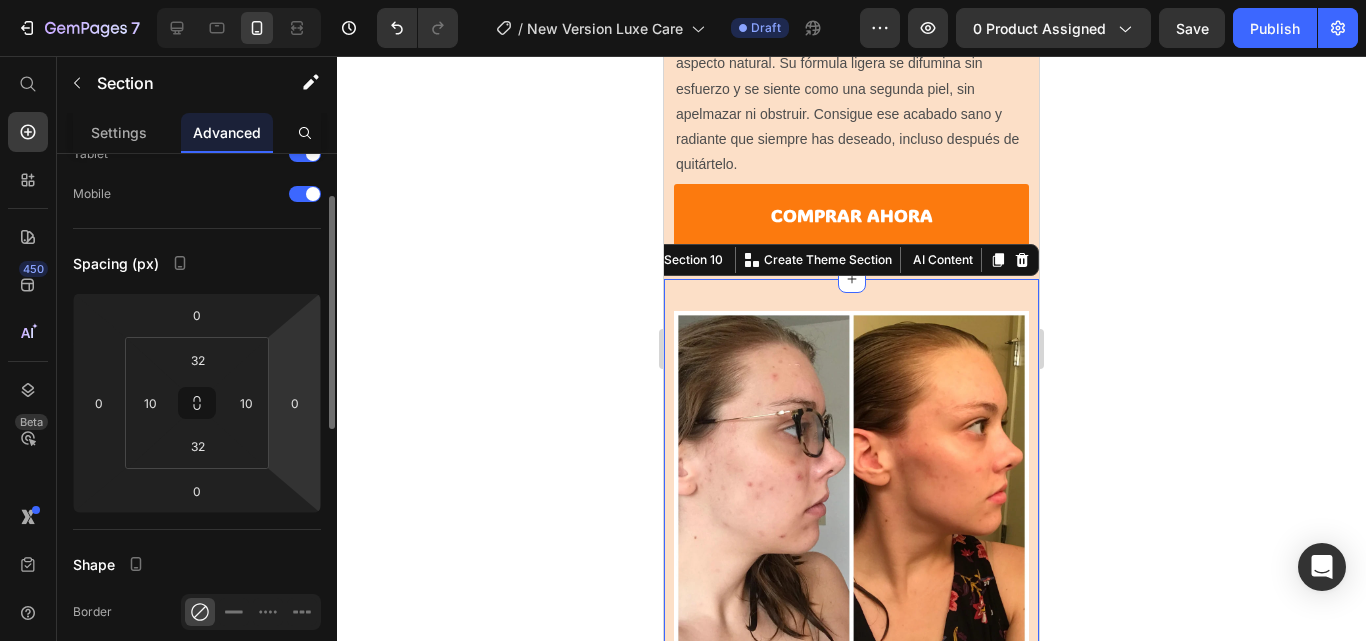 scroll, scrollTop: 124, scrollLeft: 0, axis: vertical 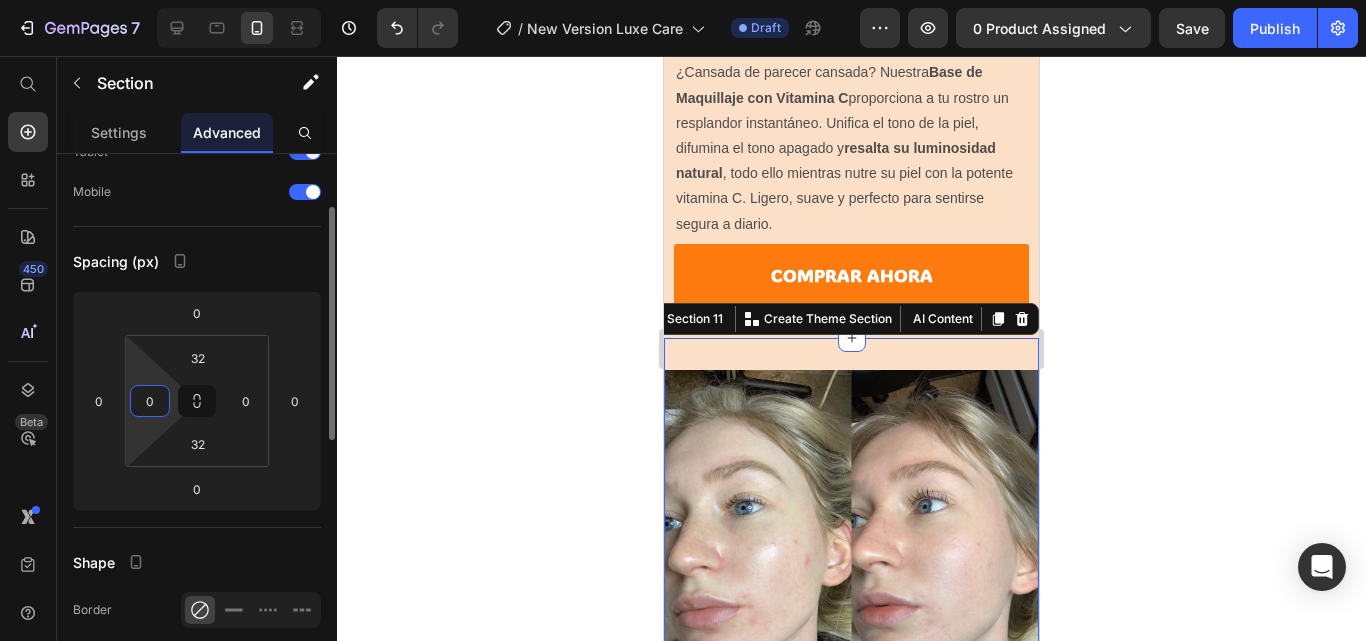 click on "0" at bounding box center [150, 401] 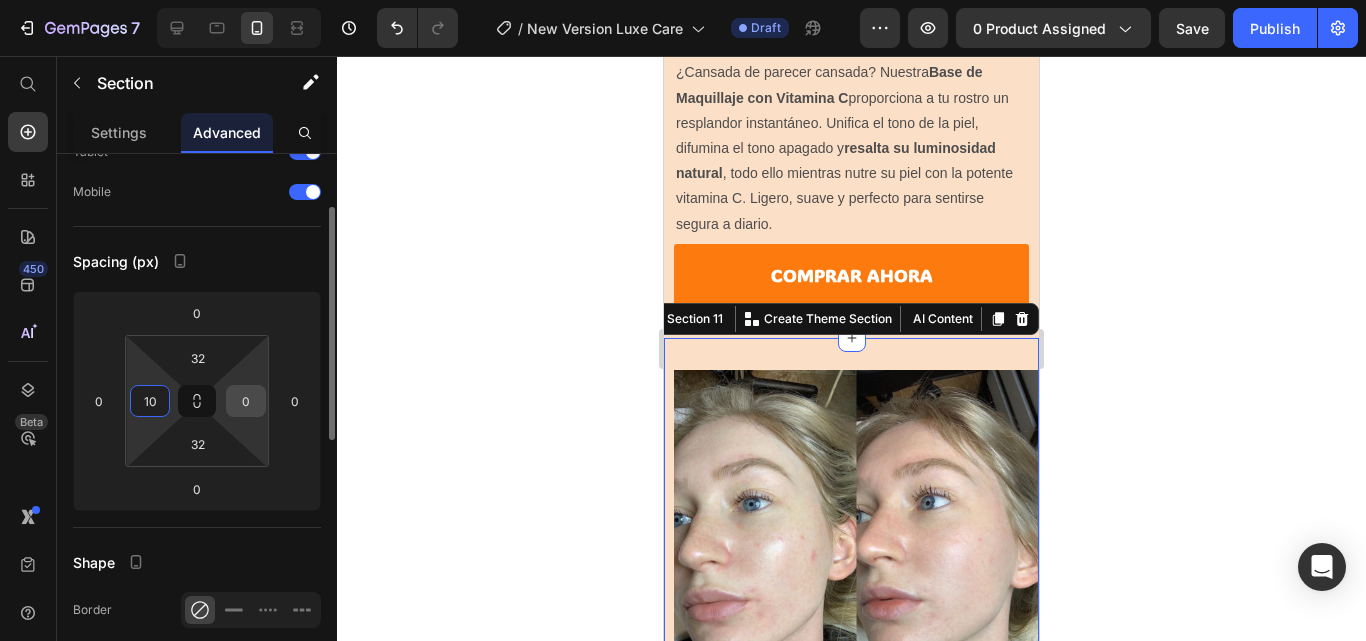 type on "10" 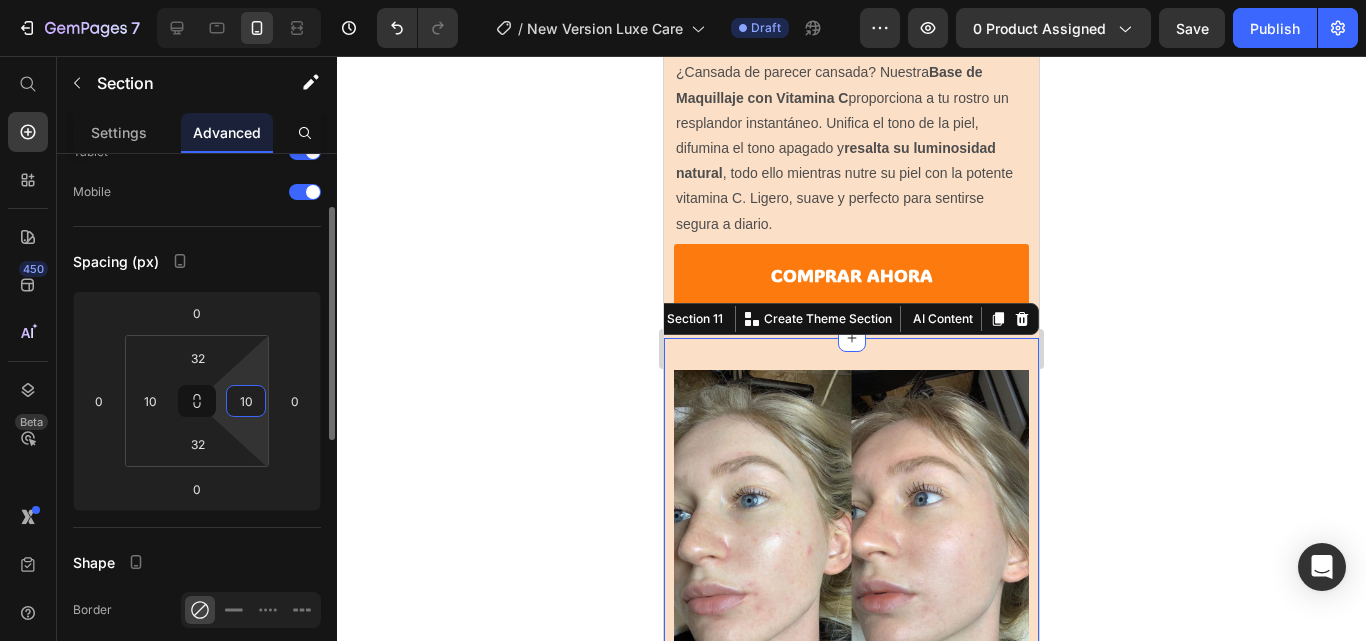 type on "10" 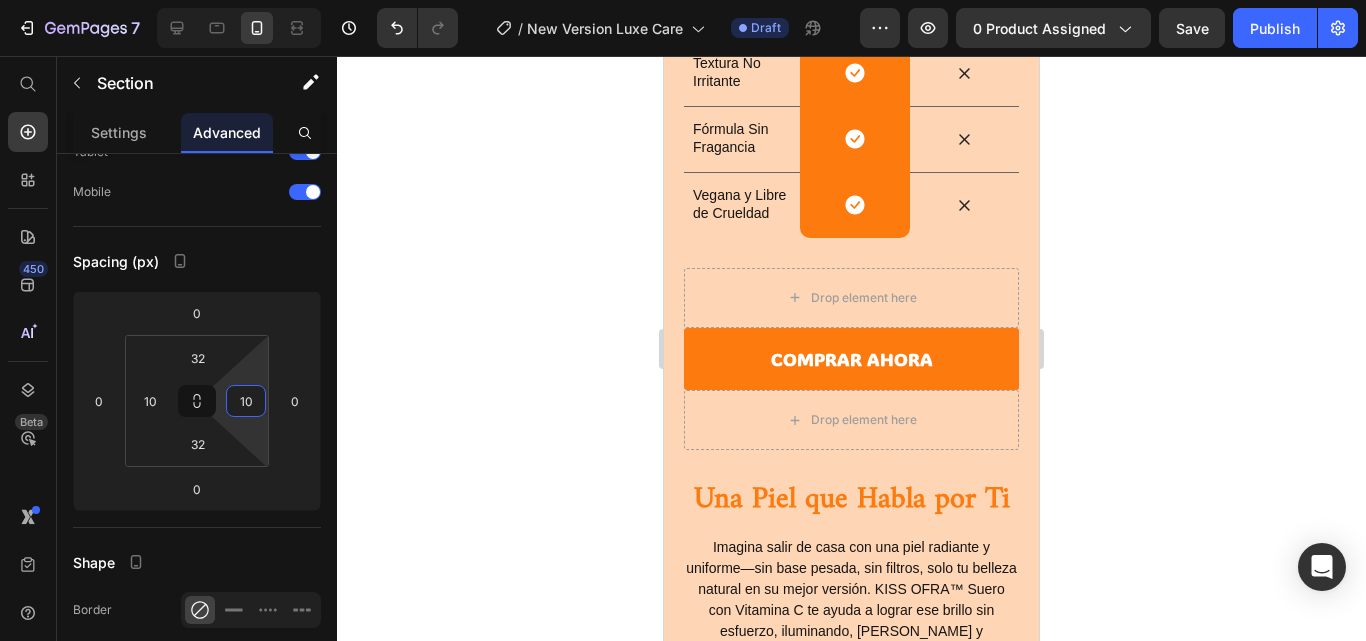 scroll, scrollTop: 9593, scrollLeft: 0, axis: vertical 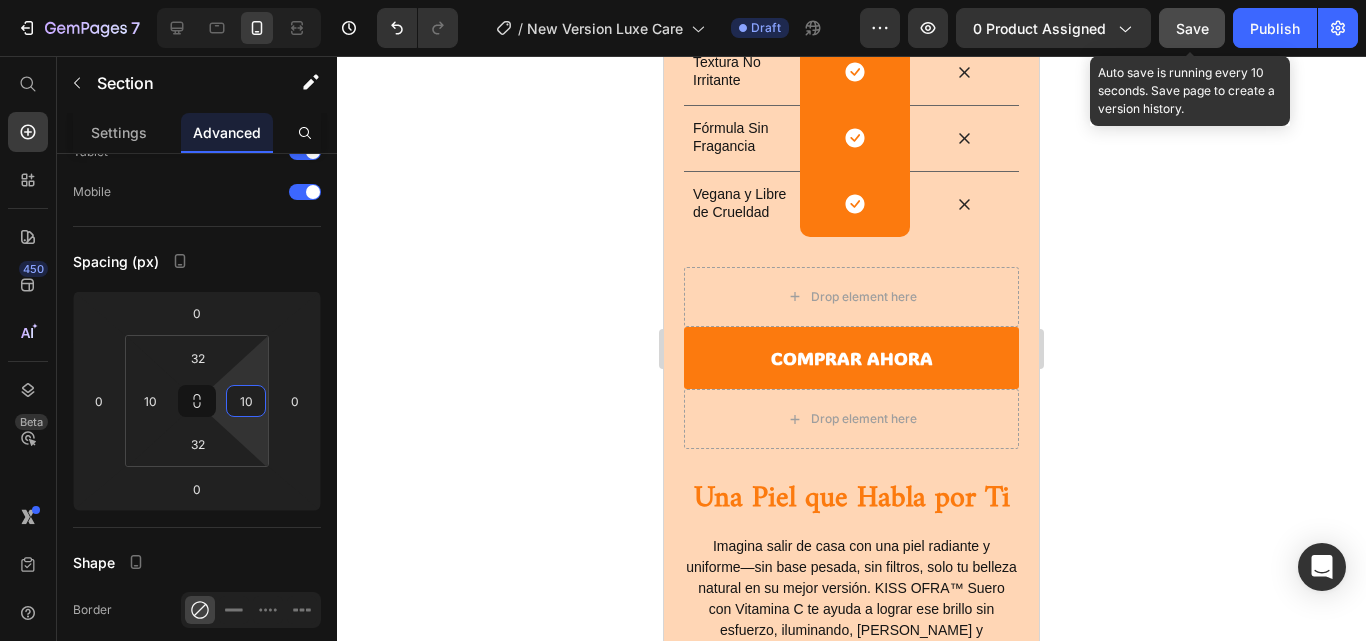 click on "Save" at bounding box center [1192, 28] 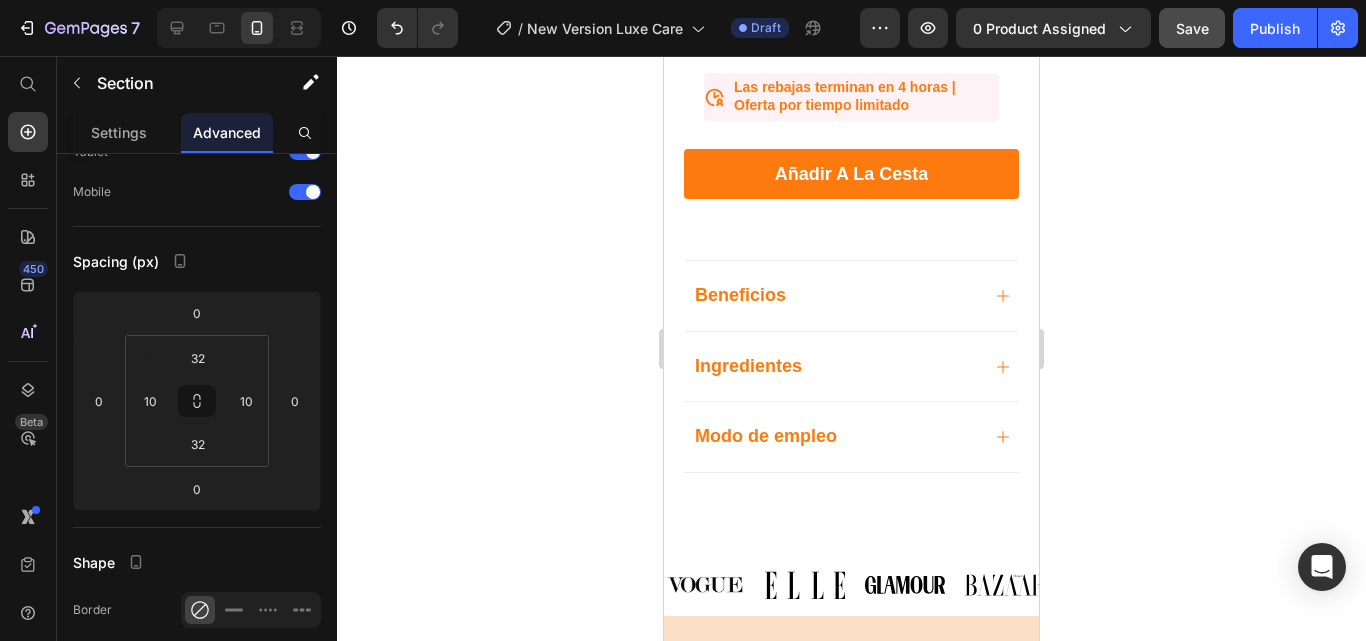 scroll, scrollTop: 0, scrollLeft: 0, axis: both 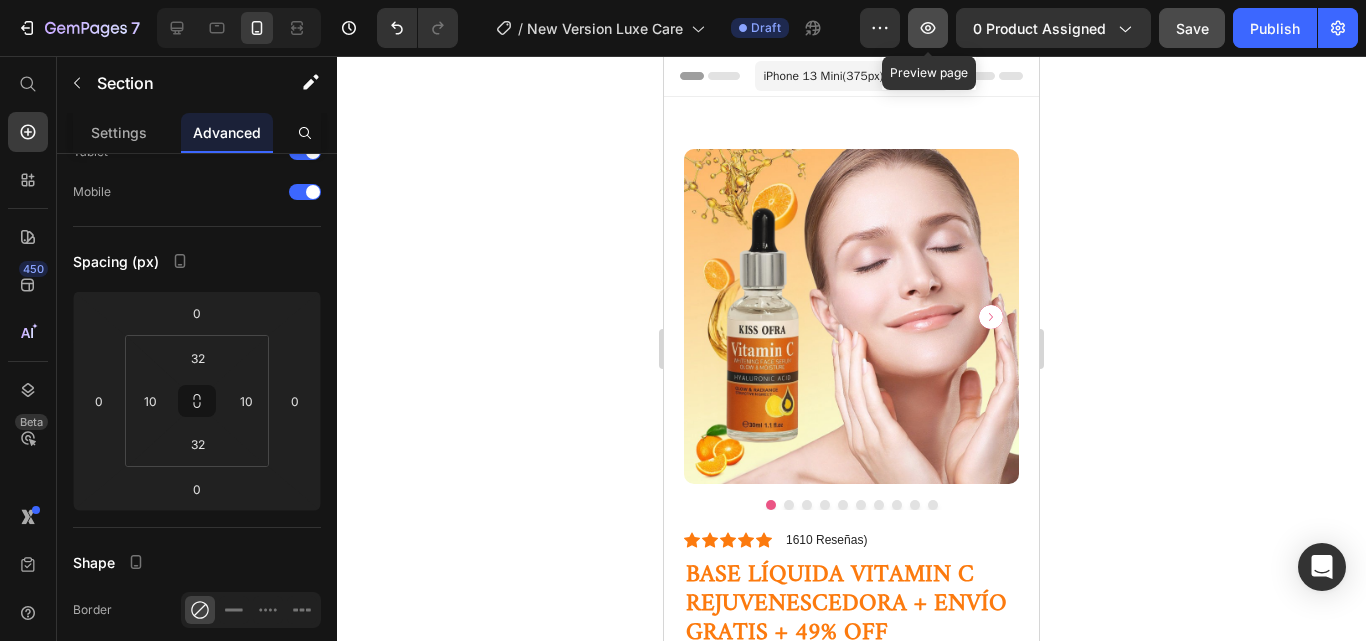 click 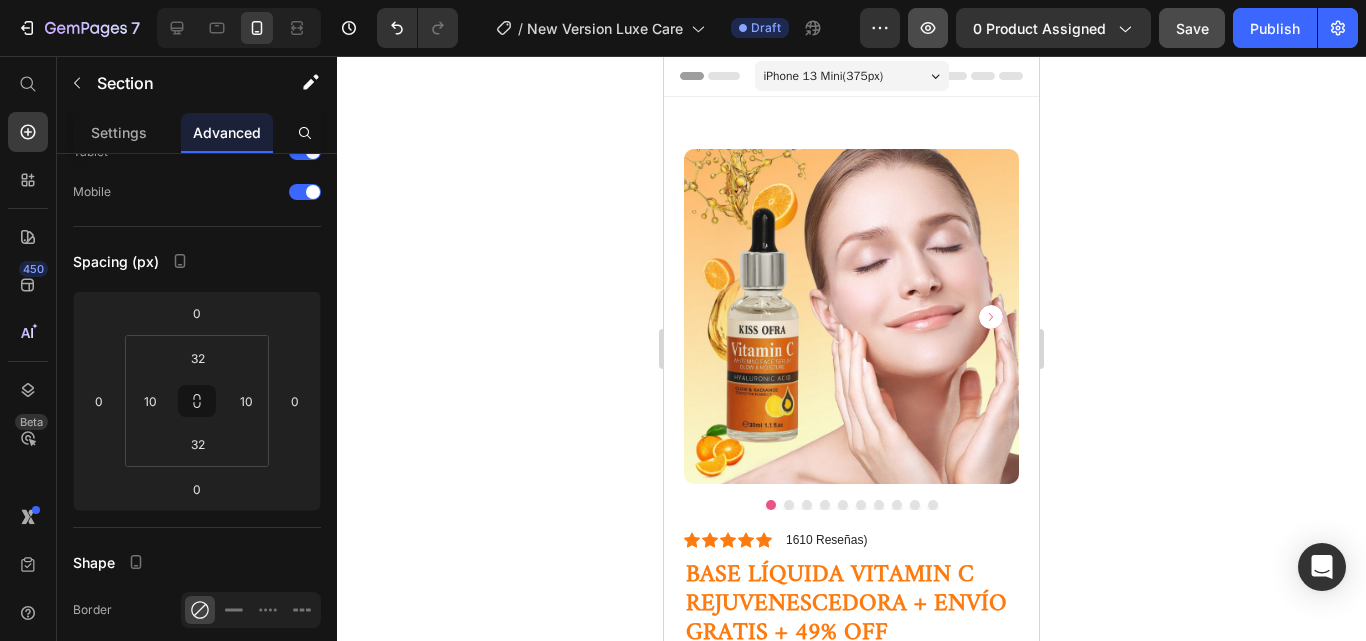 type 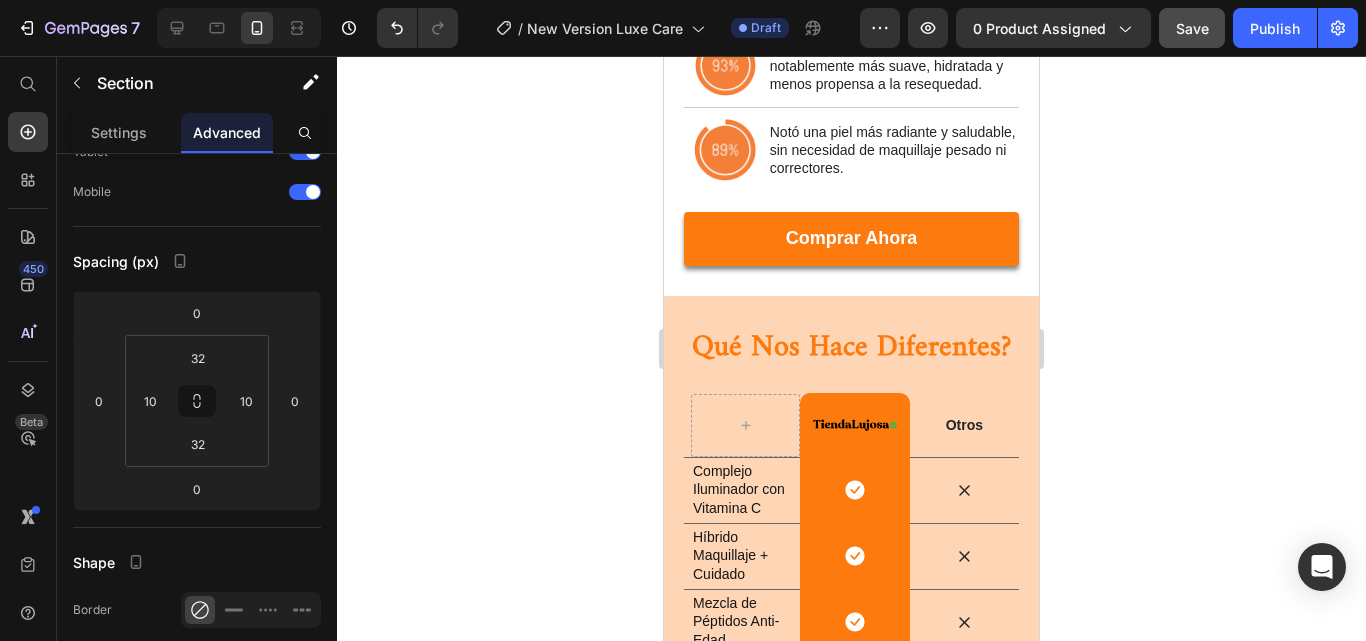 scroll, scrollTop: 8978, scrollLeft: 0, axis: vertical 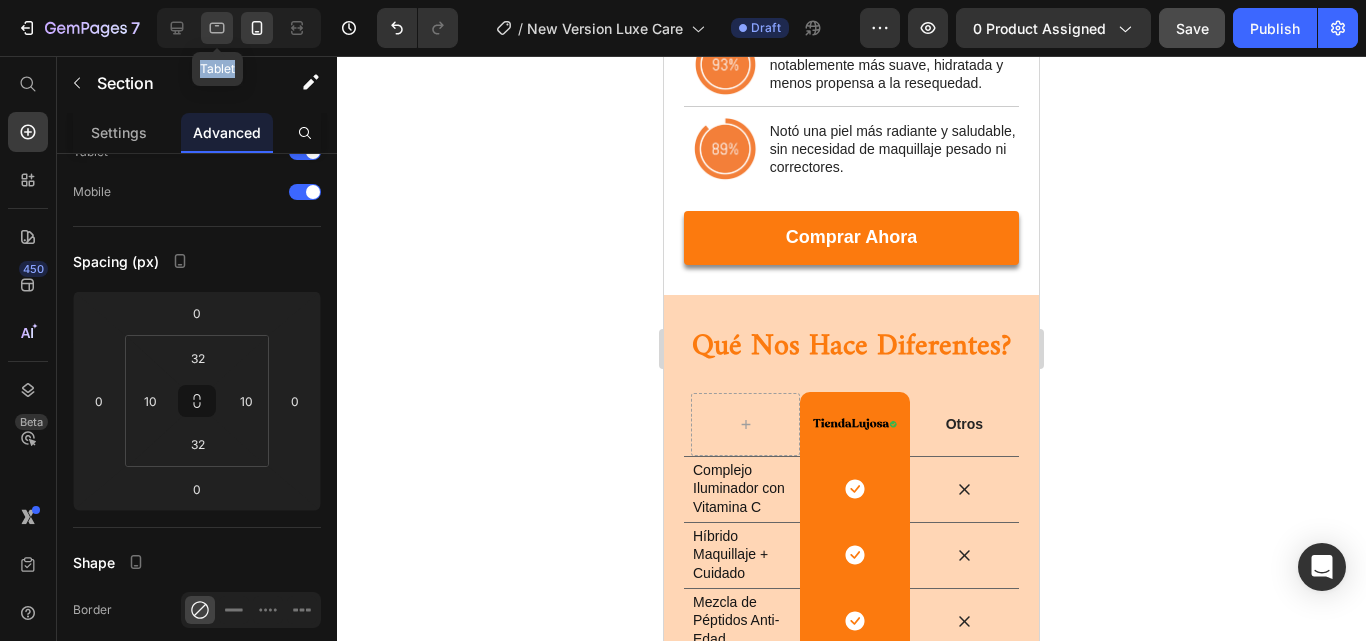 click on "Tablet" at bounding box center [239, 28] 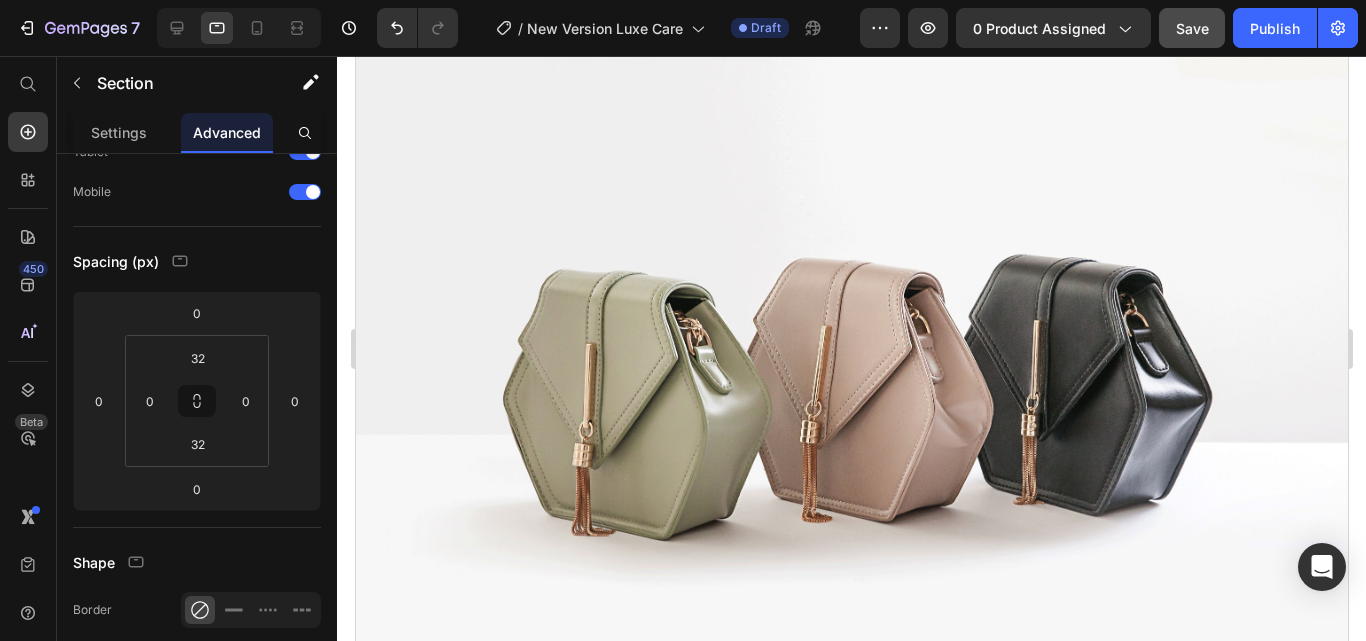 scroll, scrollTop: 6485, scrollLeft: 0, axis: vertical 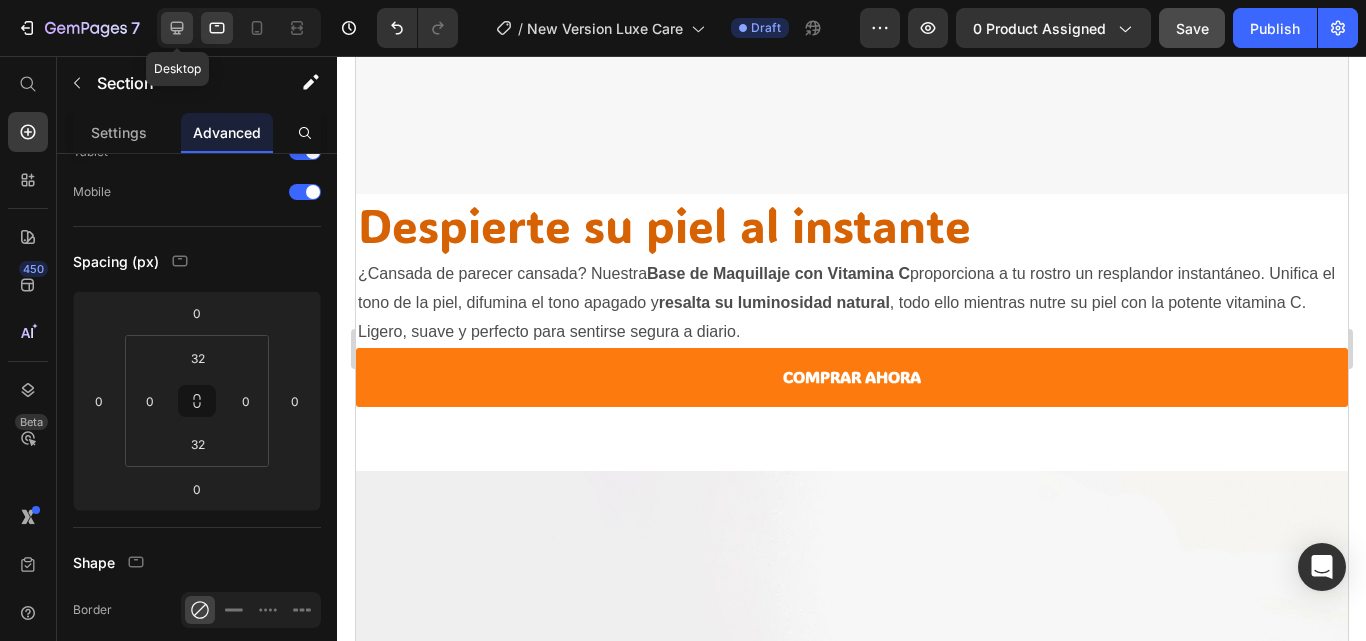 click 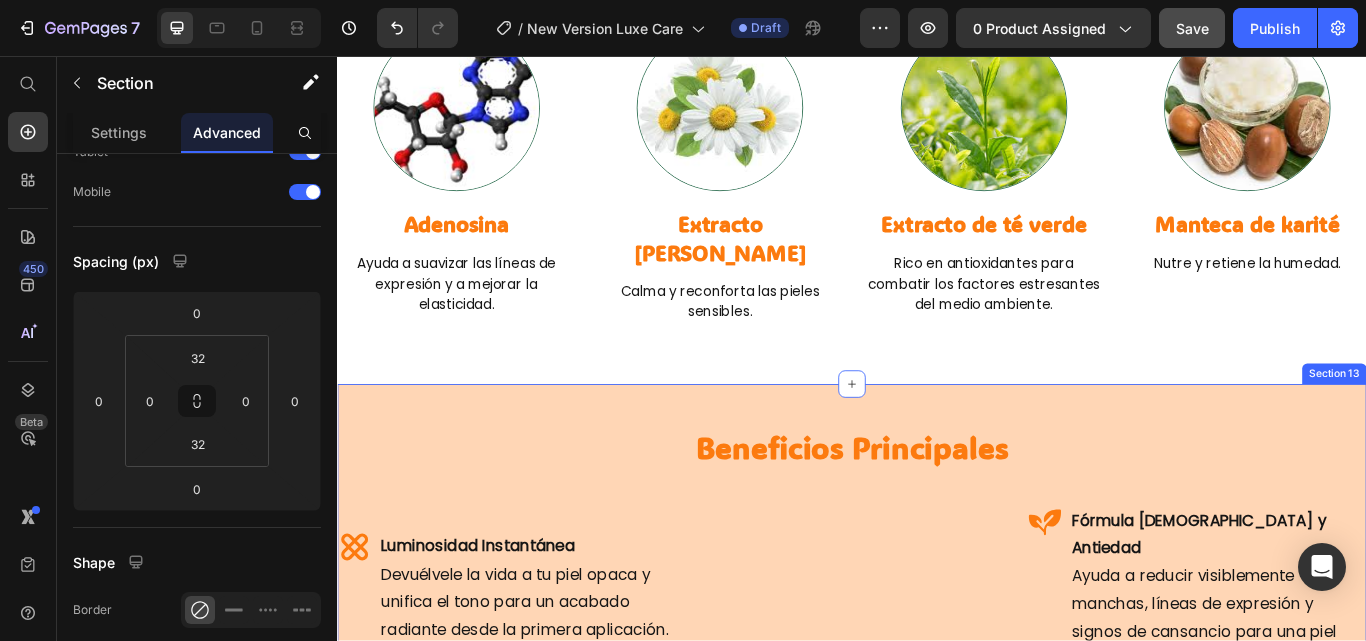 scroll, scrollTop: 5011, scrollLeft: 0, axis: vertical 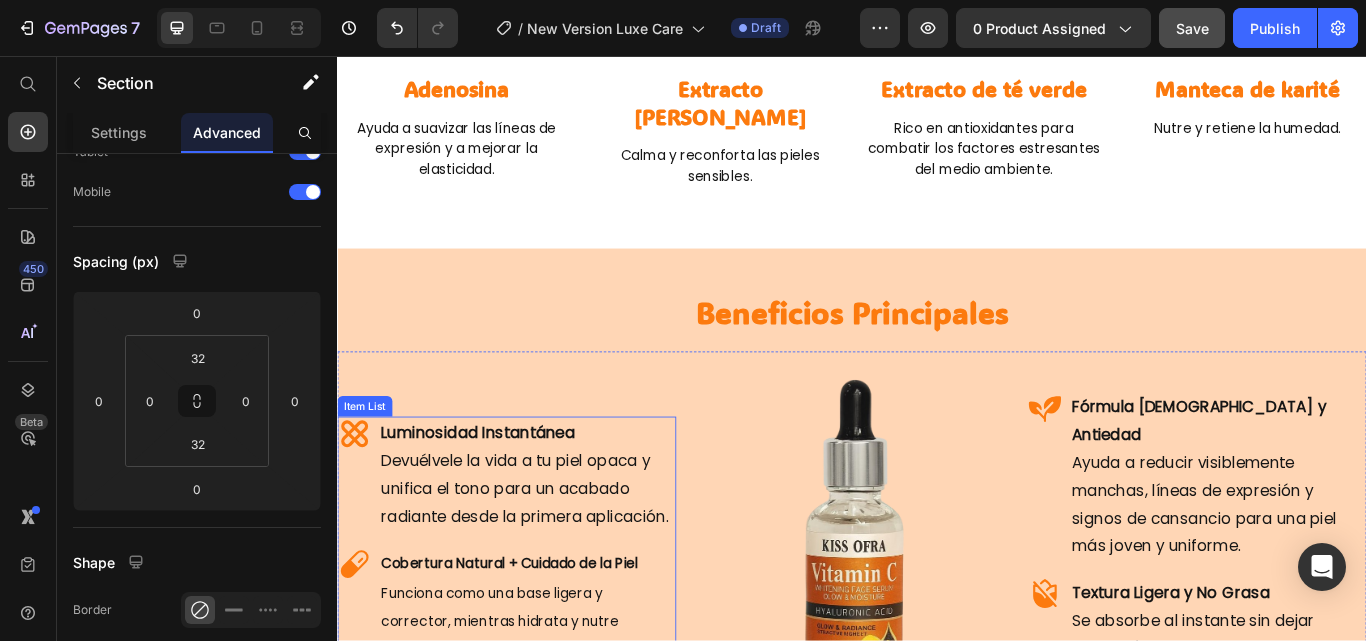 click 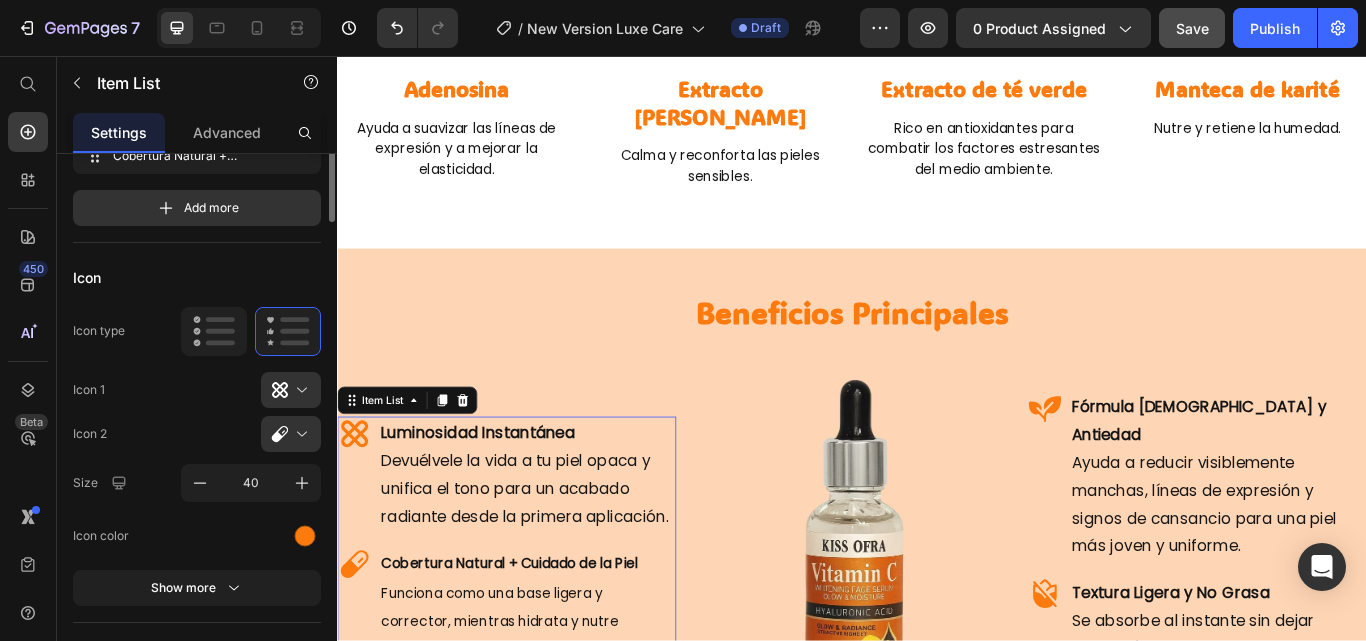 scroll, scrollTop: 0, scrollLeft: 0, axis: both 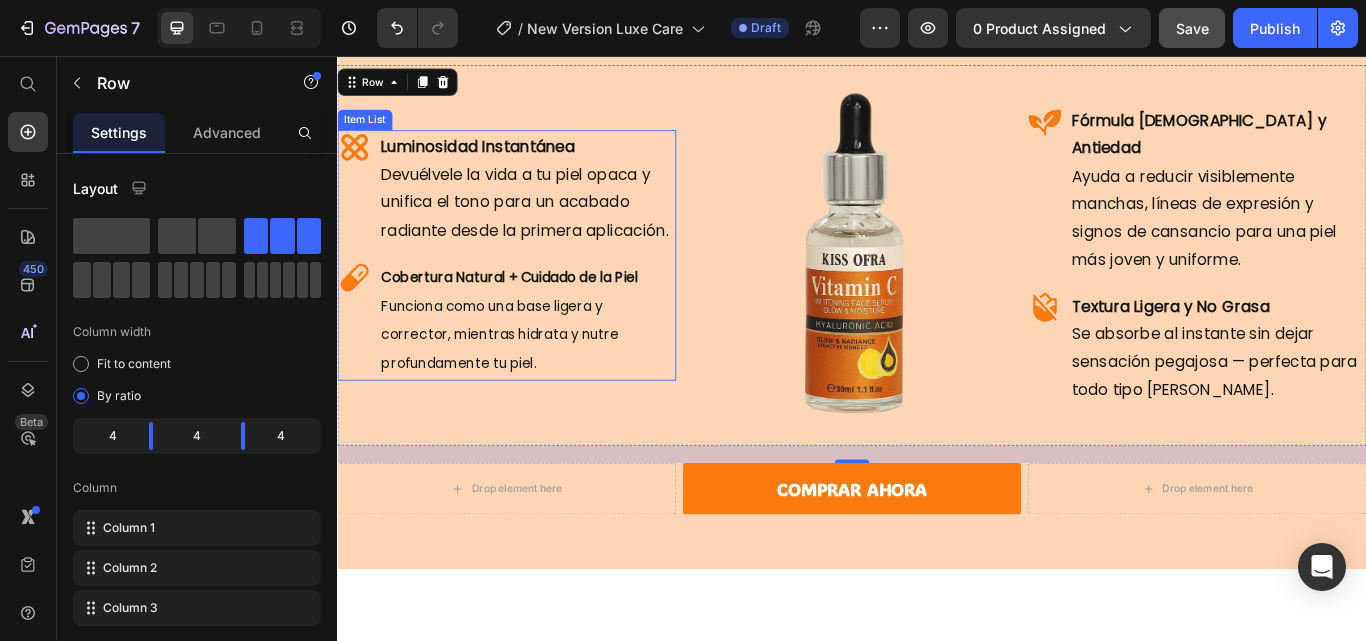 click on "Luminosidad Instantánea Devuélvele la vida a tu piel opaca y unifica el tono para un acabado radiante desde la primera aplicación." at bounding box center [558, 211] 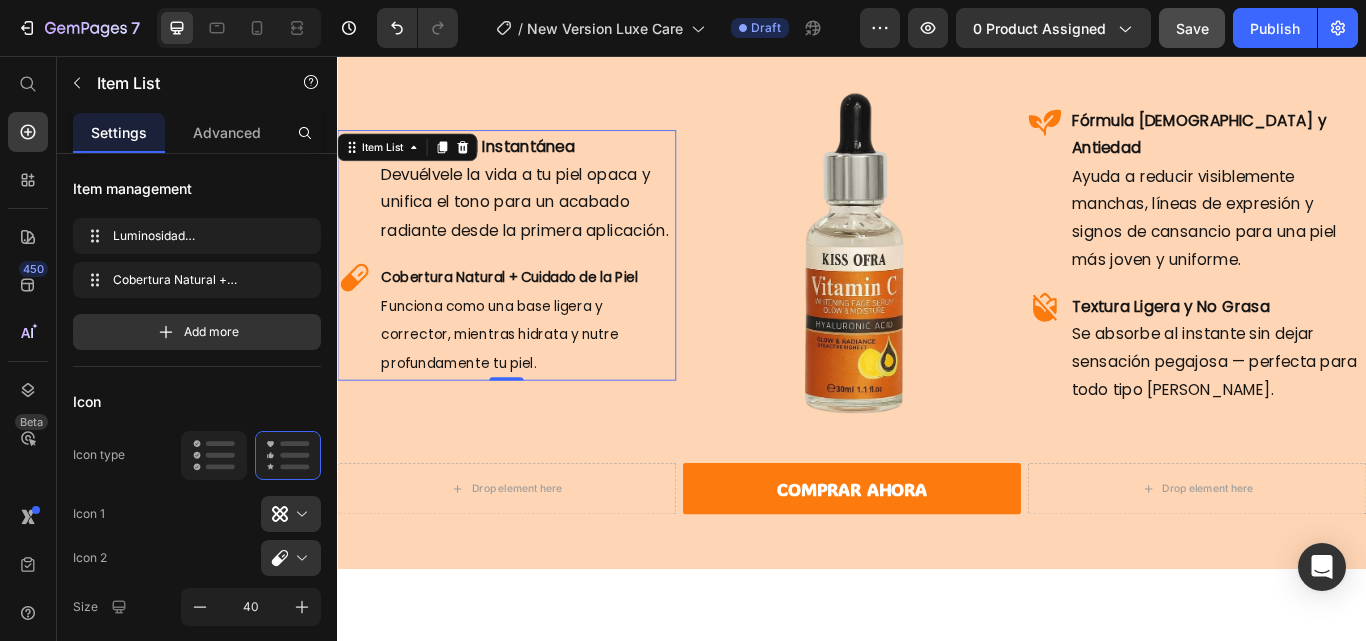 click on "Luminosidad Instantánea" at bounding box center [501, 161] 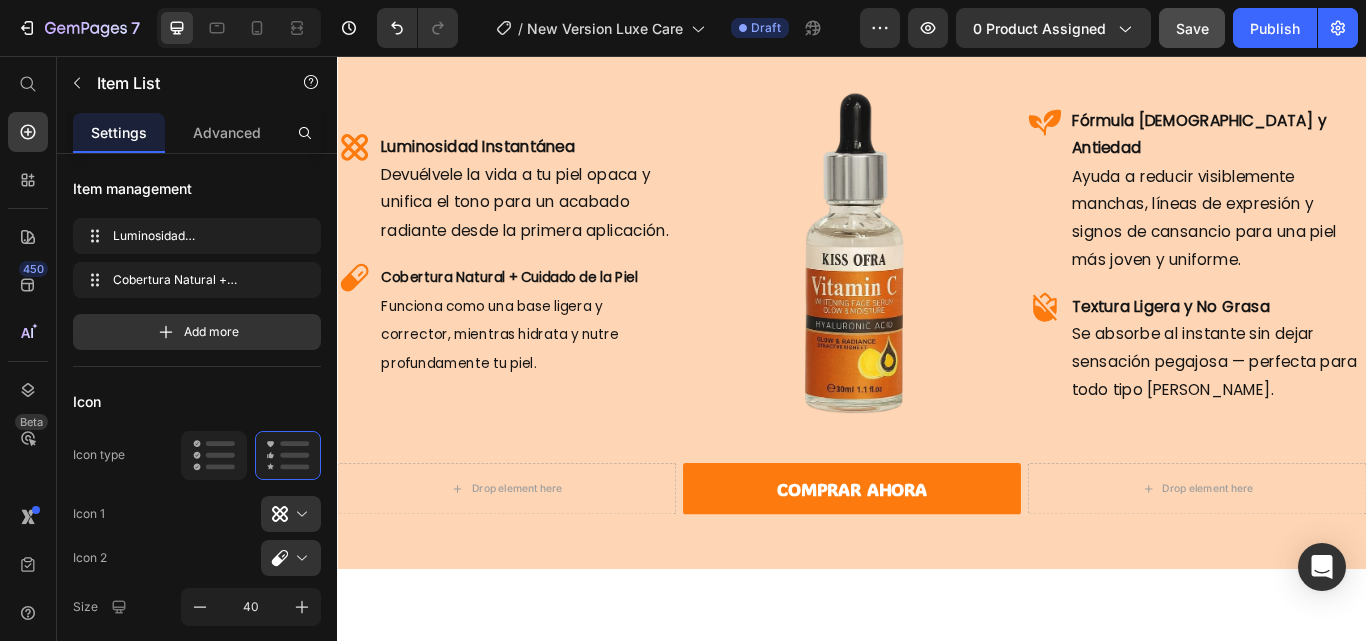 click 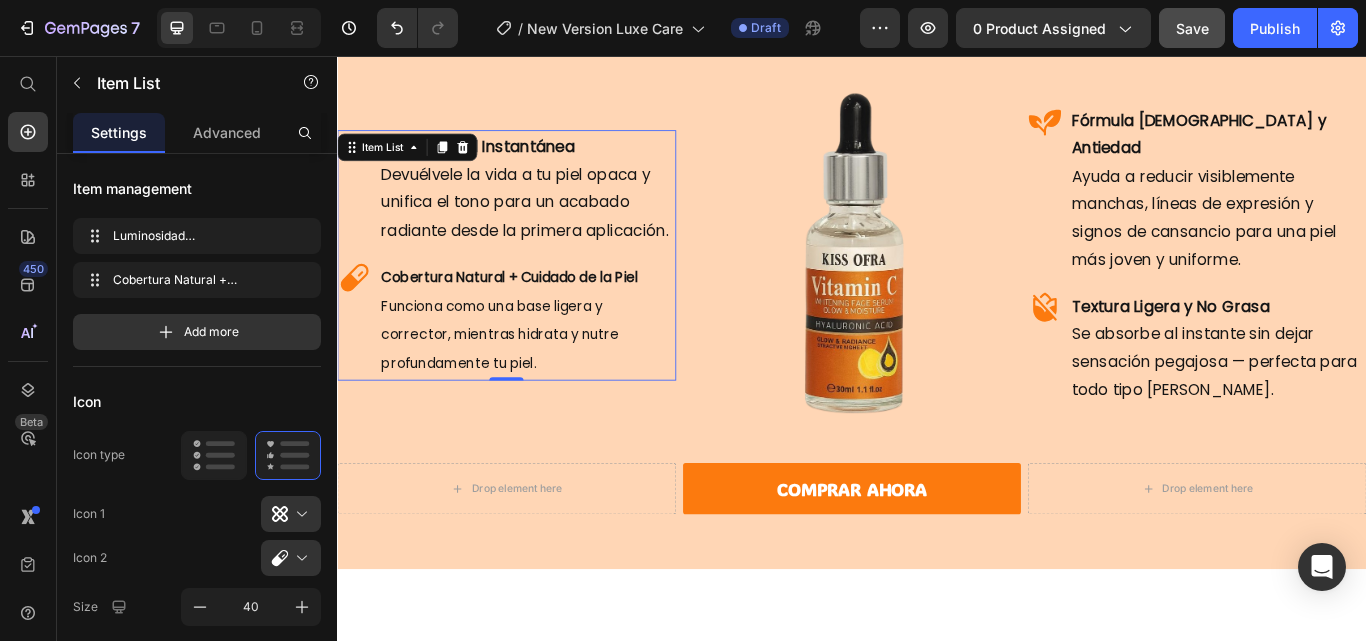 click on "Item List" at bounding box center (418, 163) 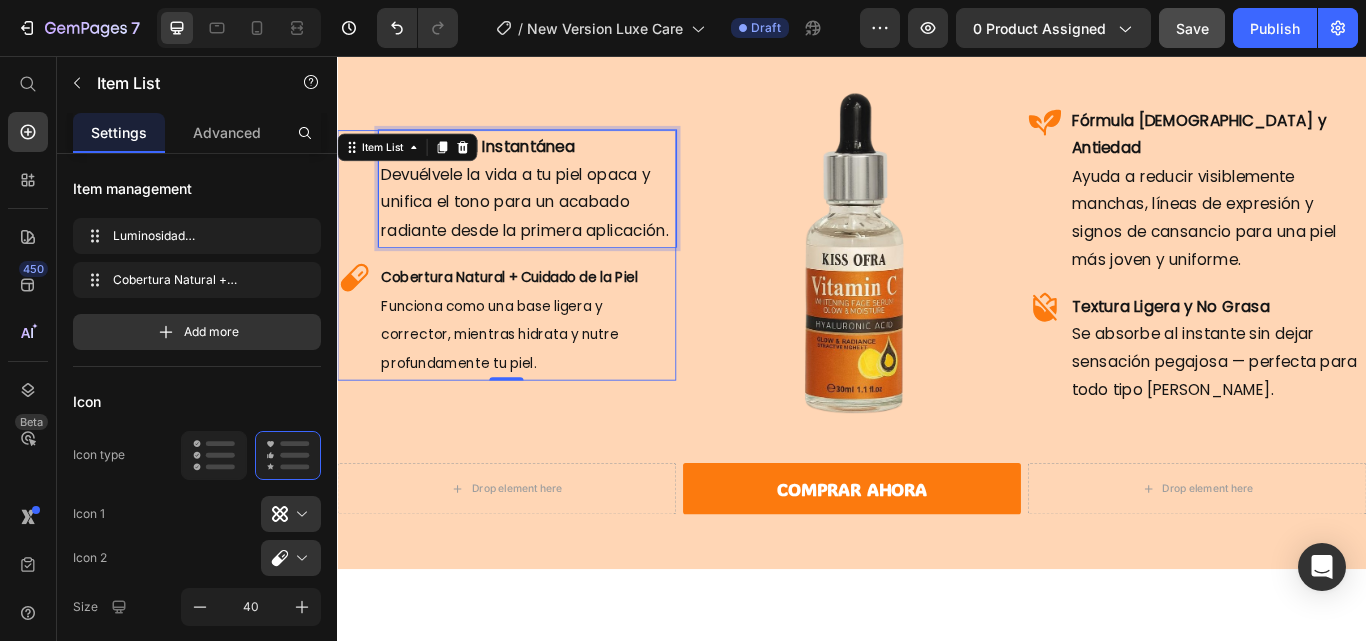 click on "Luminosidad Instantánea Devuélvele la vida a tu piel opaca y unifica el tono para un acabado radiante desde la primera aplicación." at bounding box center [558, 211] 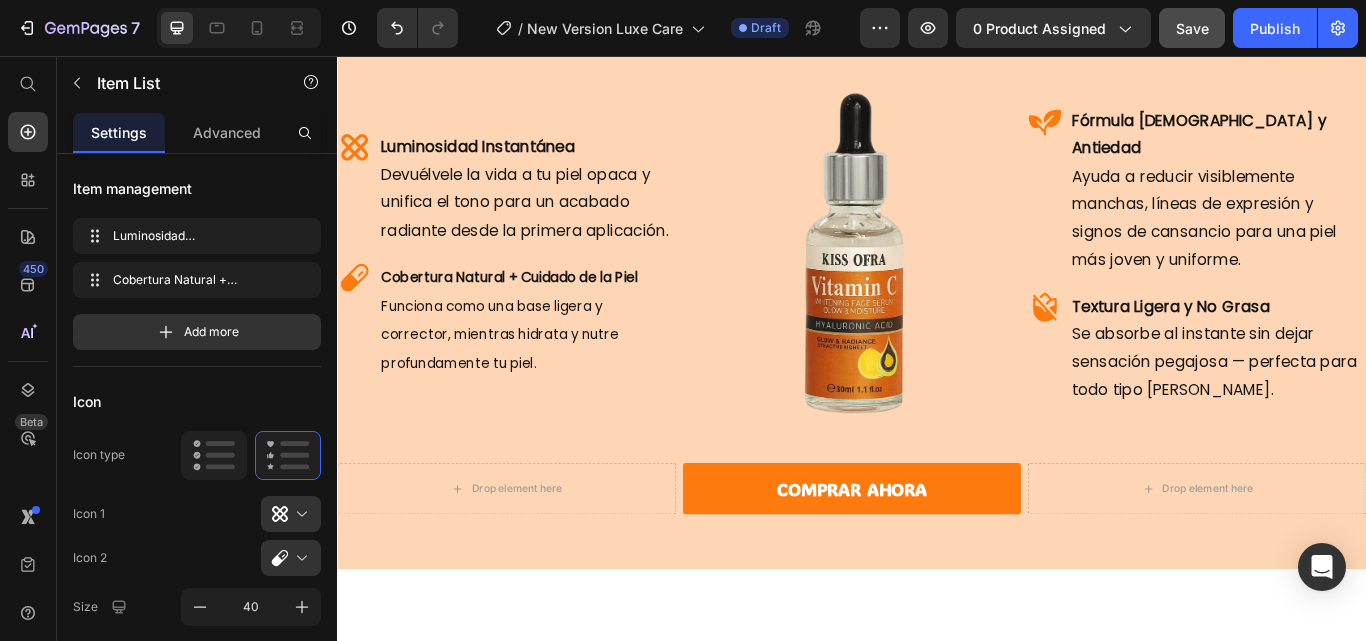 click on "Luminosidad Instantánea Devuélvele la vida a tu piel opaca y unifica el tono para un acabado radiante desde la primera aplicación.
Cobertura Natural + Cuidado de la Piel Funciona como una base ligera y corrector, mientras hidrata y nutre profundamente tu piel. Item List   0" at bounding box center (534, 288) 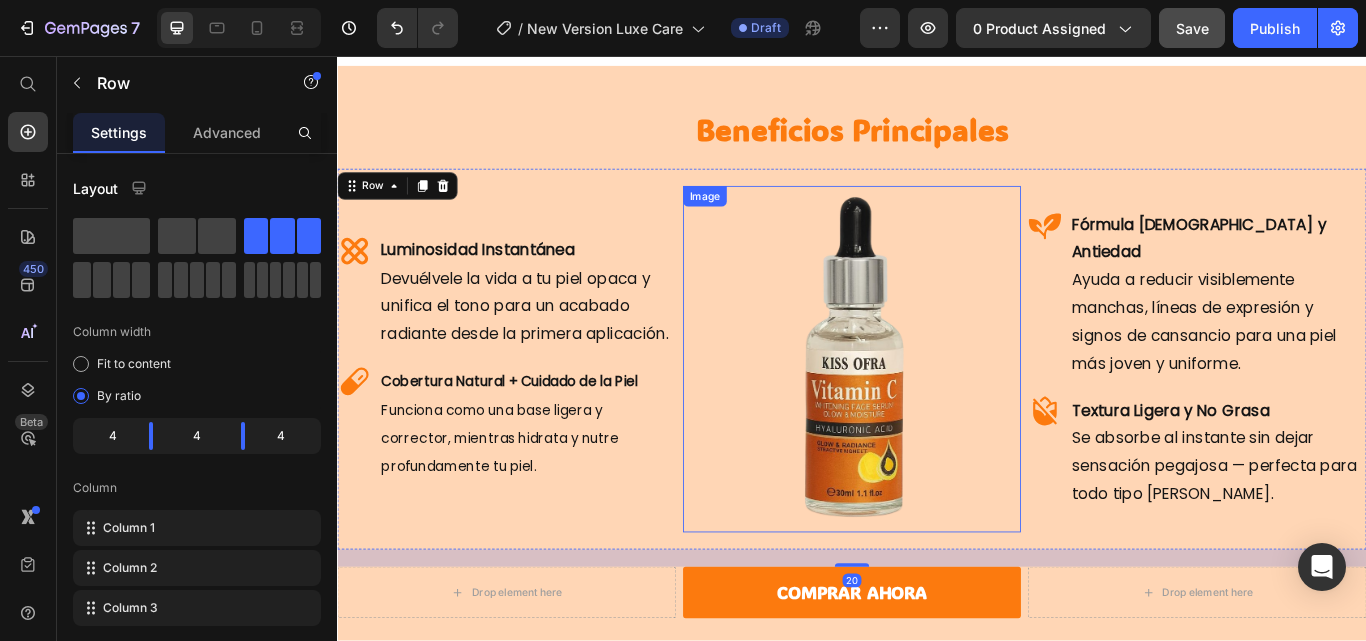 scroll, scrollTop: 5106, scrollLeft: 0, axis: vertical 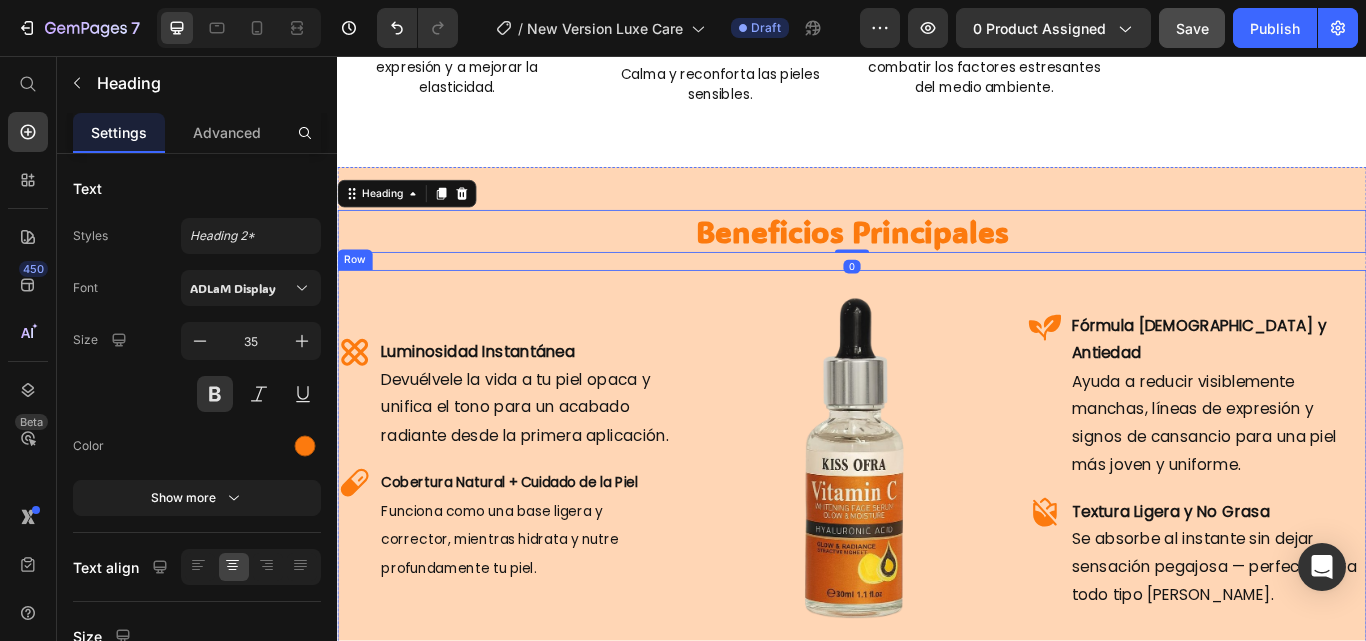 click on "Luminosidad Instantánea Devuélvele la vida a tu piel opaca y unifica el tono para un acabado radiante desde la primera aplicación.
Cobertura Natural + Cuidado de la Piel Funciona como una base ligera y corrector, mientras hidrata y nutre profundamente tu piel. Item List" at bounding box center [534, 528] 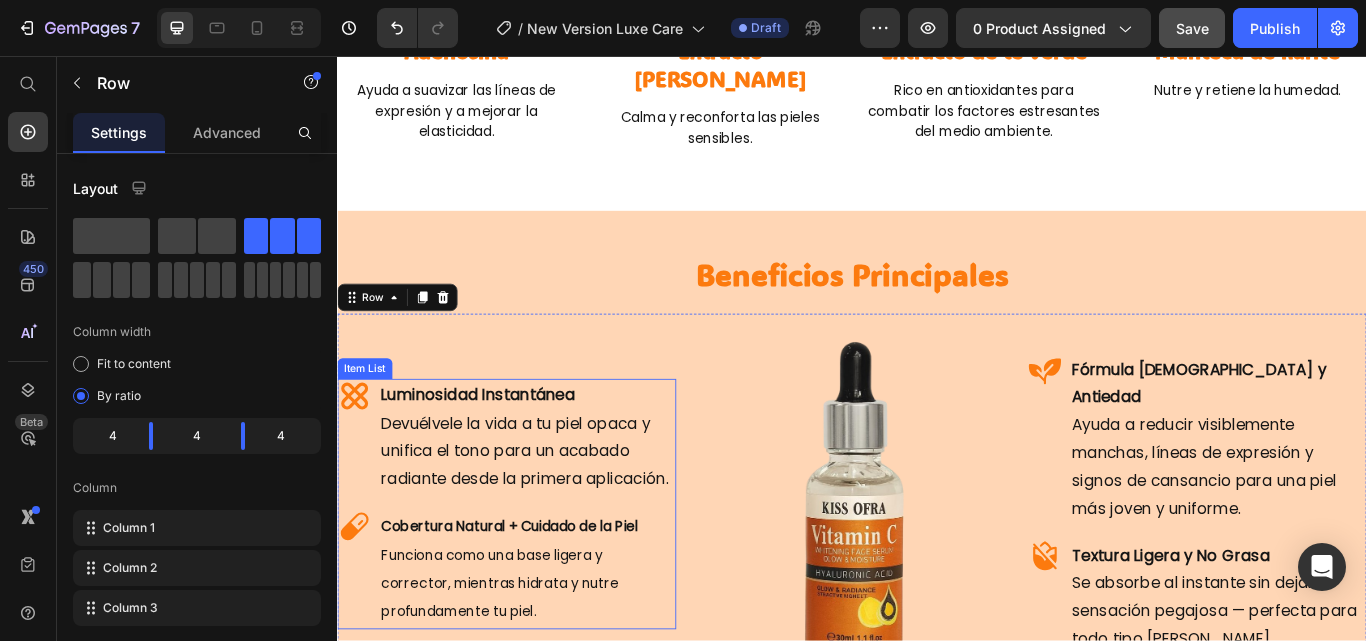 scroll, scrollTop: 5054, scrollLeft: 0, axis: vertical 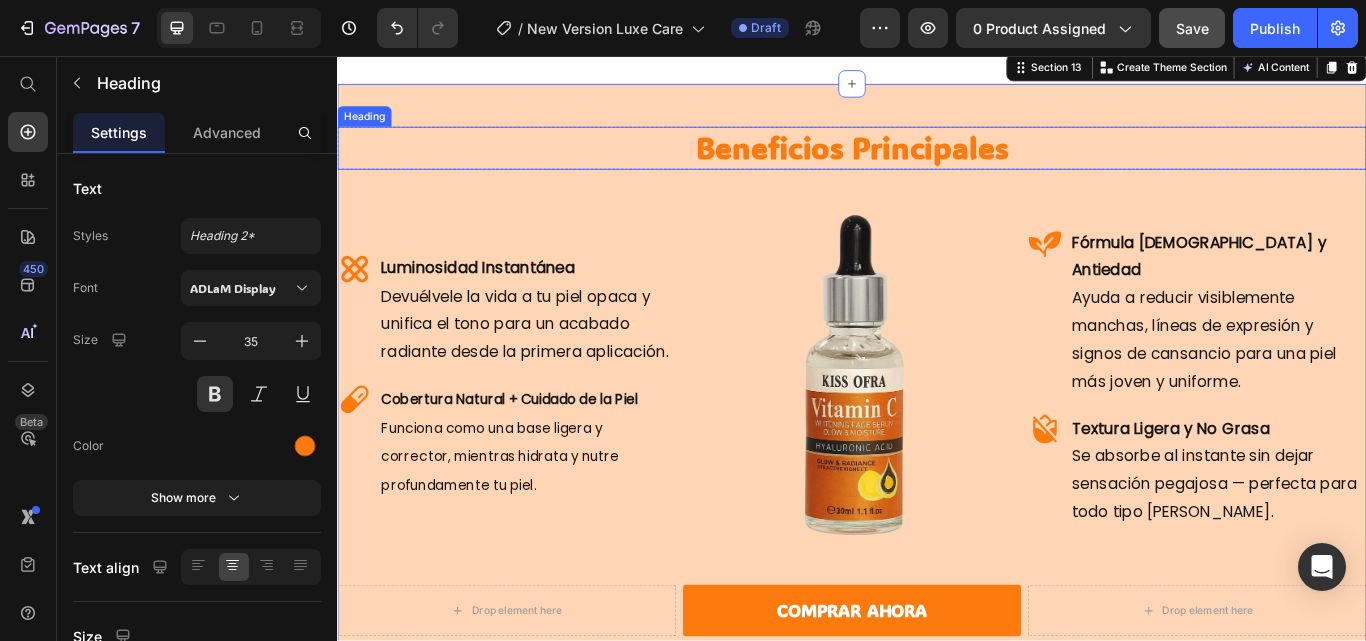 click on "Beneficios Principales" at bounding box center [937, 164] 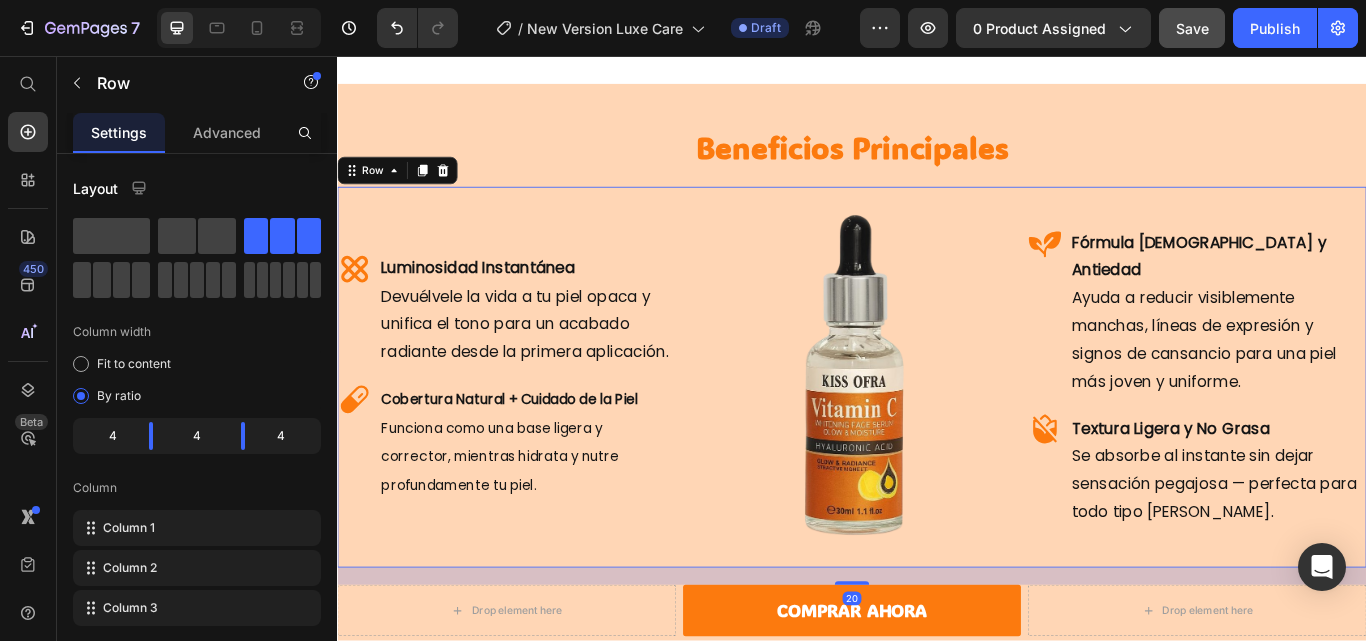 scroll, scrollTop: 5294, scrollLeft: 0, axis: vertical 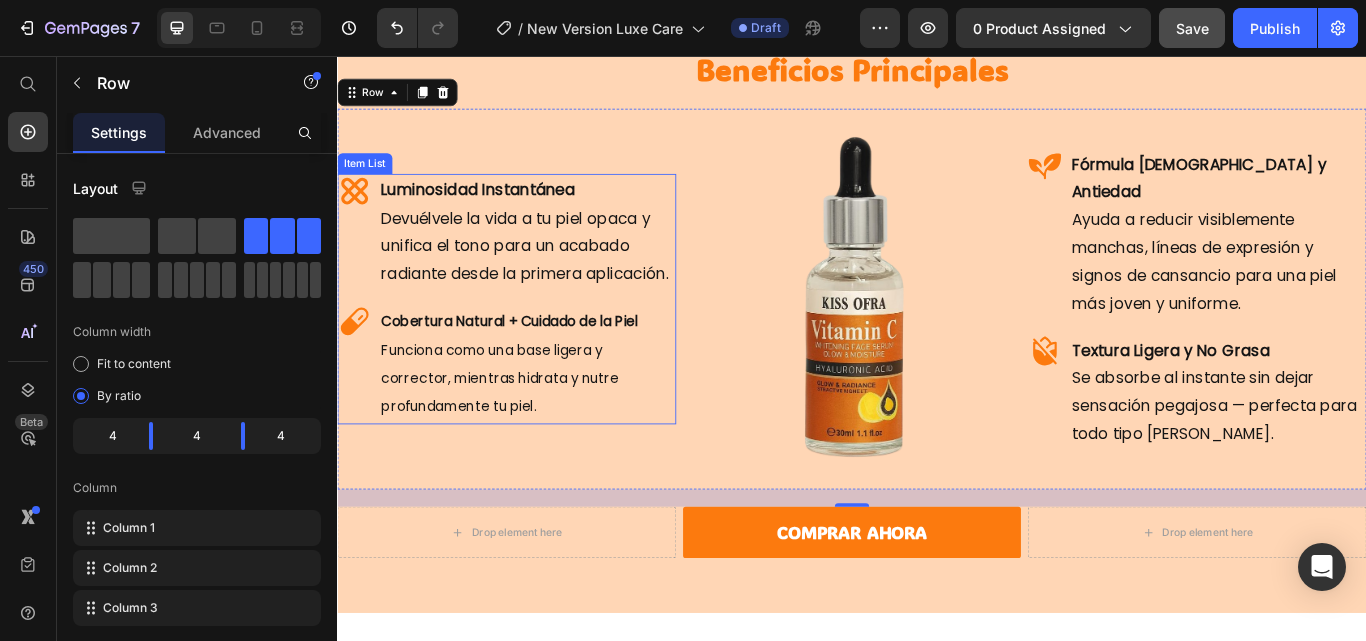 click 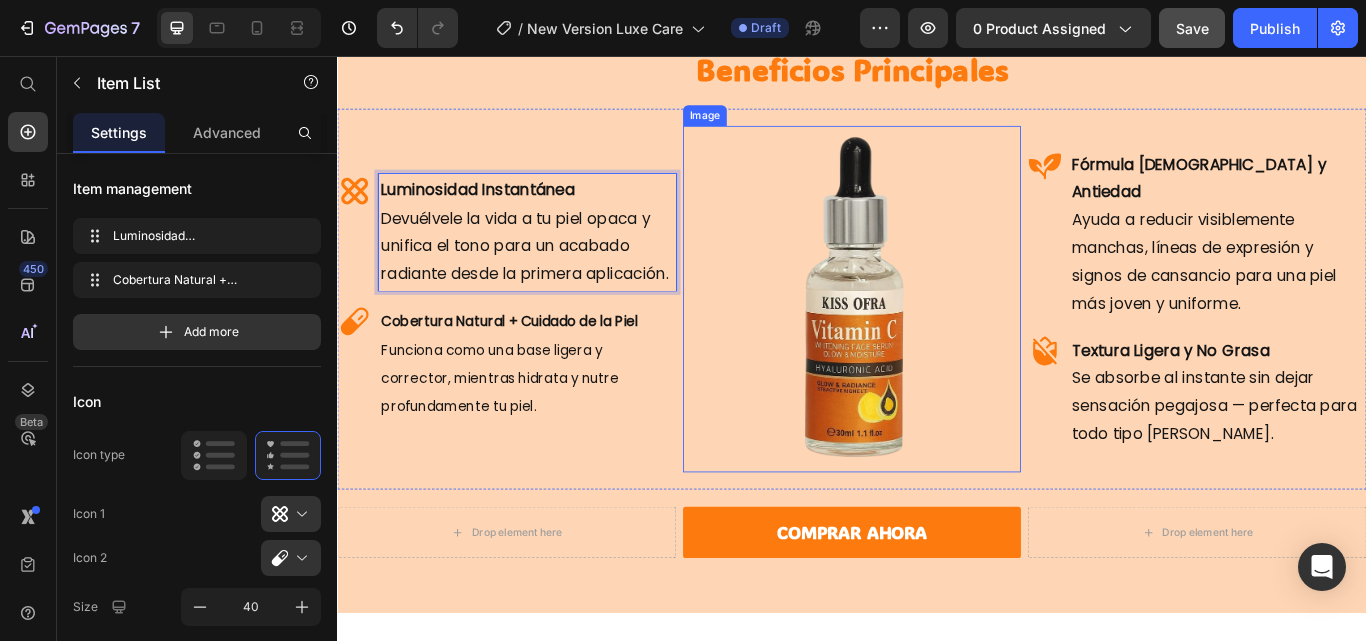 scroll, scrollTop: 5117, scrollLeft: 0, axis: vertical 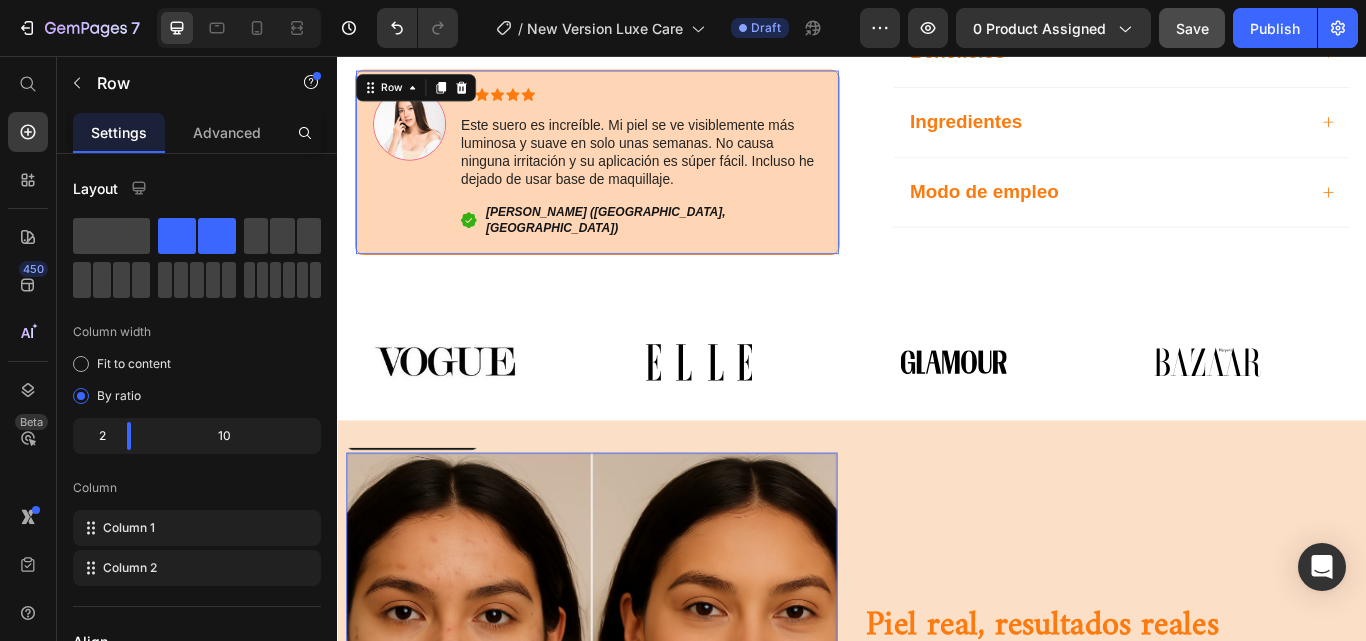 click on "Image Icon Icon Icon Icon Icon Icon List Este suero es increíble. Mi piel se ve visiblemente más luminosa y suave en solo unas semanas. No causa ninguna irritación y su aplicación es súper fácil. Incluso he dejado de usar base de maquillaje. Text Block
Icon [PERSON_NAME] ([GEOGRAPHIC_DATA], [GEOGRAPHIC_DATA]) Text Block Row Row   0" at bounding box center (639, 181) 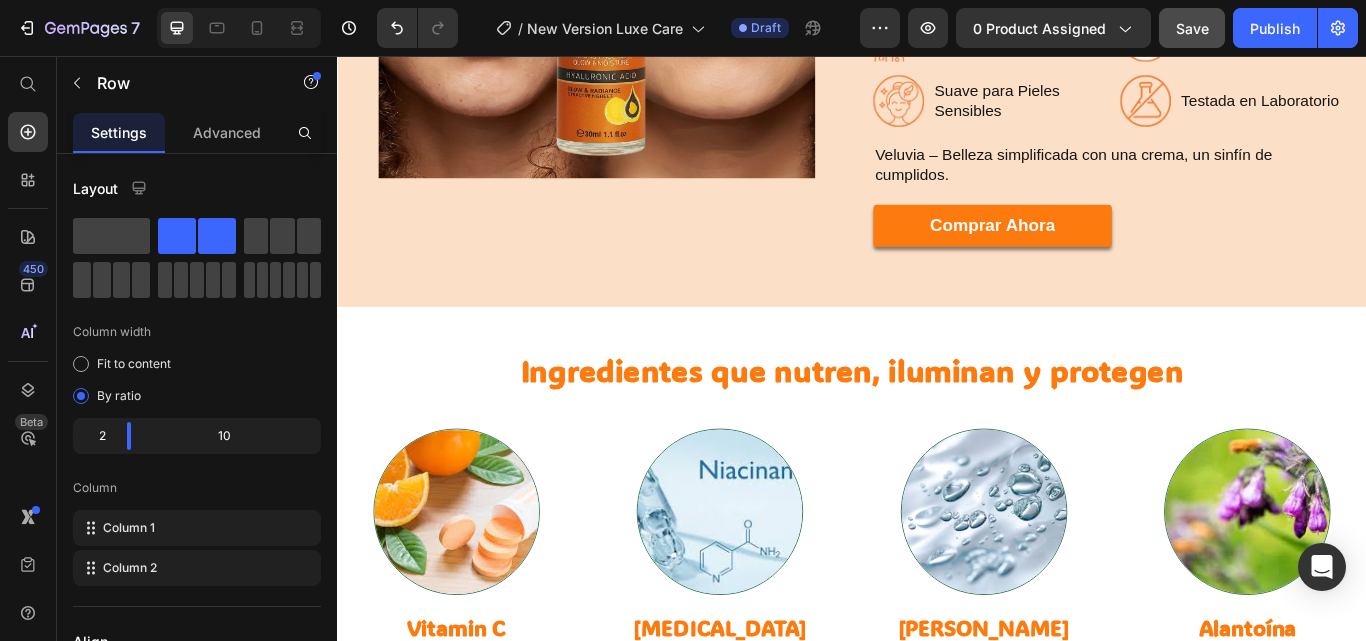 scroll, scrollTop: 4541, scrollLeft: 0, axis: vertical 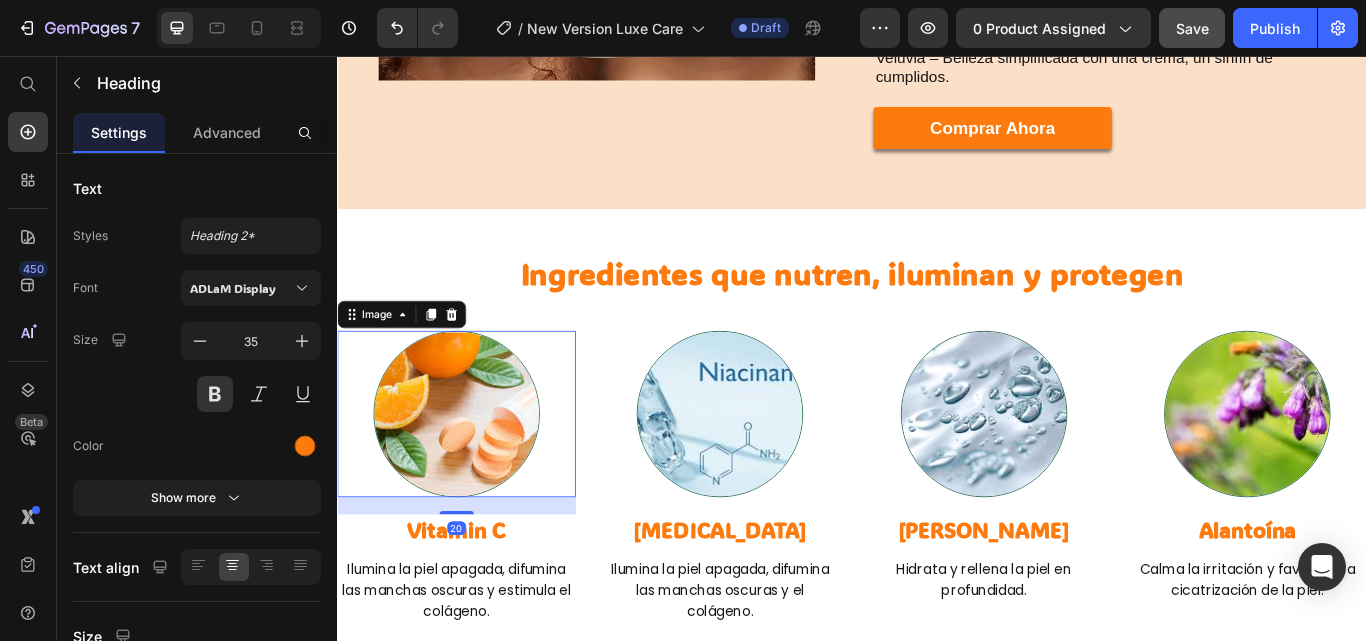 click at bounding box center (476, 474) 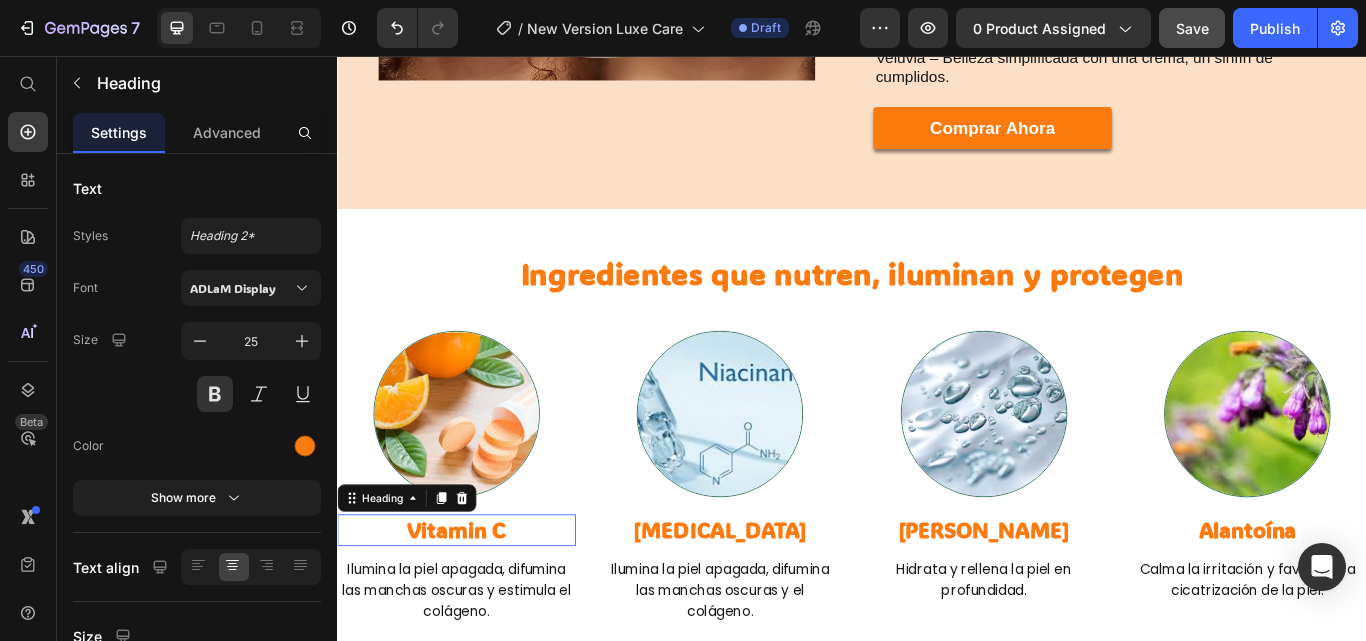 click on "Vitamin C" at bounding box center [476, 609] 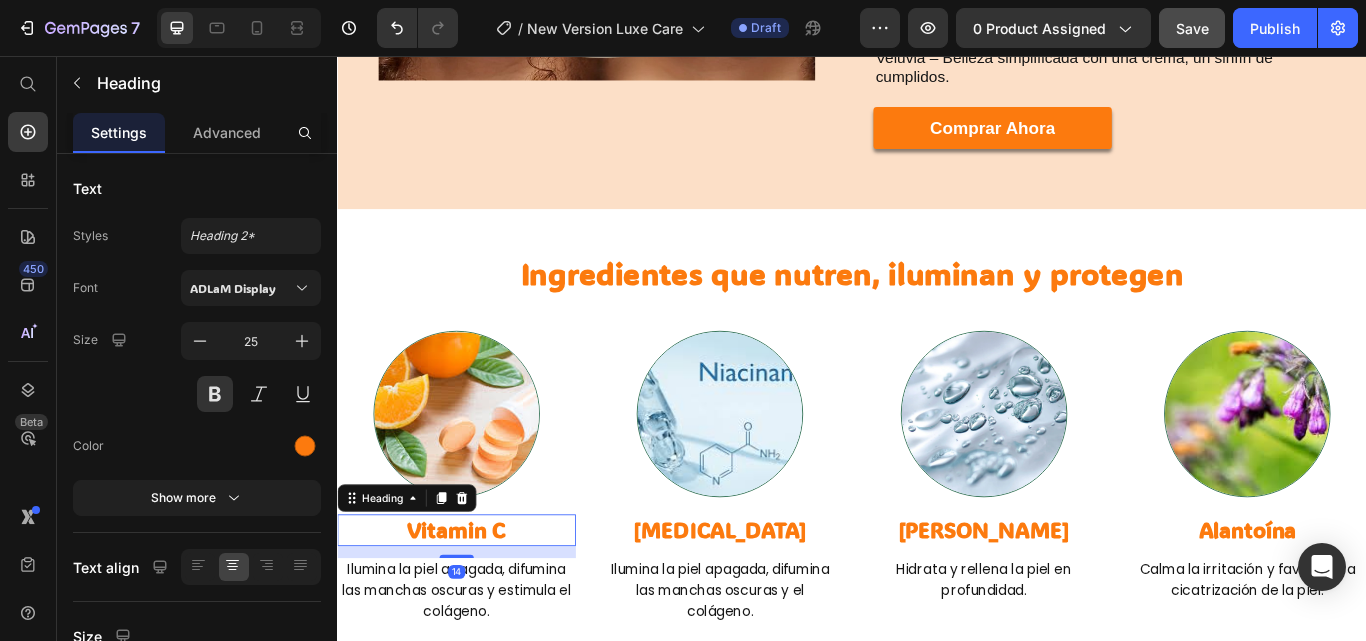 scroll, scrollTop: 4712, scrollLeft: 0, axis: vertical 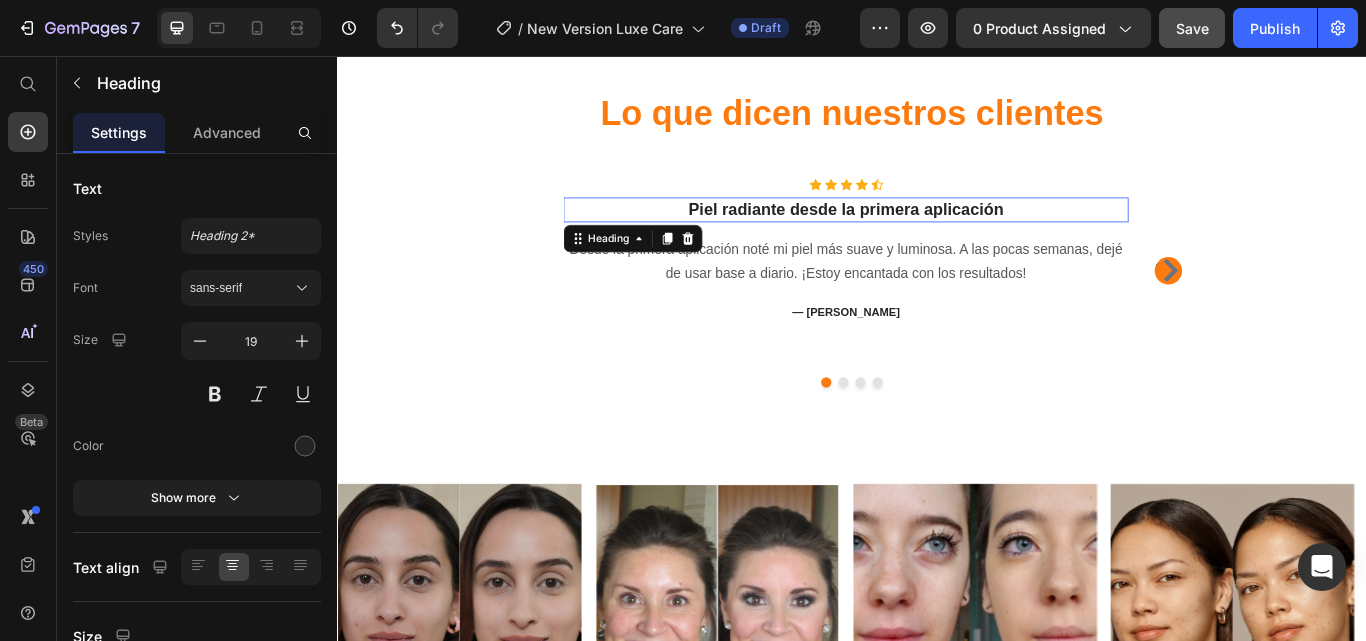 click on "Piel radiante desde la primera aplicación Heading   0" at bounding box center (929, 235) 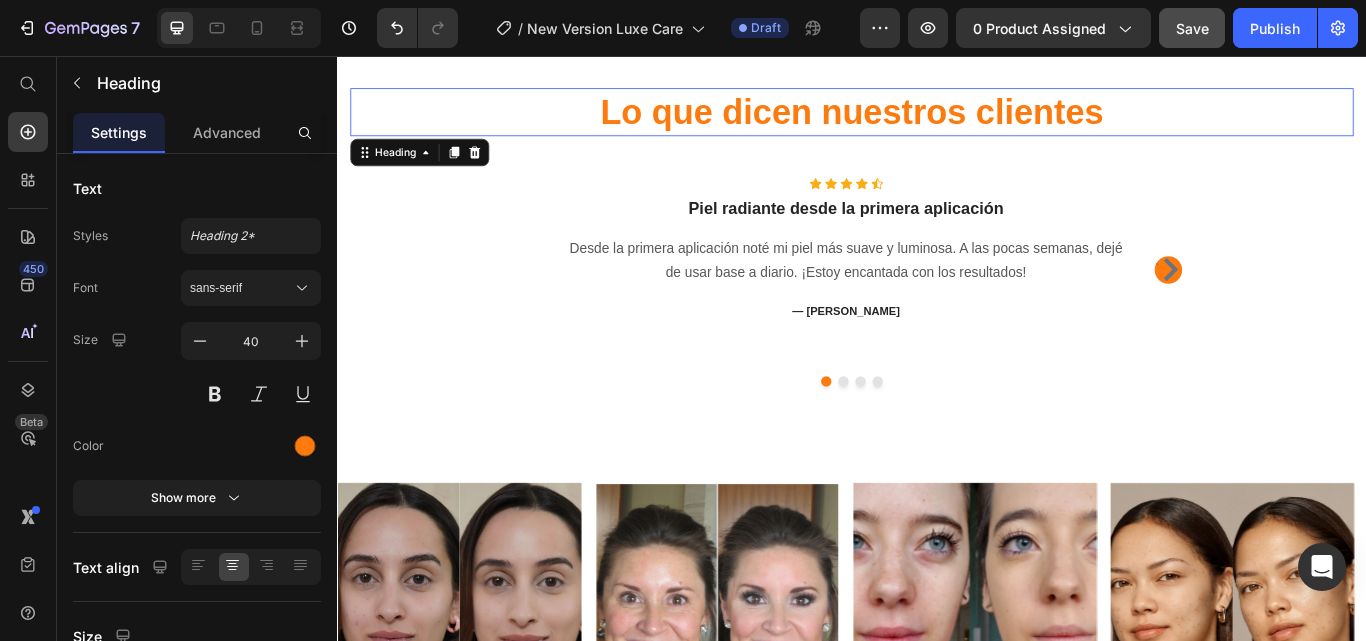 click on "Lo que dicen nuestros clientes" at bounding box center [937, 122] 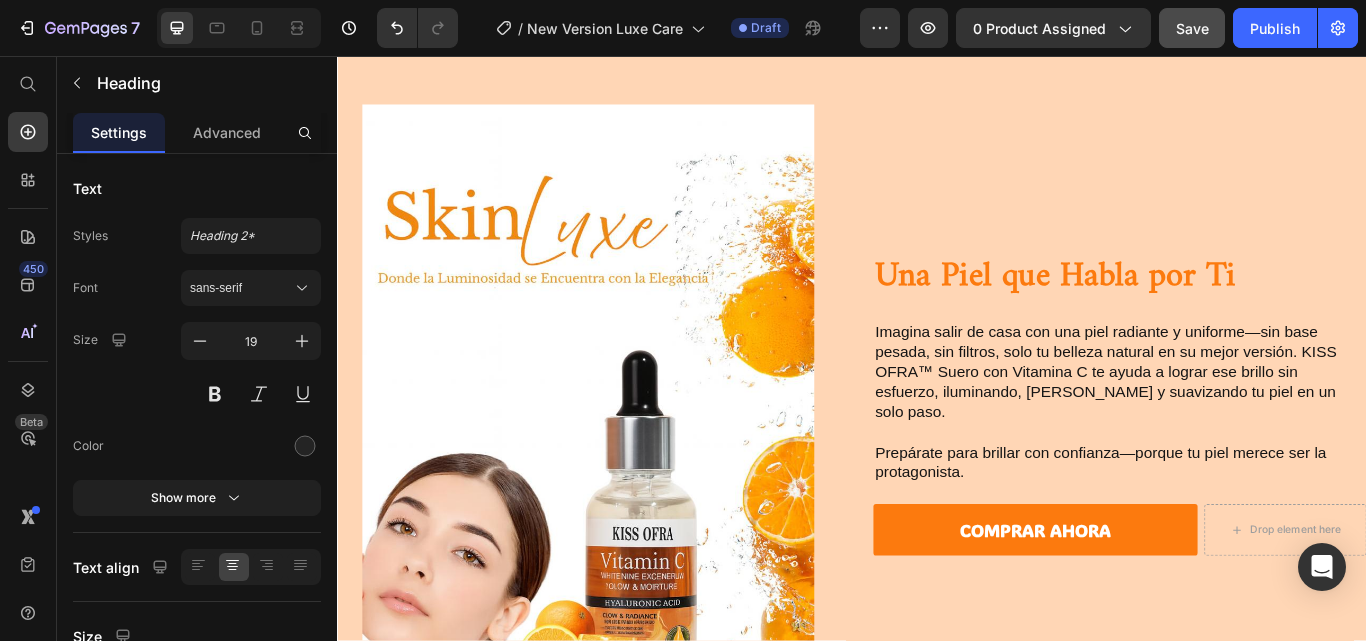 scroll, scrollTop: 8767, scrollLeft: 0, axis: vertical 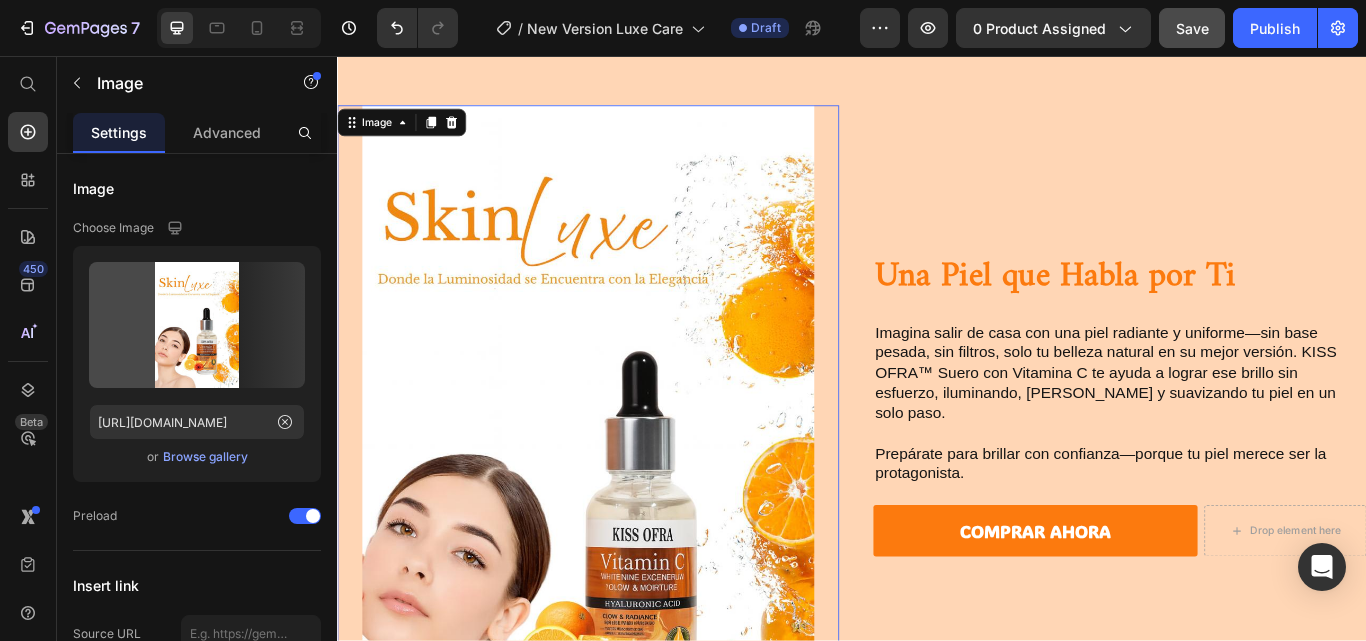 click at bounding box center (629, 509) 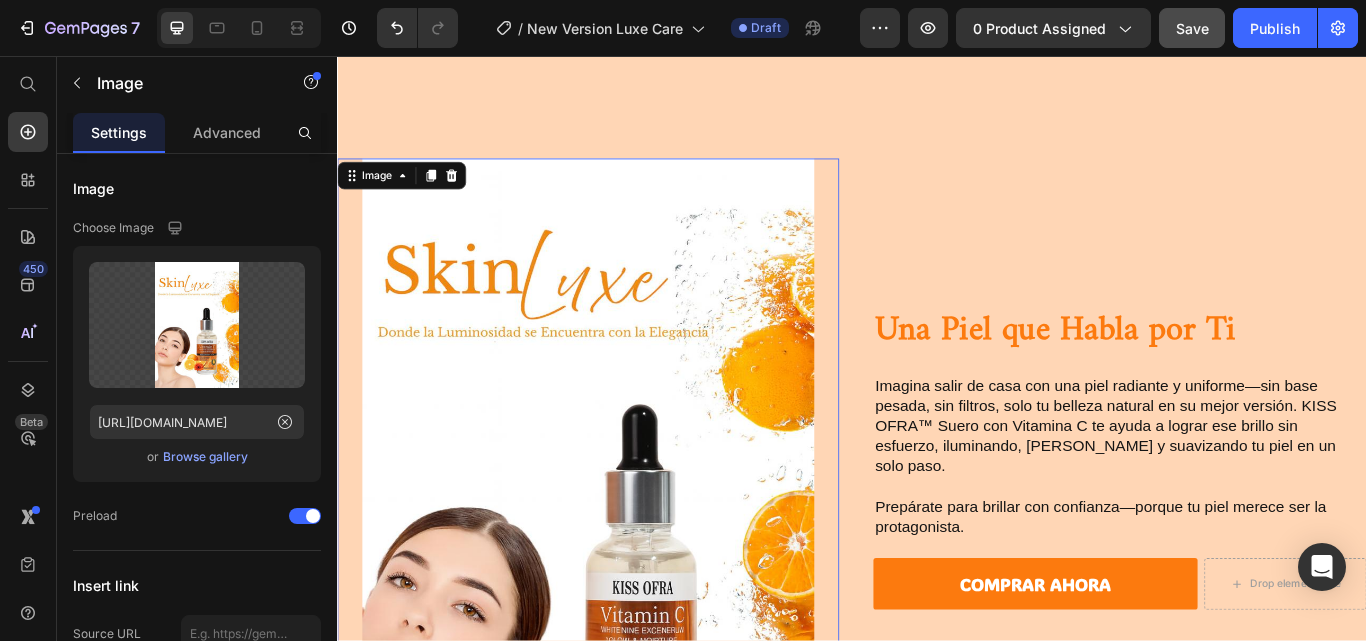 scroll, scrollTop: 8703, scrollLeft: 0, axis: vertical 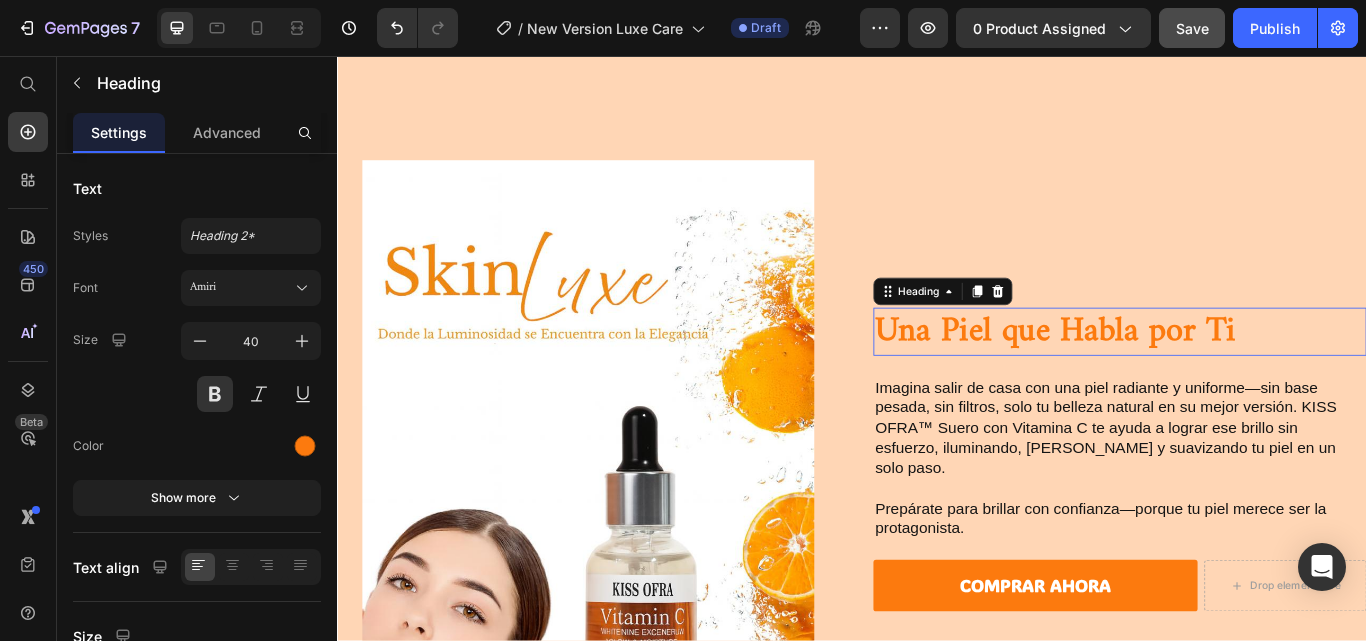 click on "Una Piel que Habla por Ti" at bounding box center [1249, 378] 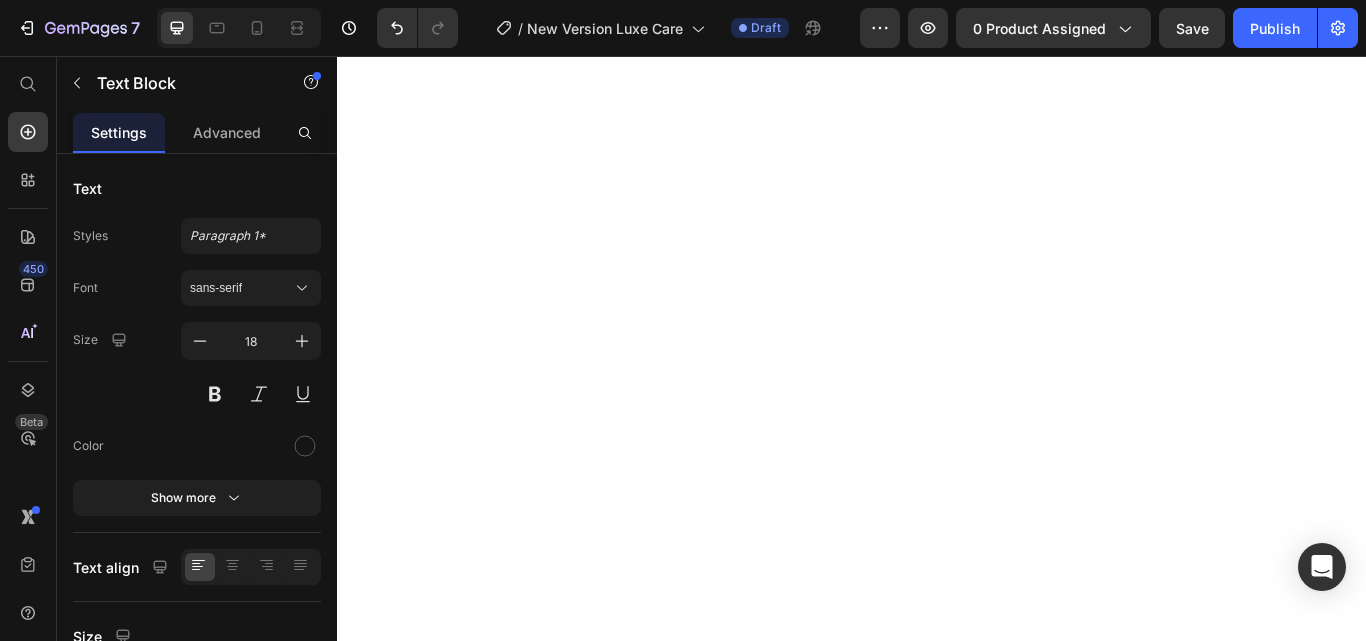 scroll, scrollTop: 0, scrollLeft: 0, axis: both 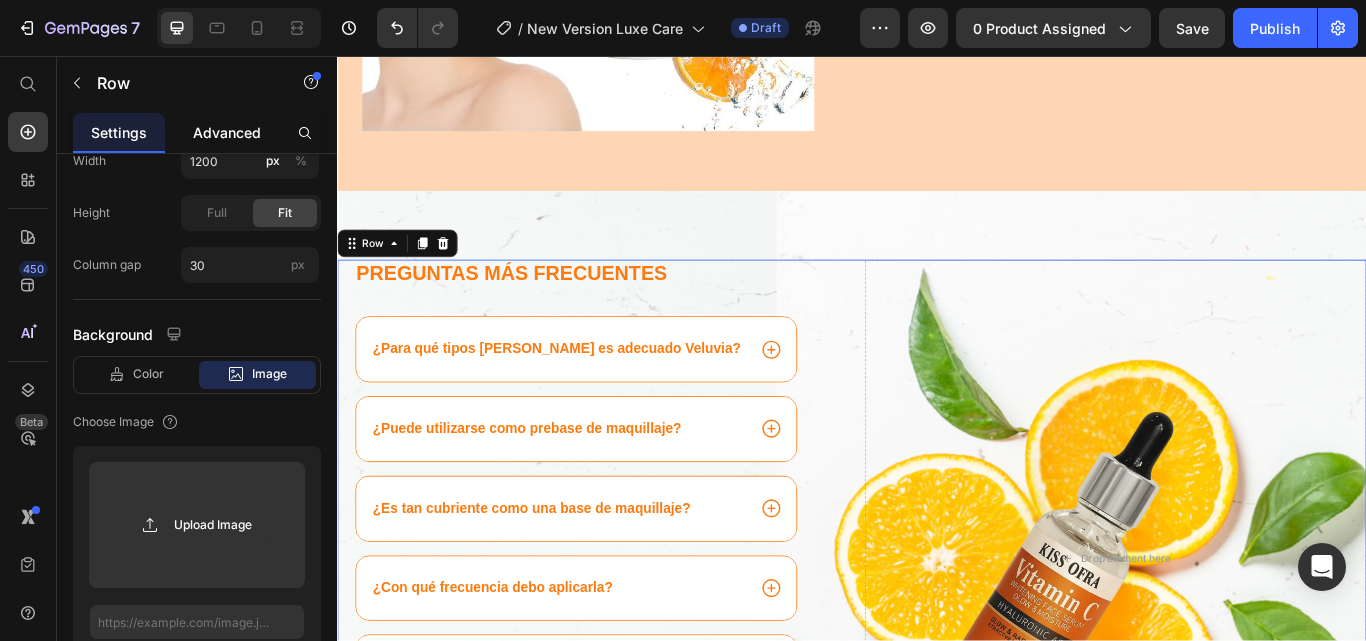 click on "Advanced" 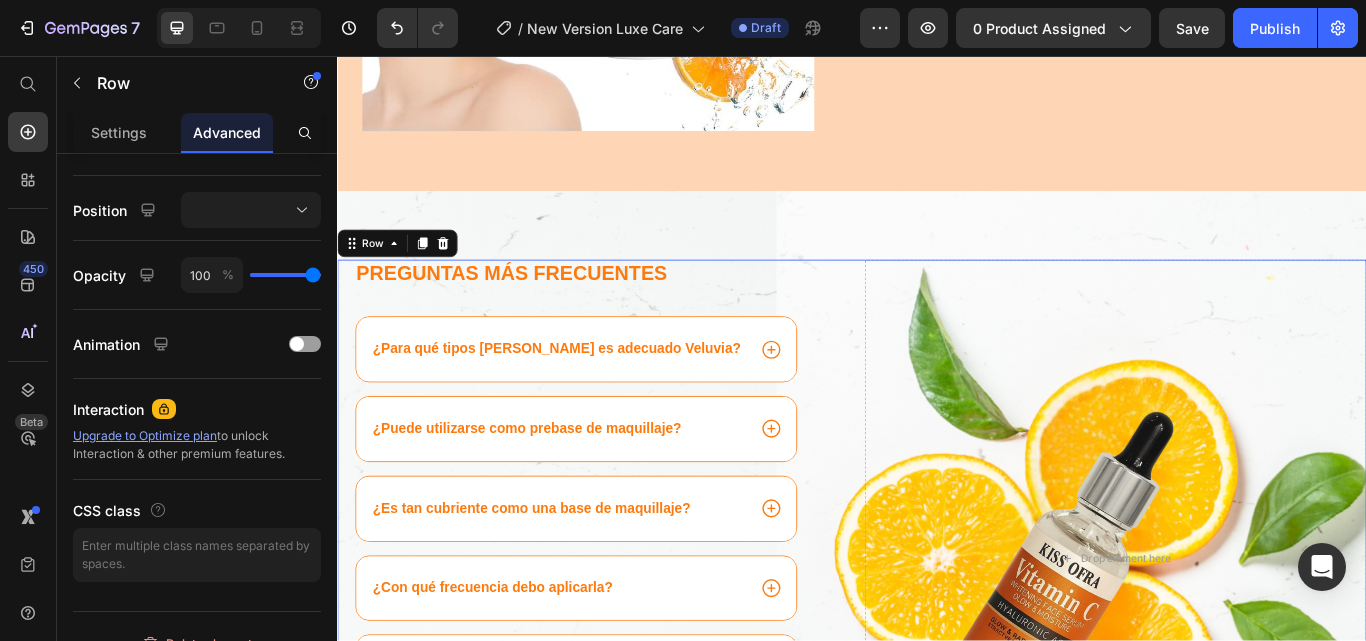 scroll, scrollTop: 0, scrollLeft: 0, axis: both 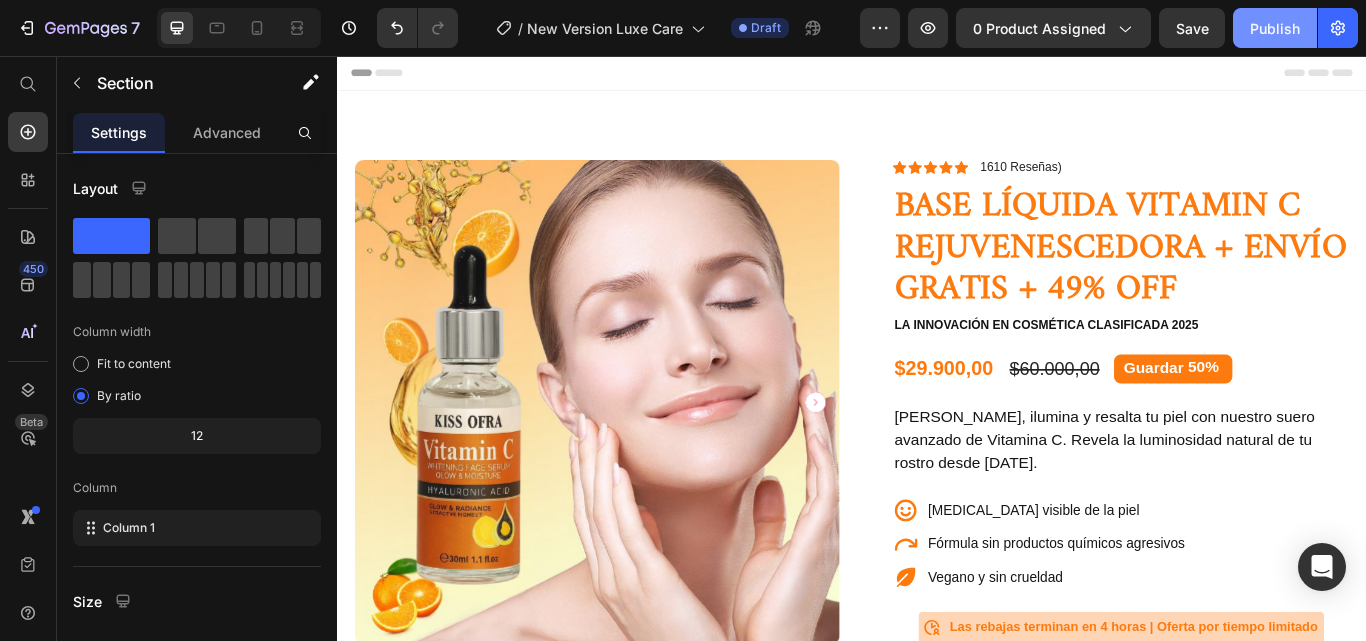 click on "Publish" at bounding box center (1275, 28) 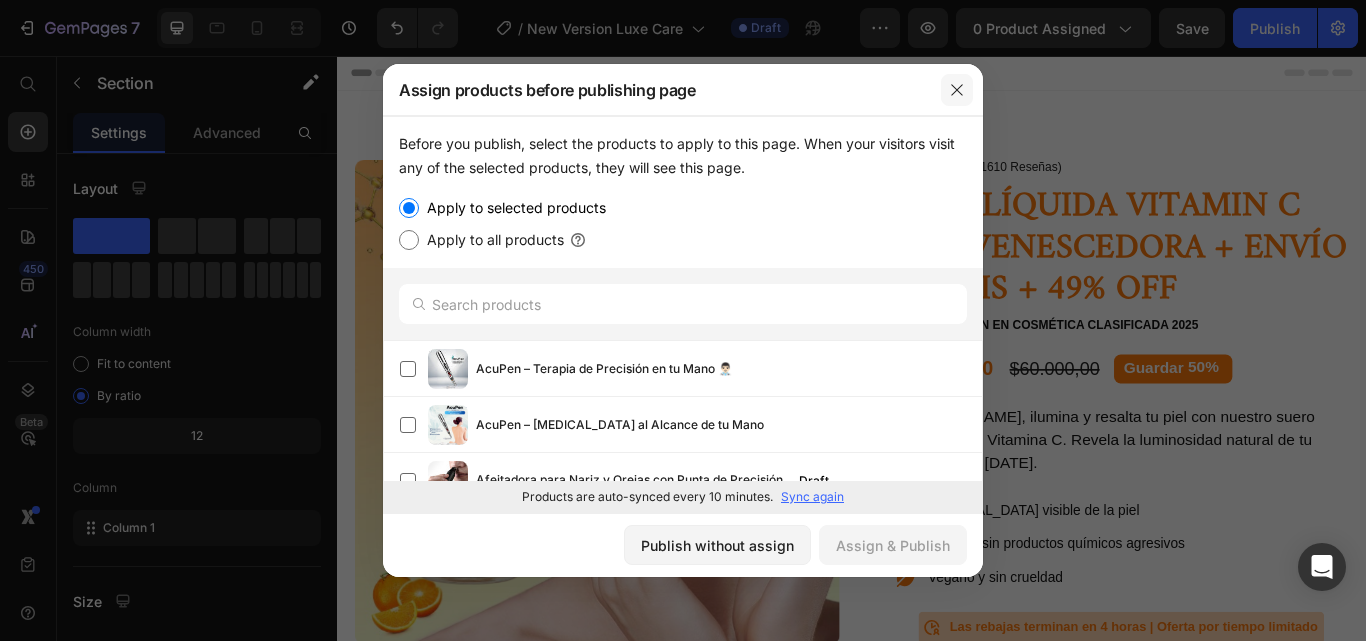 click 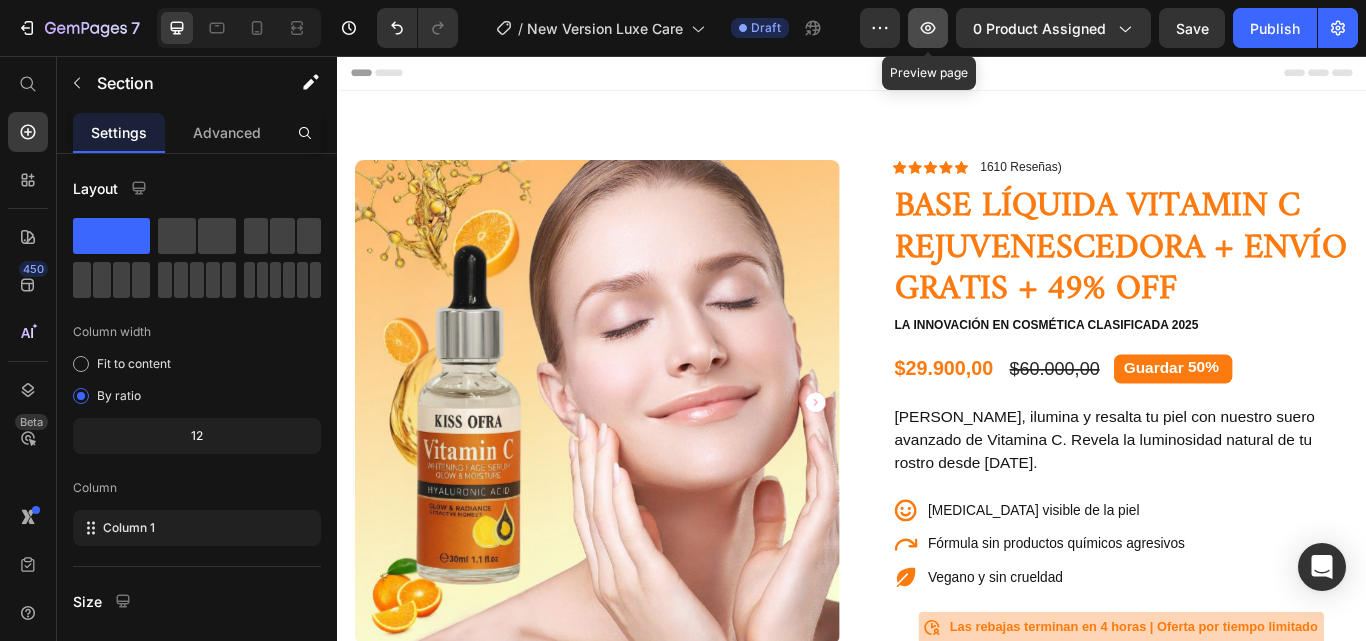 click 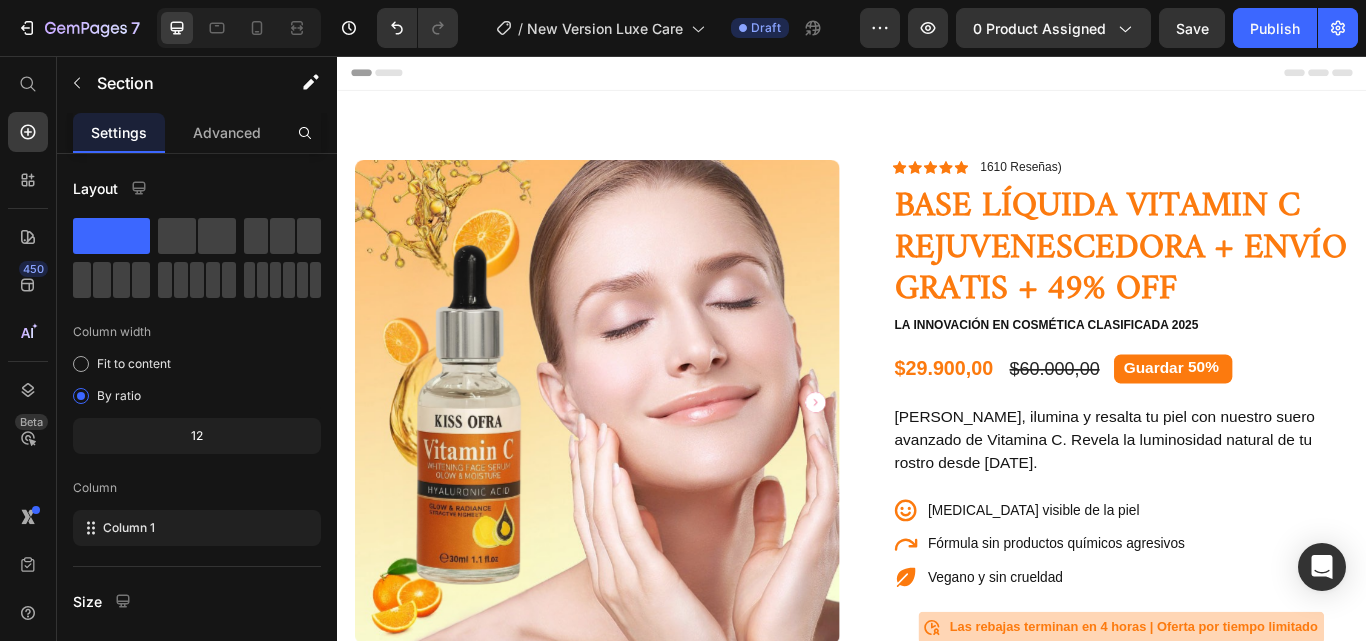 type 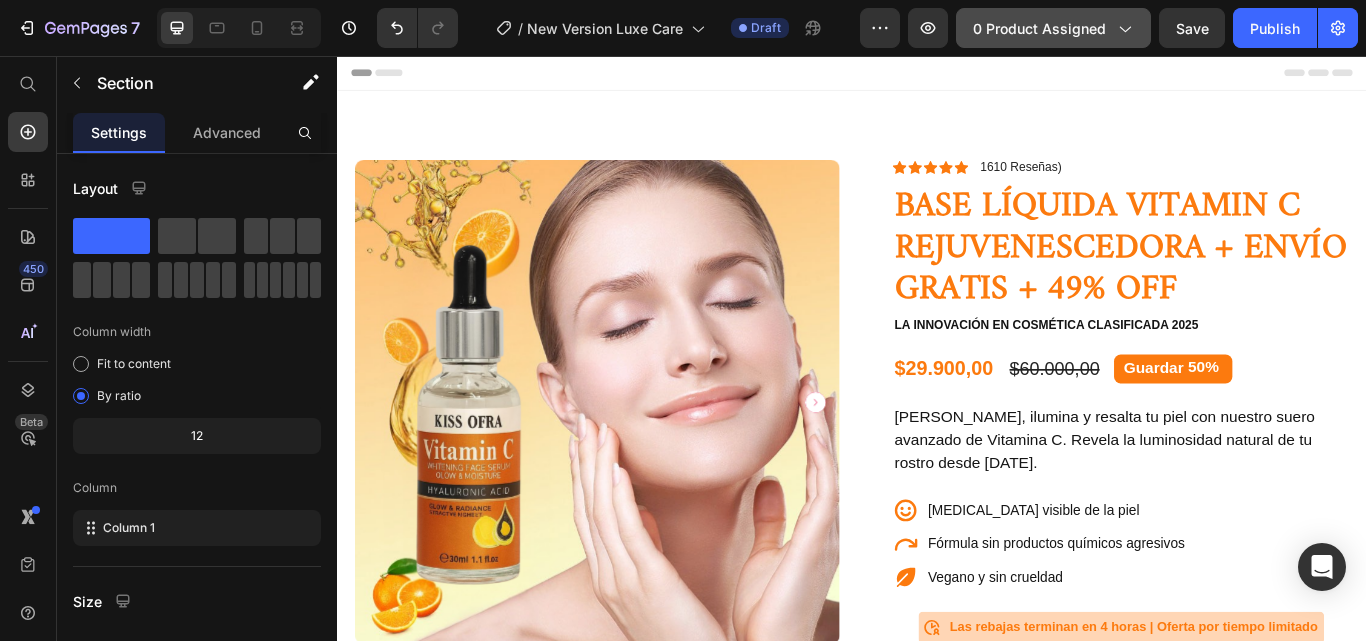 click on "0 product assigned" 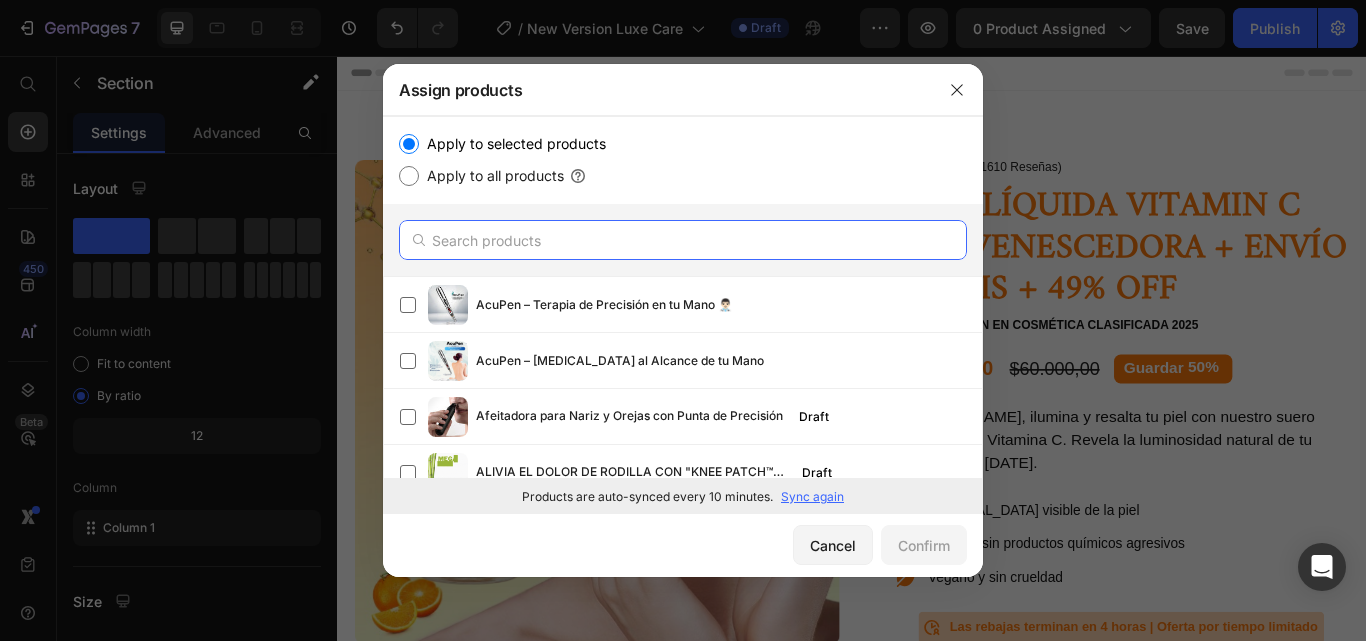 click at bounding box center [683, 240] 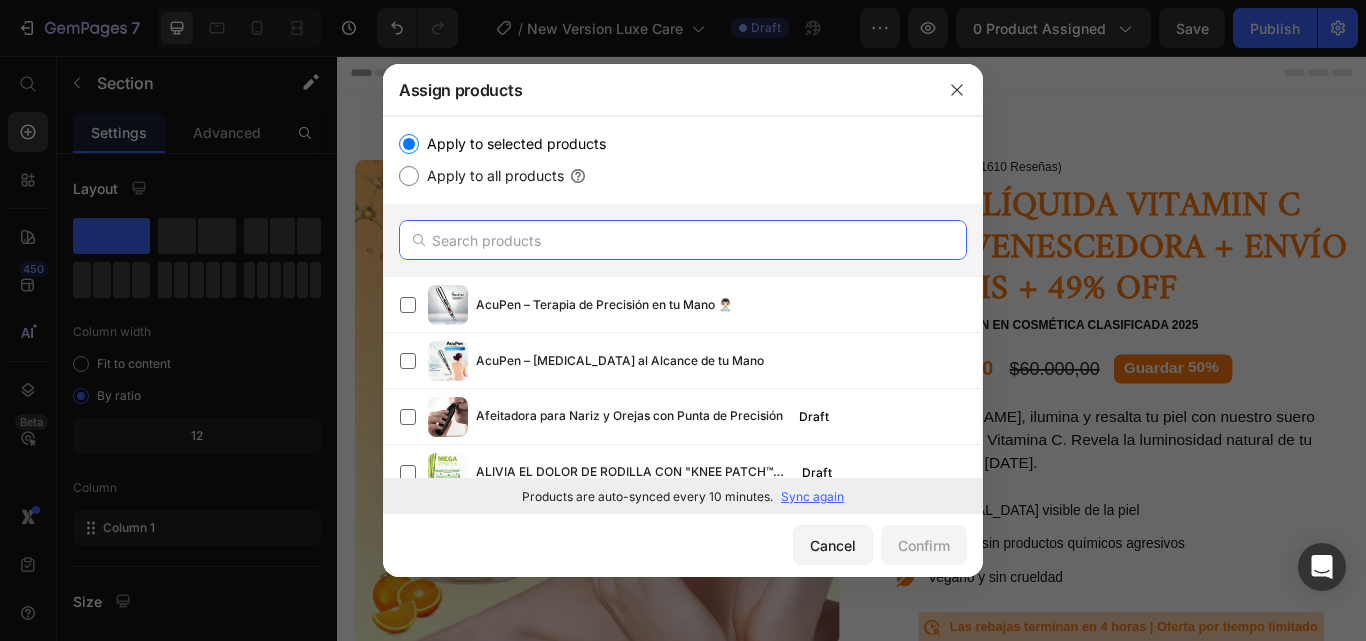 paste on "BASE LÍQUIDA VITAMIN C REJUVENESCEDORA + ENVÍO GRATIS + 49% OFF" 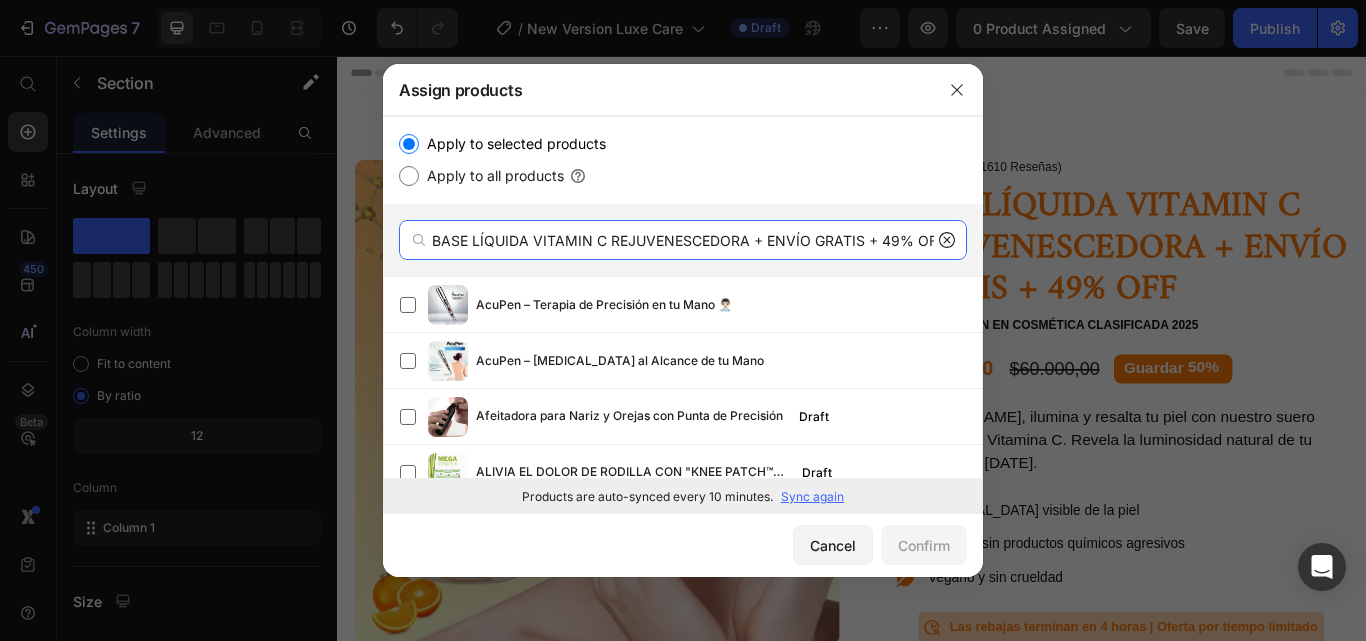 scroll, scrollTop: 0, scrollLeft: 7, axis: horizontal 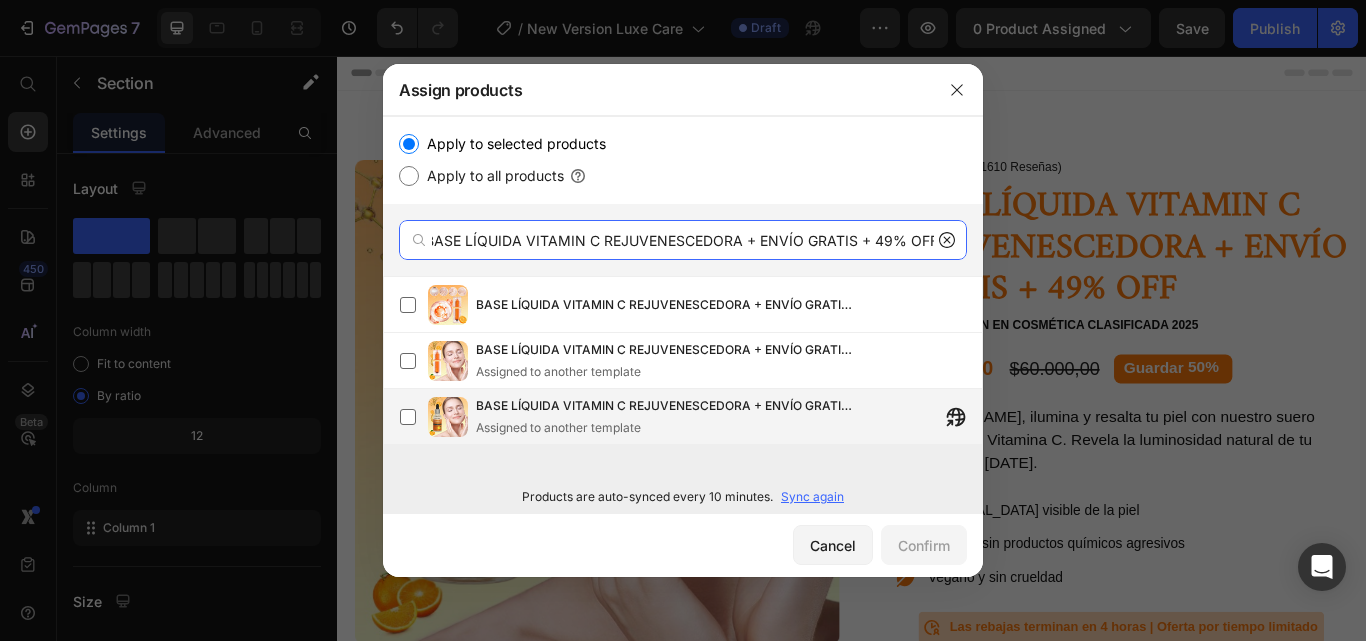 type on "BASE LÍQUIDA VITAMIN C REJUVENESCEDORA + ENVÍO GRATIS + 49% OFF" 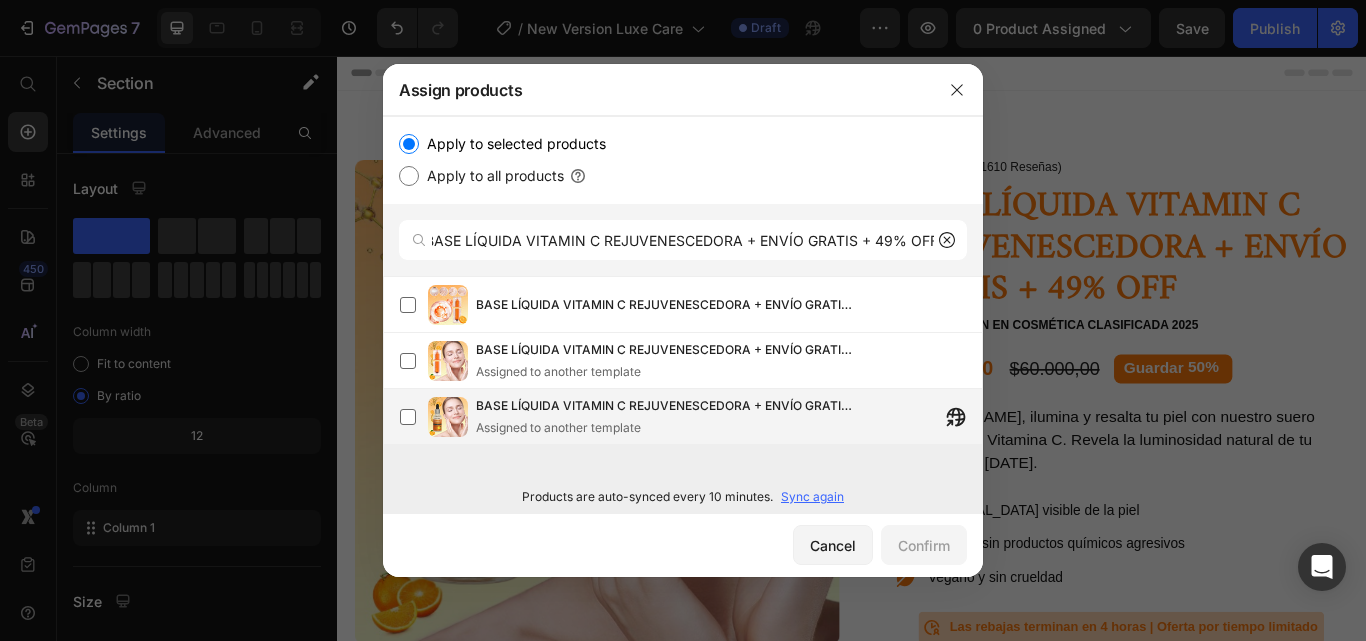 scroll, scrollTop: 0, scrollLeft: 0, axis: both 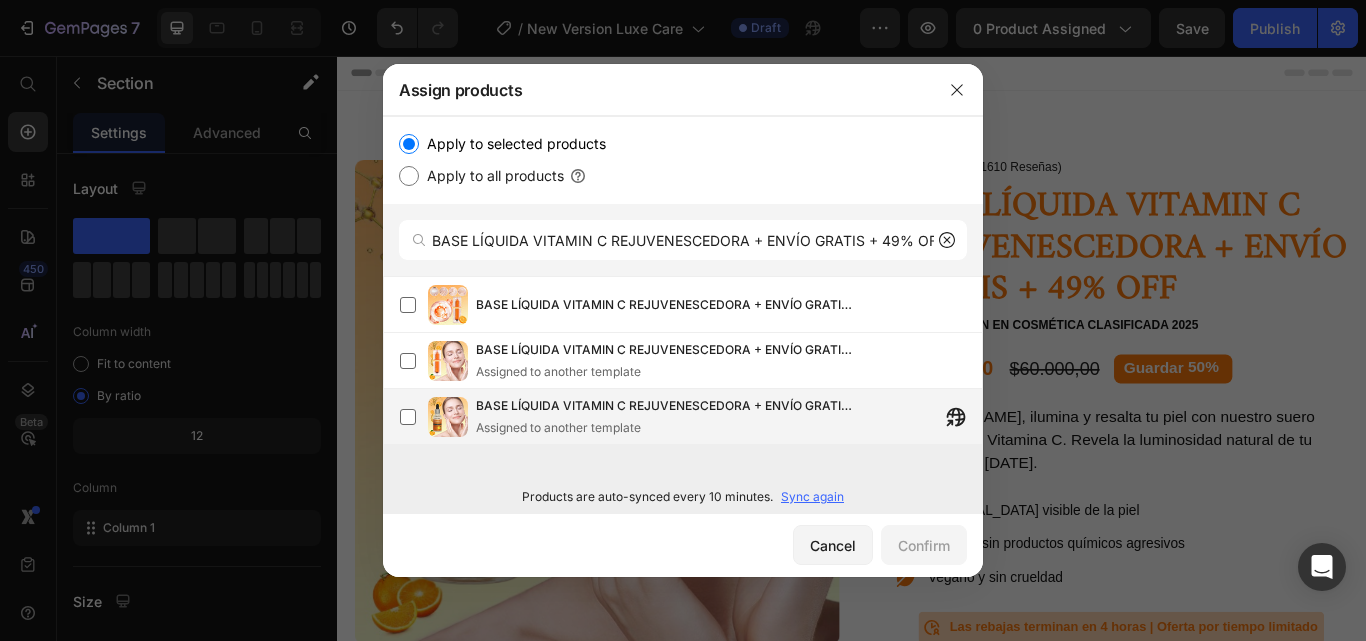 click on "Assigned to another template" at bounding box center (666, 428) 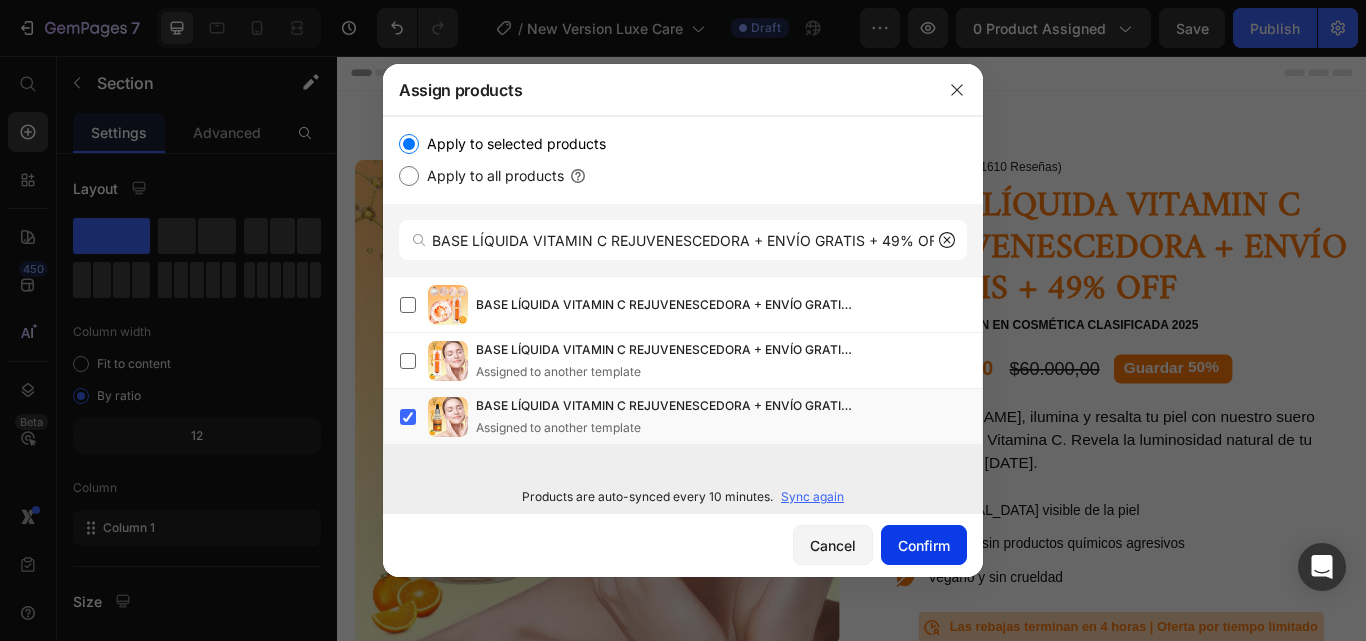 click on "Confirm" at bounding box center (924, 545) 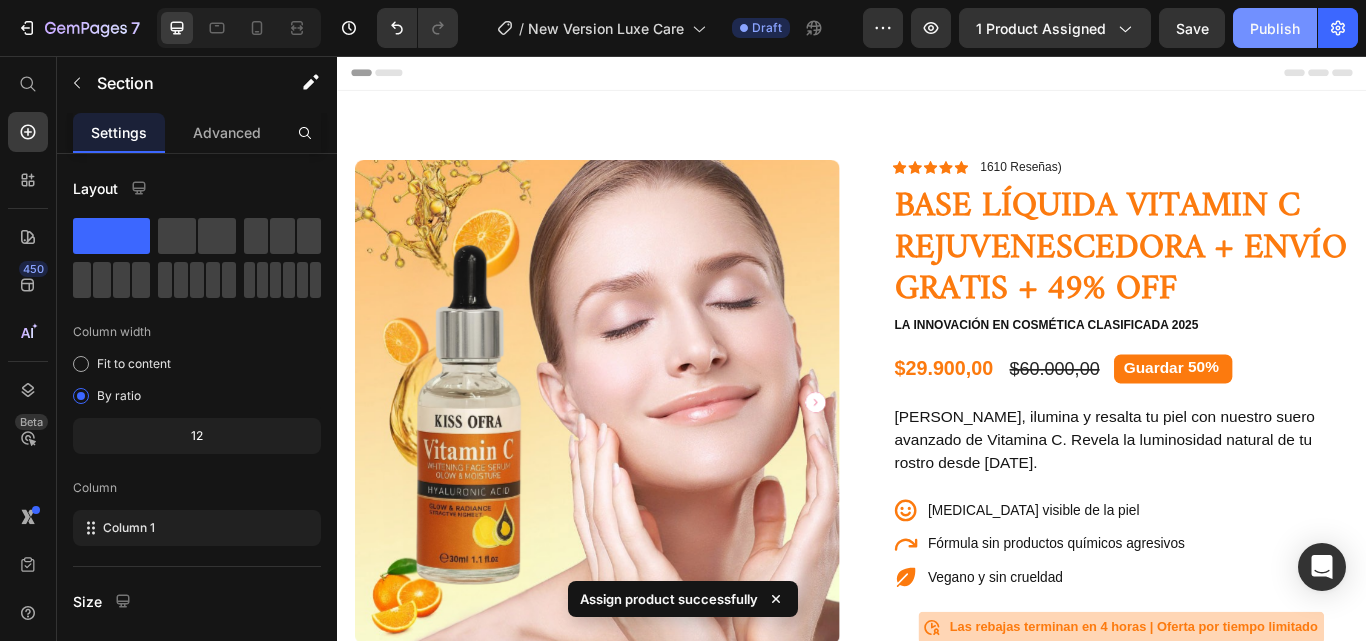 click on "Publish" 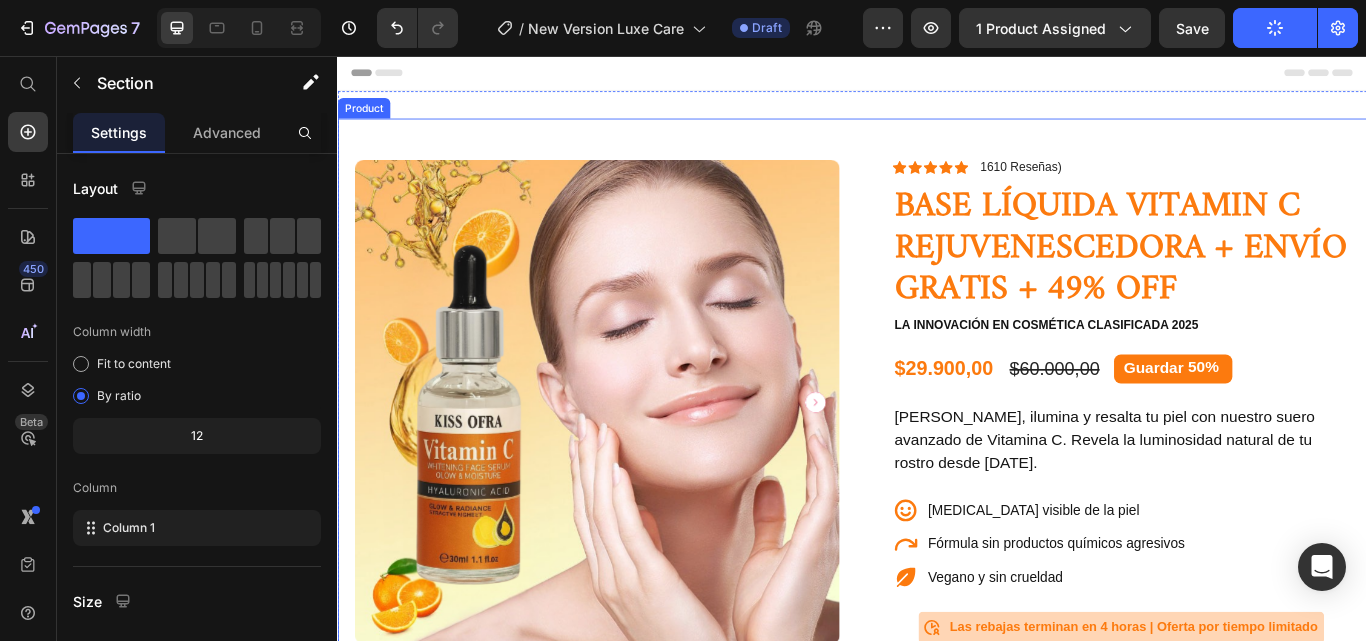 type 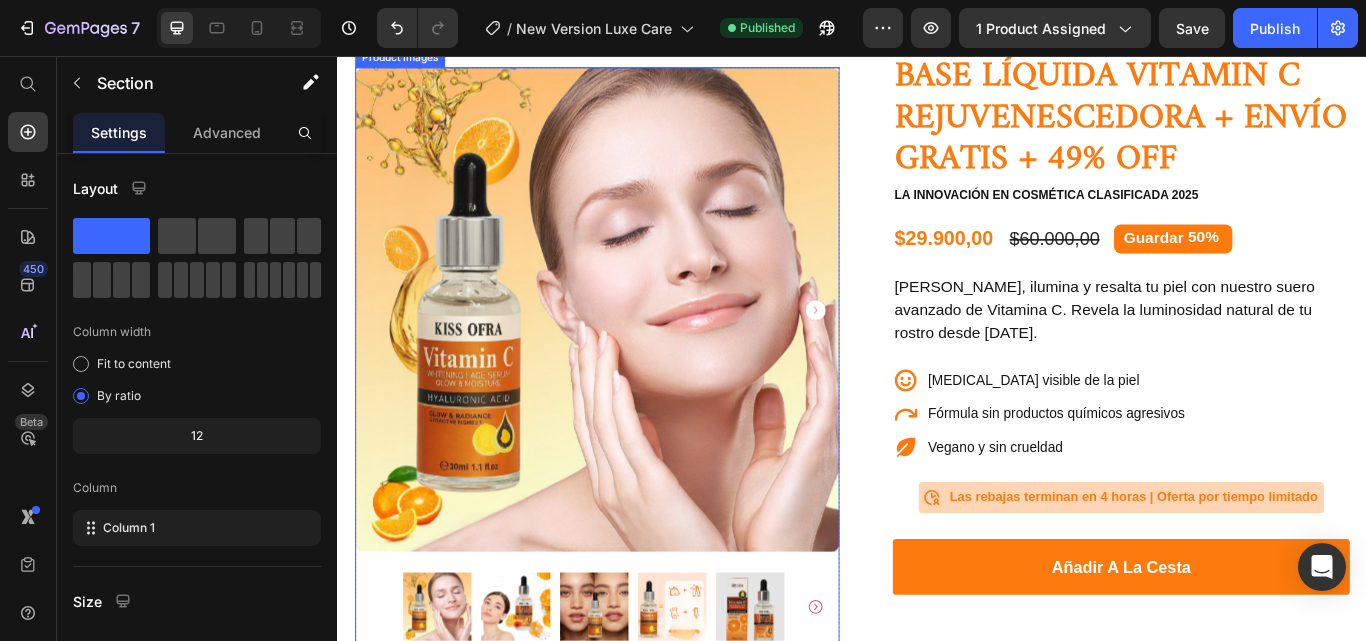 scroll, scrollTop: 106, scrollLeft: 0, axis: vertical 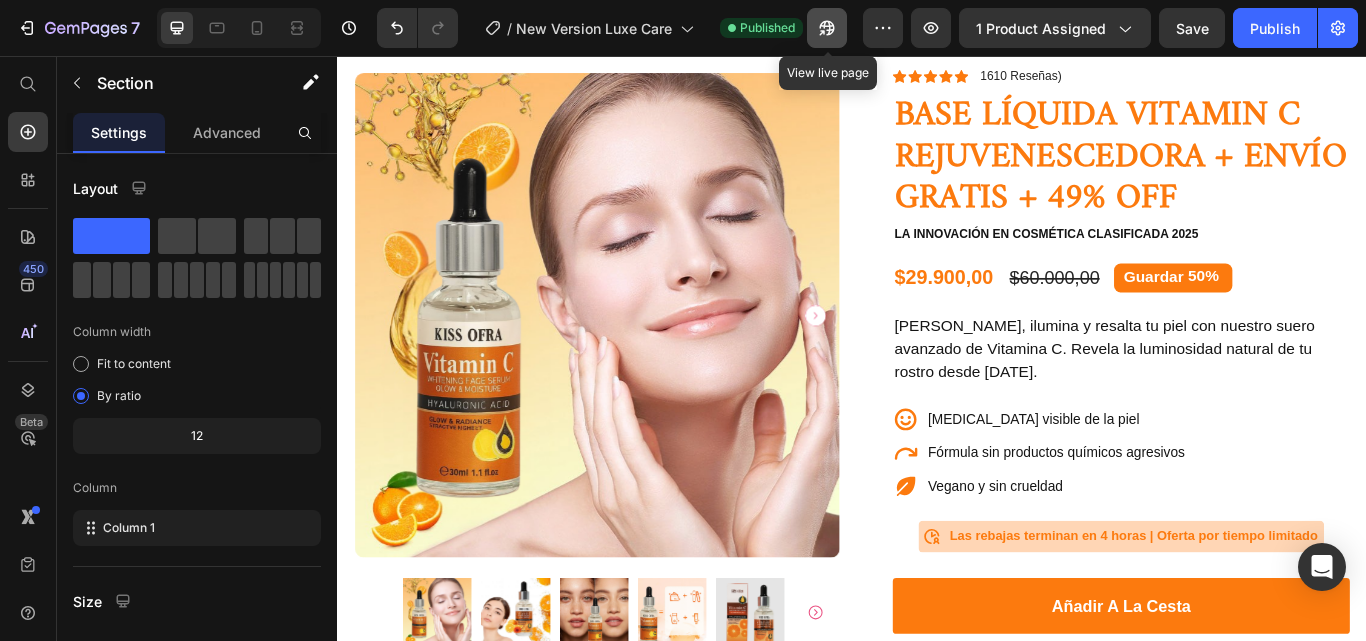click 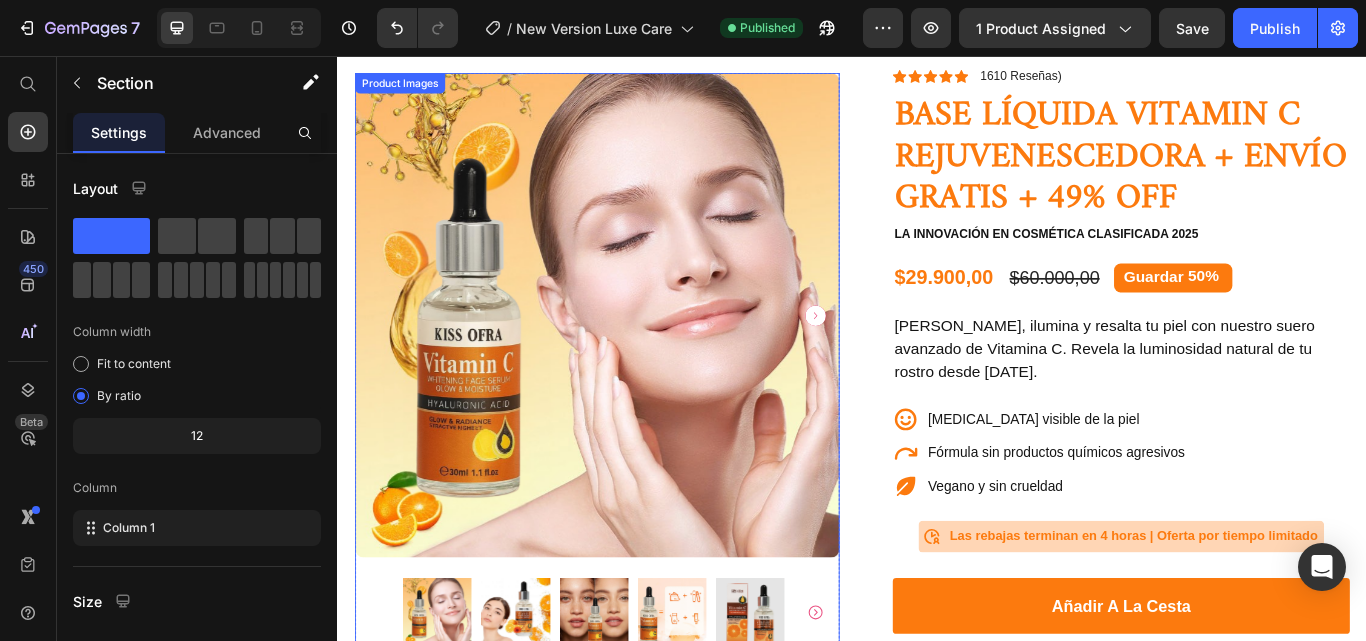 scroll, scrollTop: 0, scrollLeft: 0, axis: both 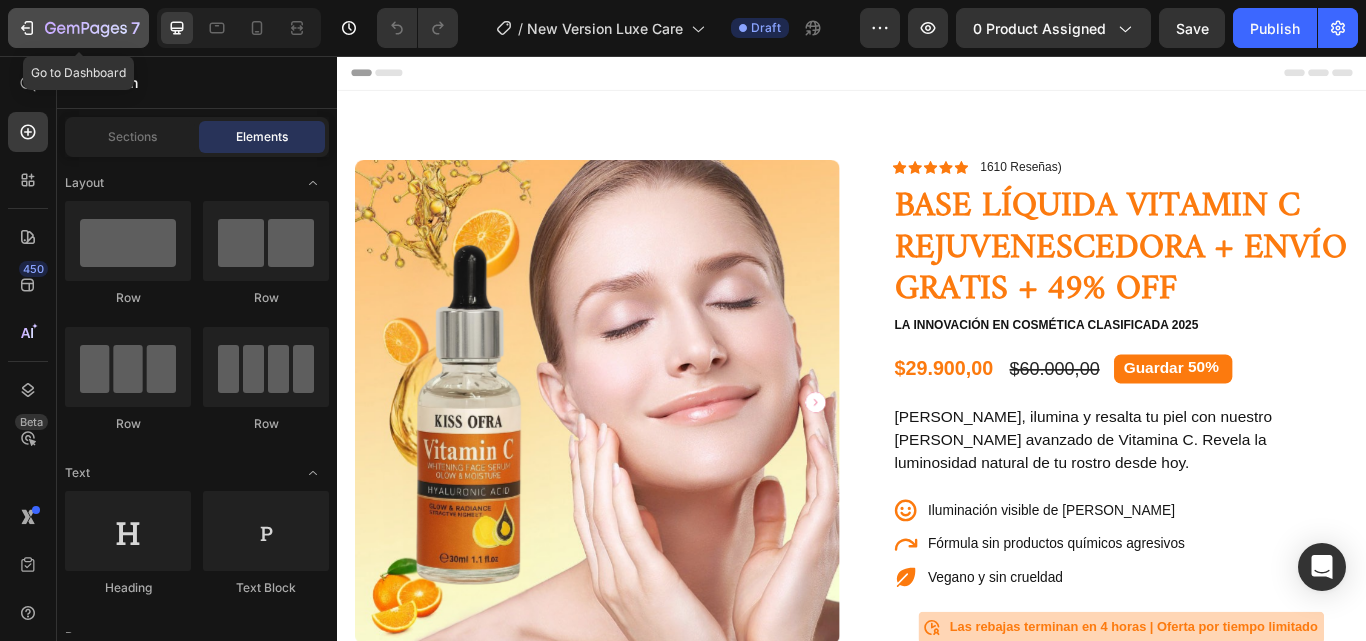click 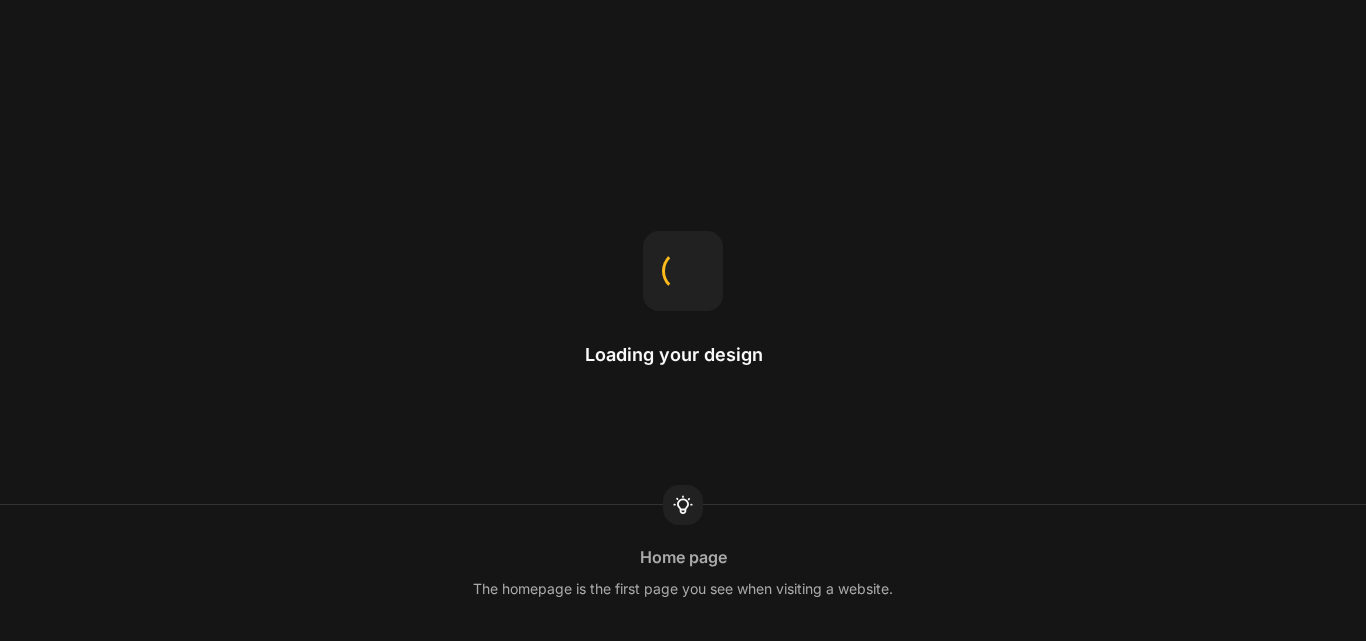 scroll, scrollTop: 0, scrollLeft: 0, axis: both 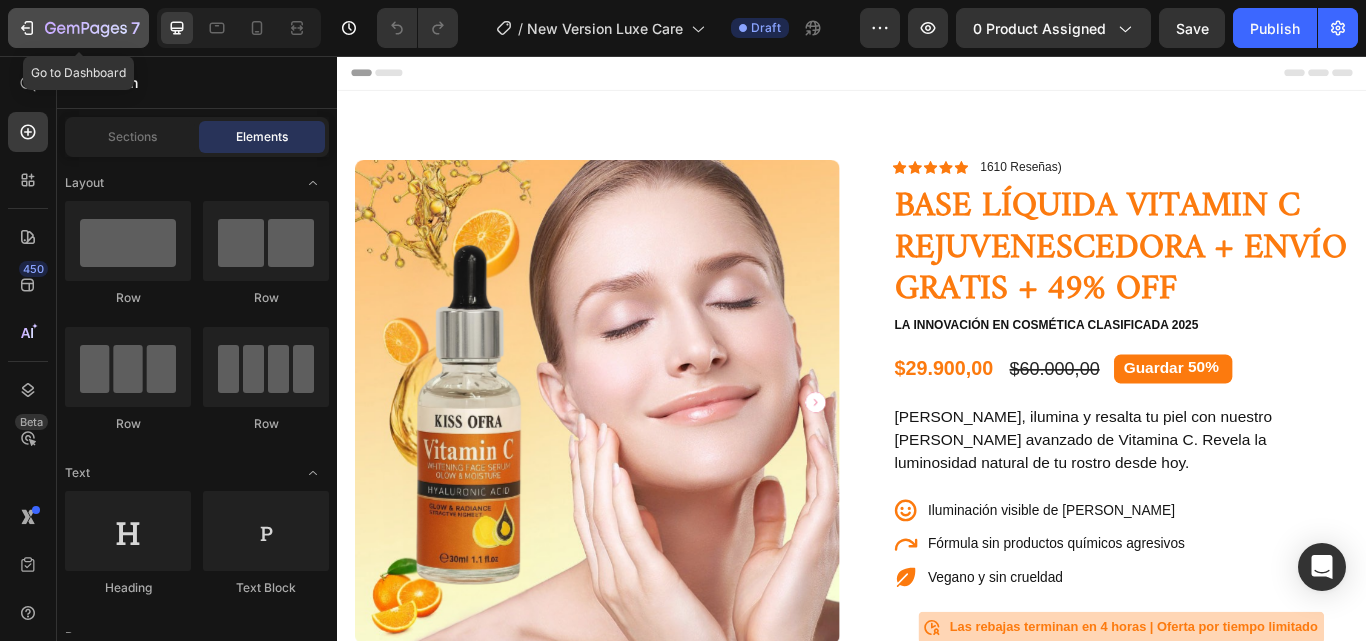 click 